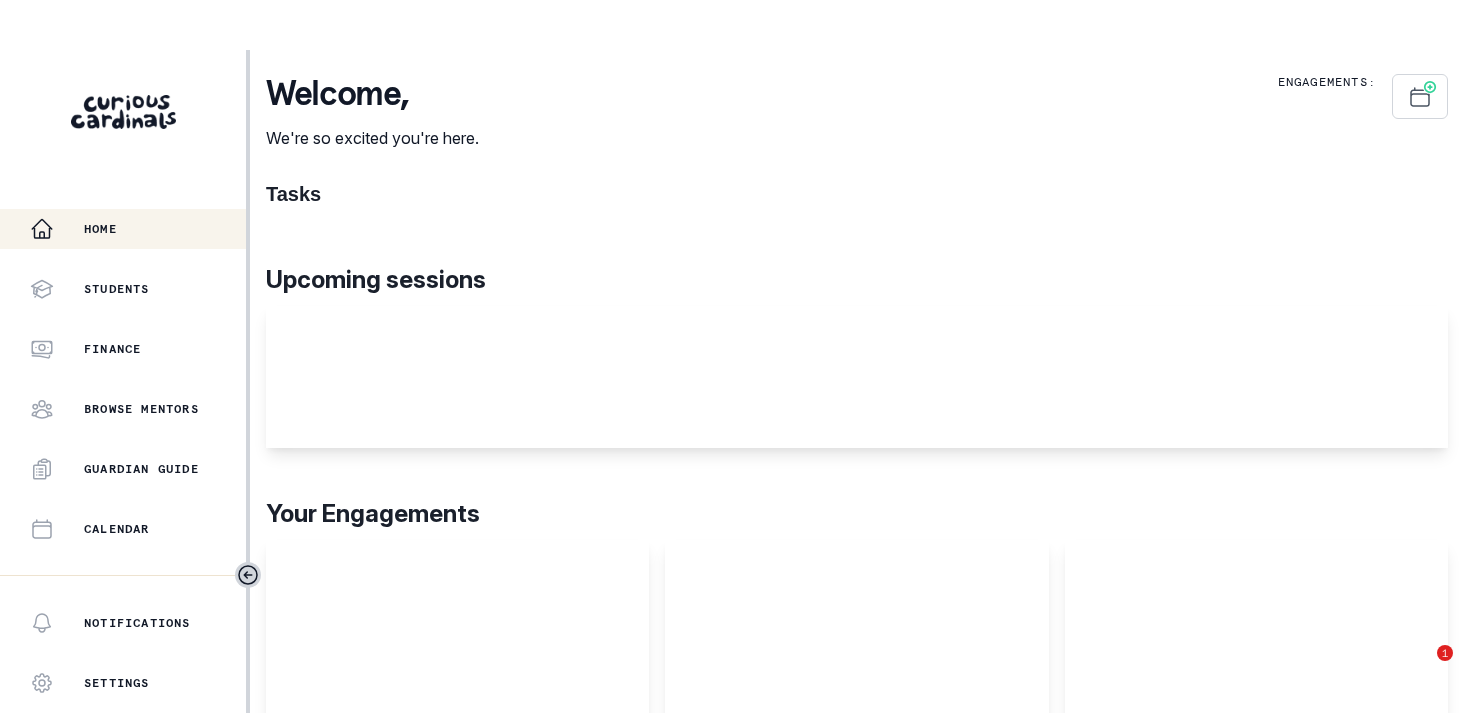 scroll, scrollTop: 0, scrollLeft: 0, axis: both 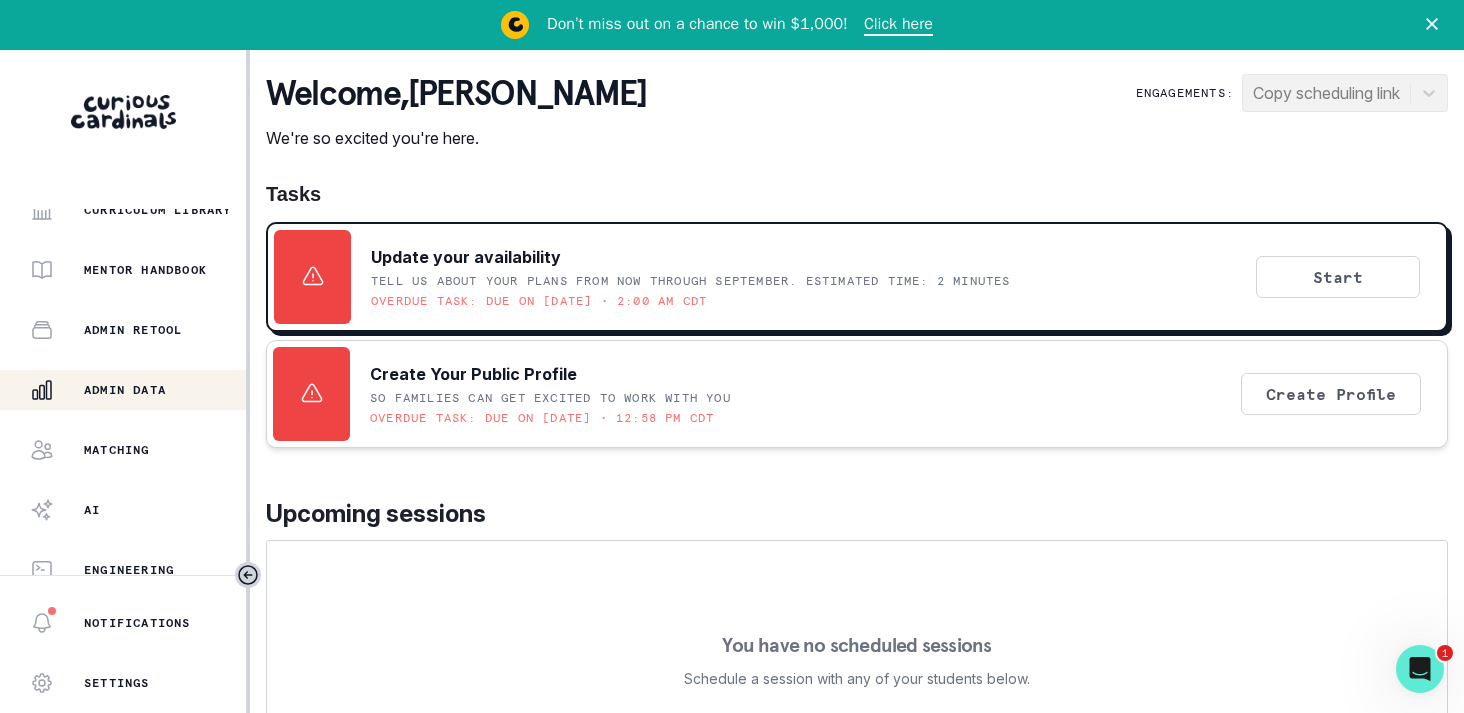 click on "Admin Data" at bounding box center [138, 390] 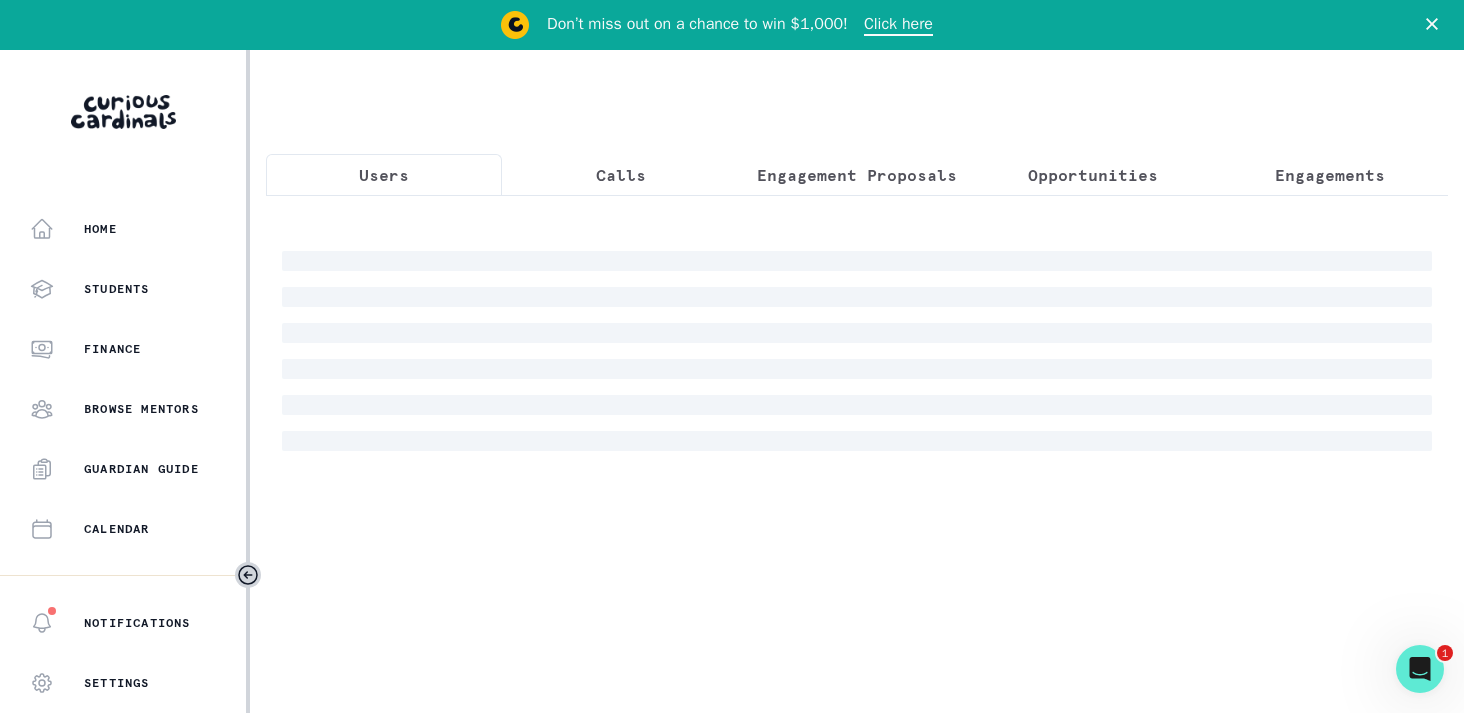 click on "Engagement Proposals" at bounding box center [857, 175] 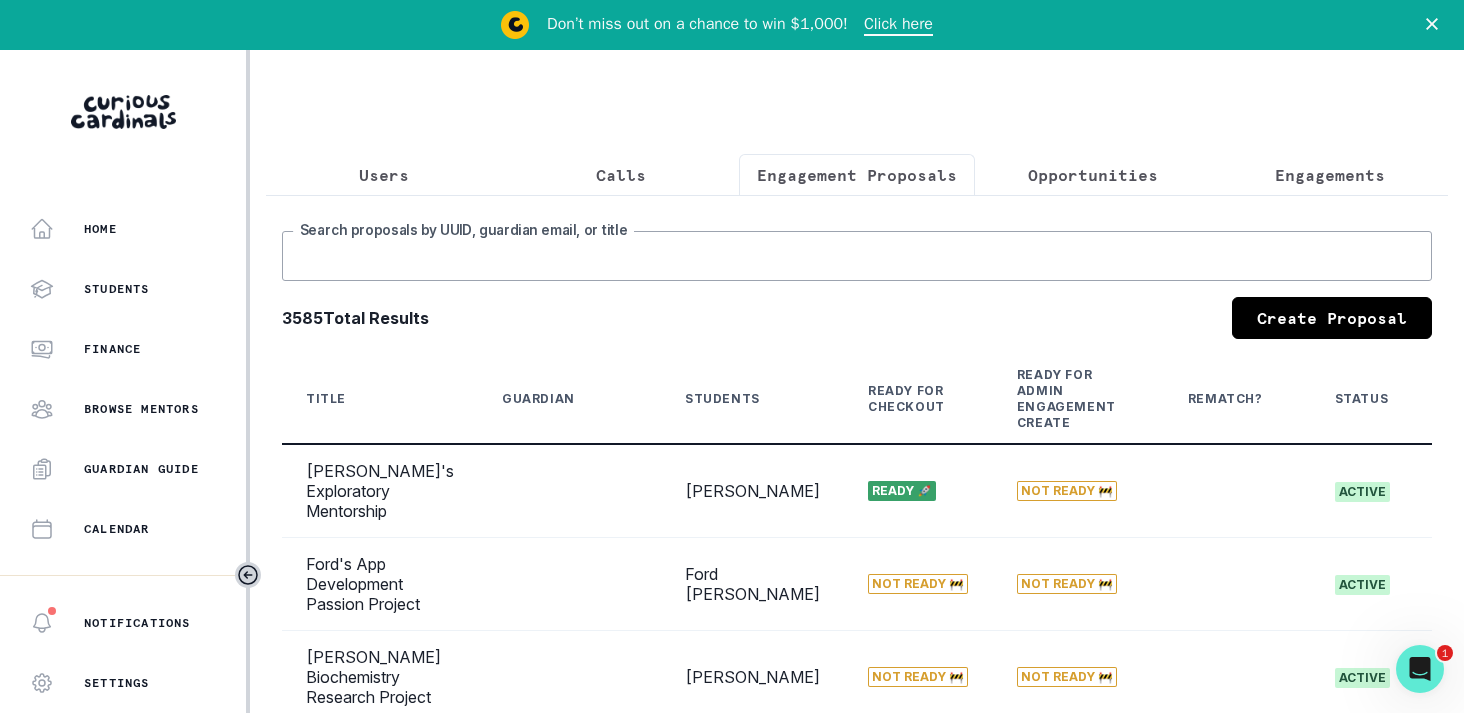 click on "Search proposals by UUID, guardian email, or title" at bounding box center [857, 256] 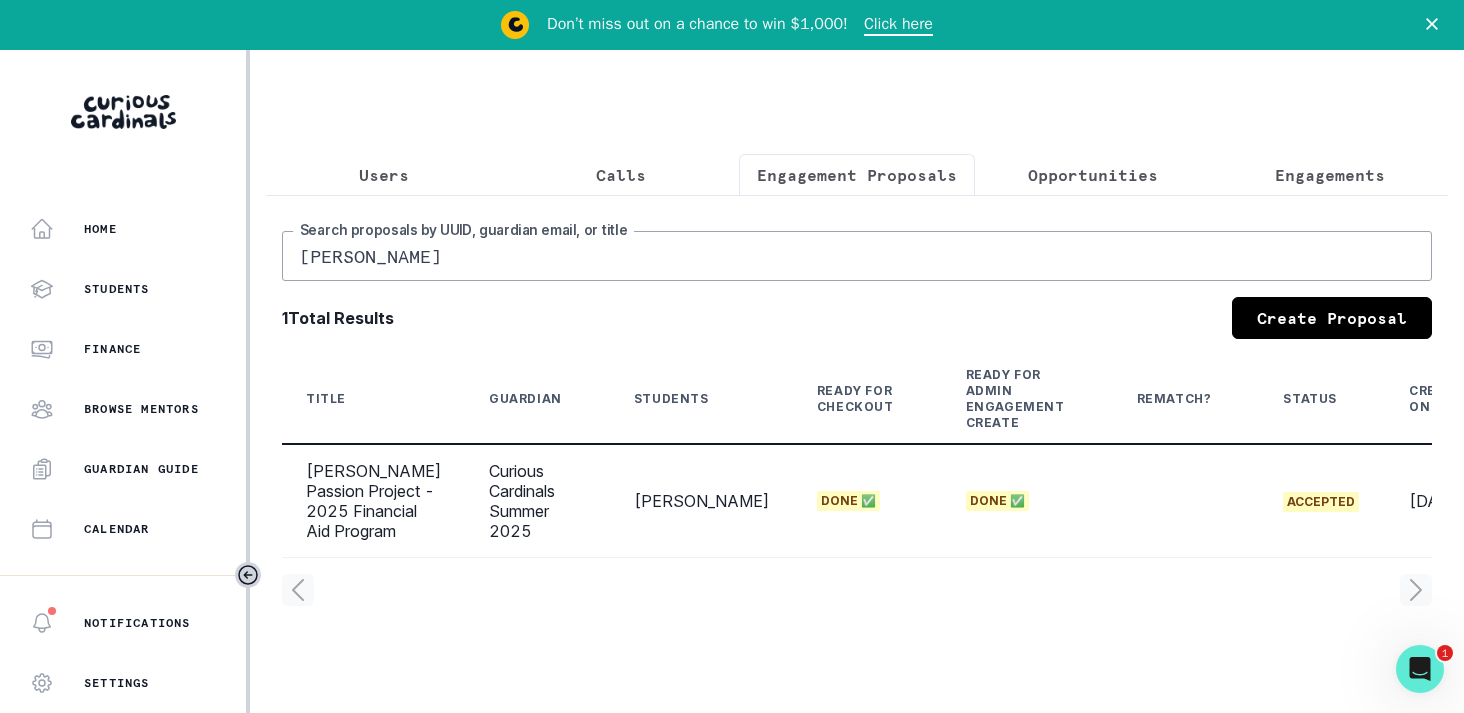 drag, startPoint x: 695, startPoint y: 274, endPoint x: 162, endPoint y: 184, distance: 540.5451 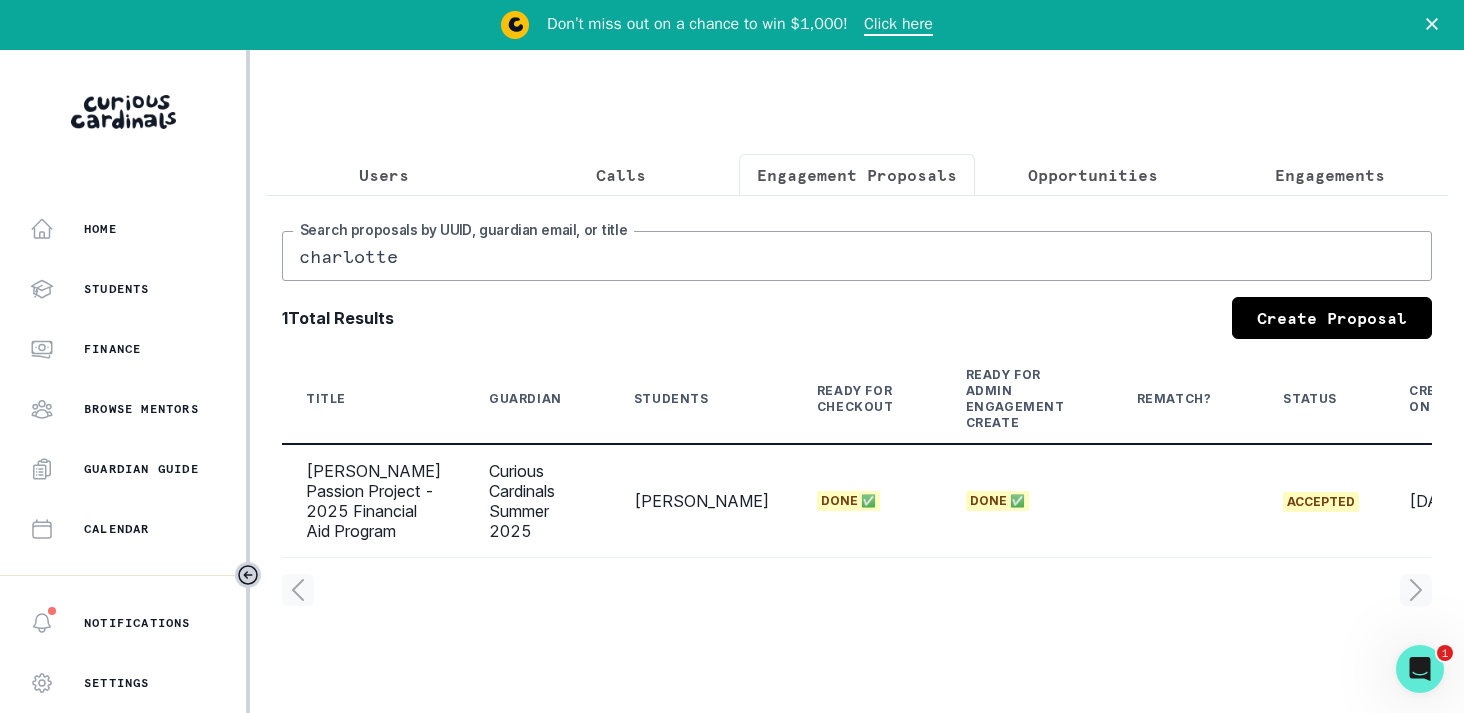 type on "charlotte" 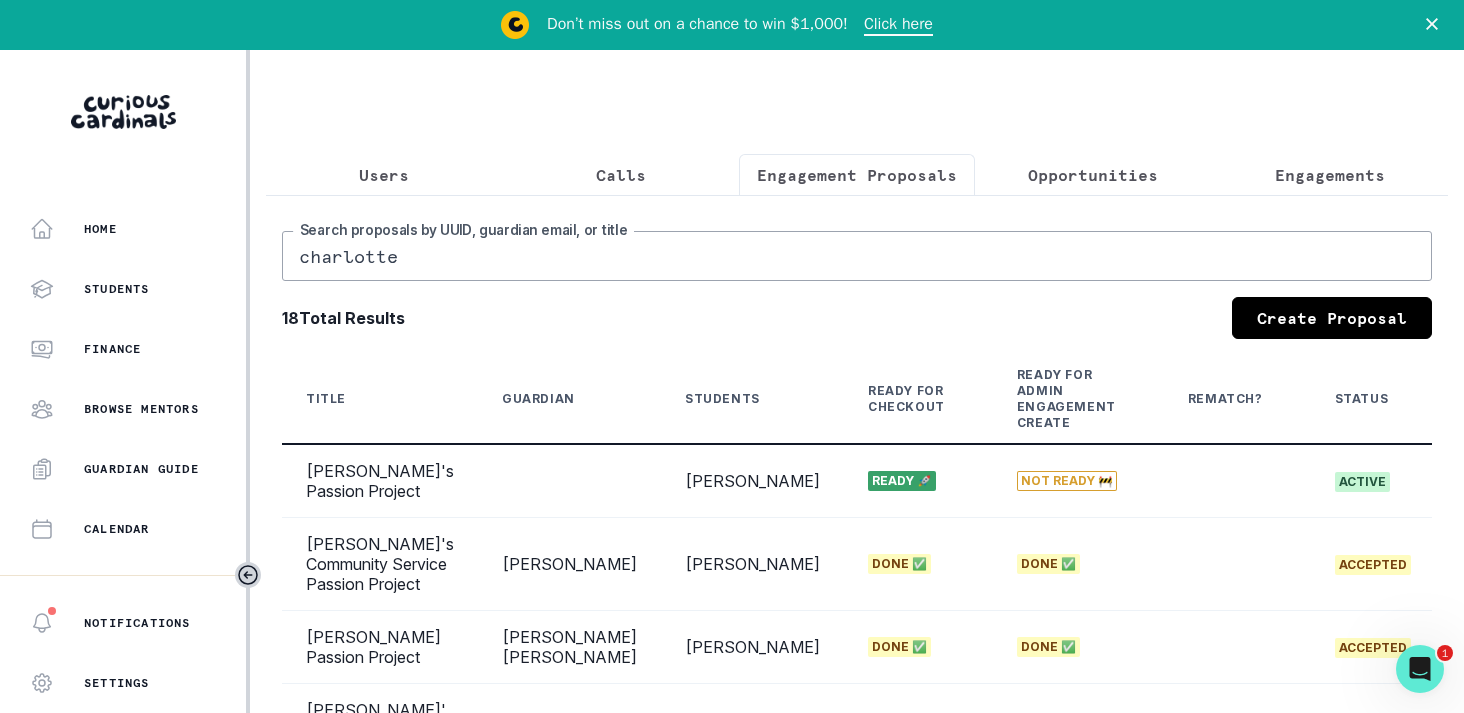 scroll, scrollTop: 0, scrollLeft: 234, axis: horizontal 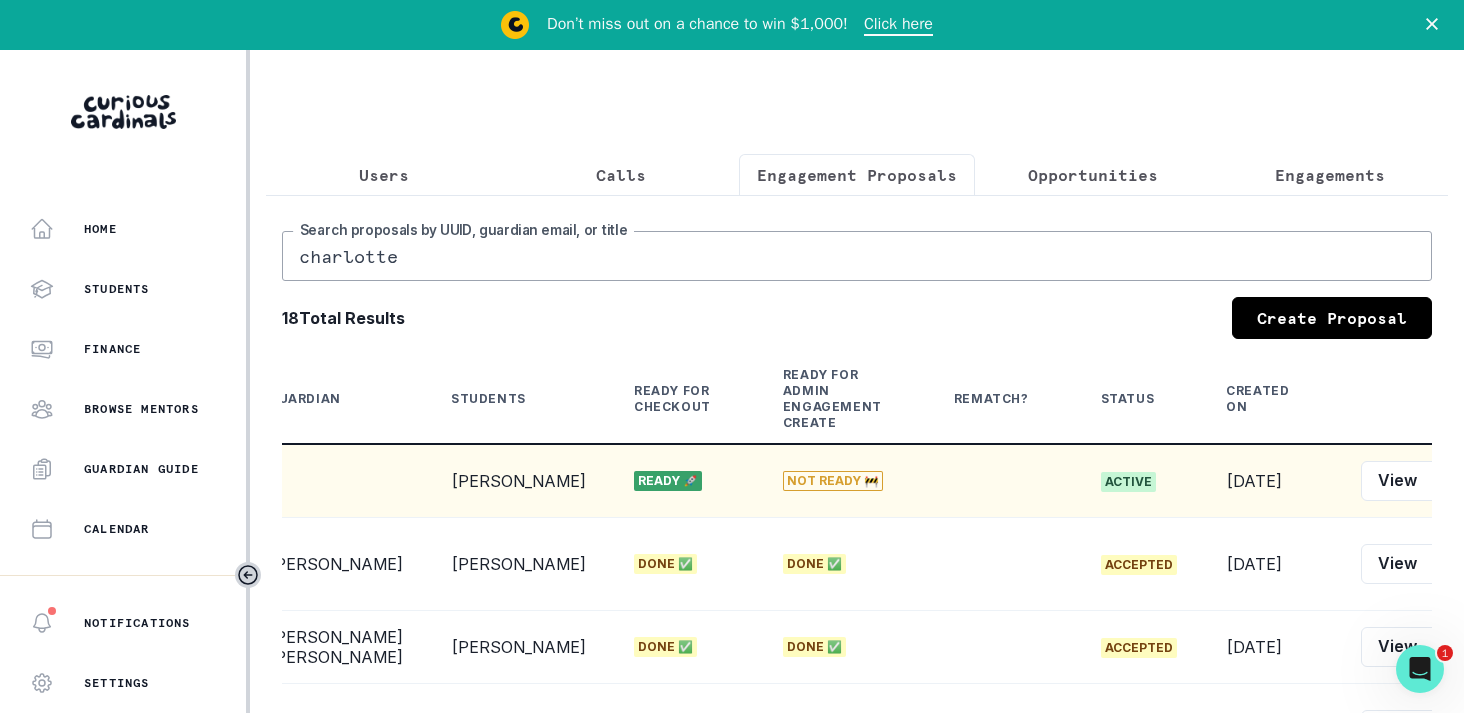 click on "Edit" at bounding box center [1464, 481] 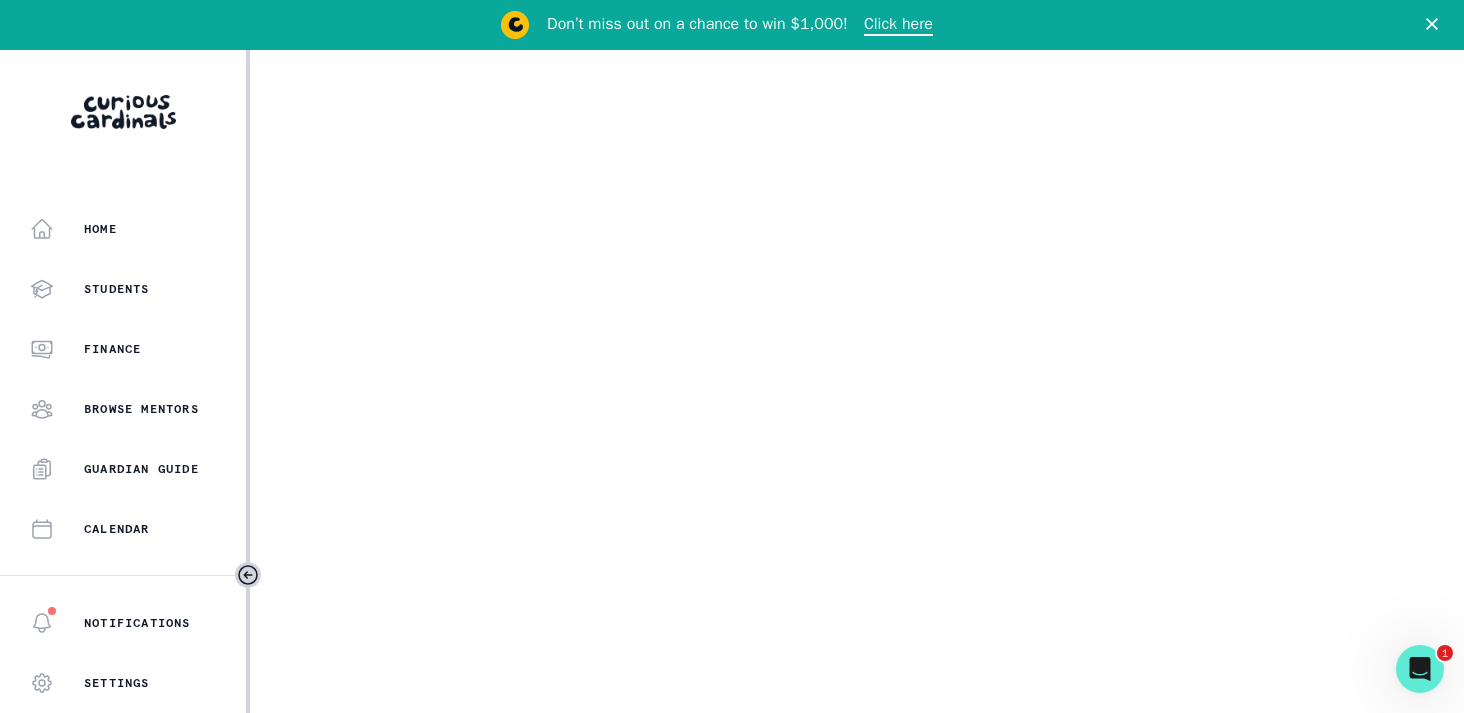 select on "17faa8e4-2b0e-4aee-abf5-4da8e9d87f5d" 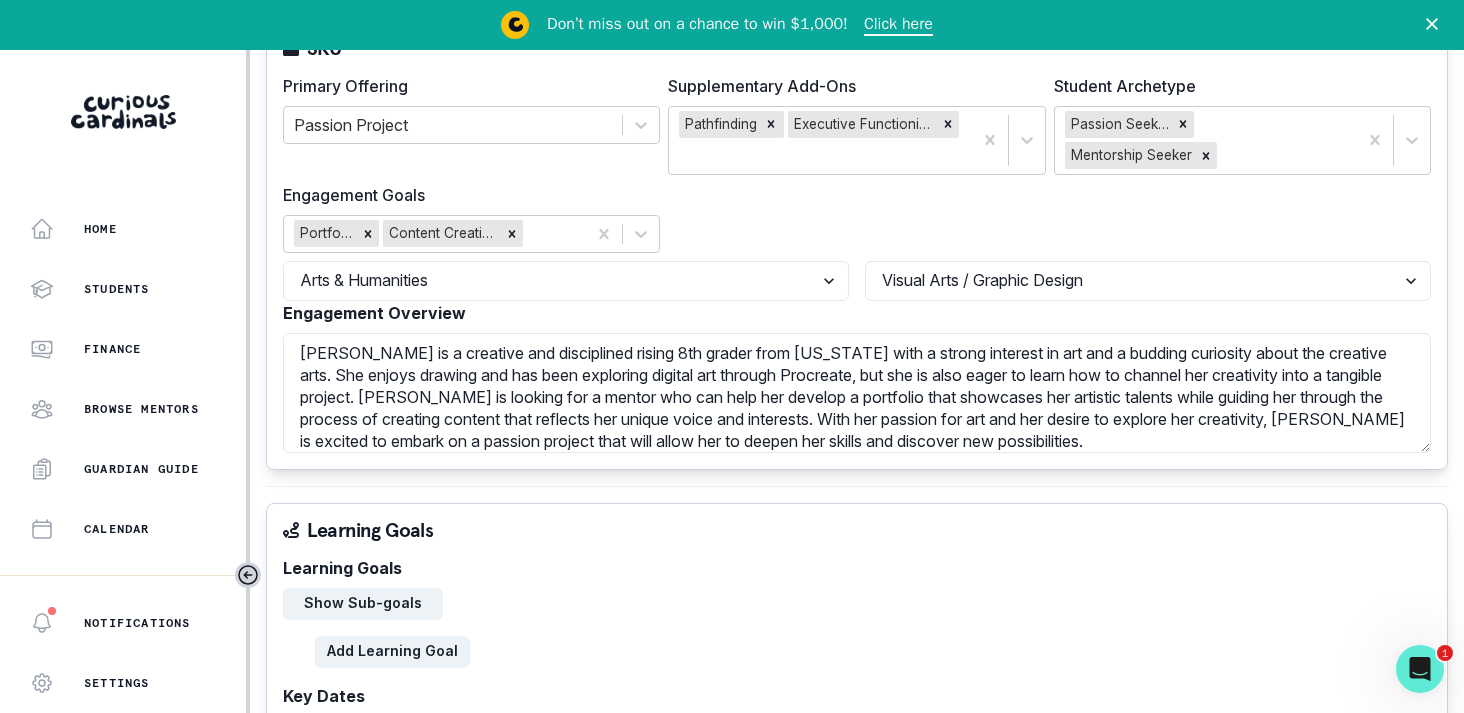 scroll, scrollTop: 317, scrollLeft: 0, axis: vertical 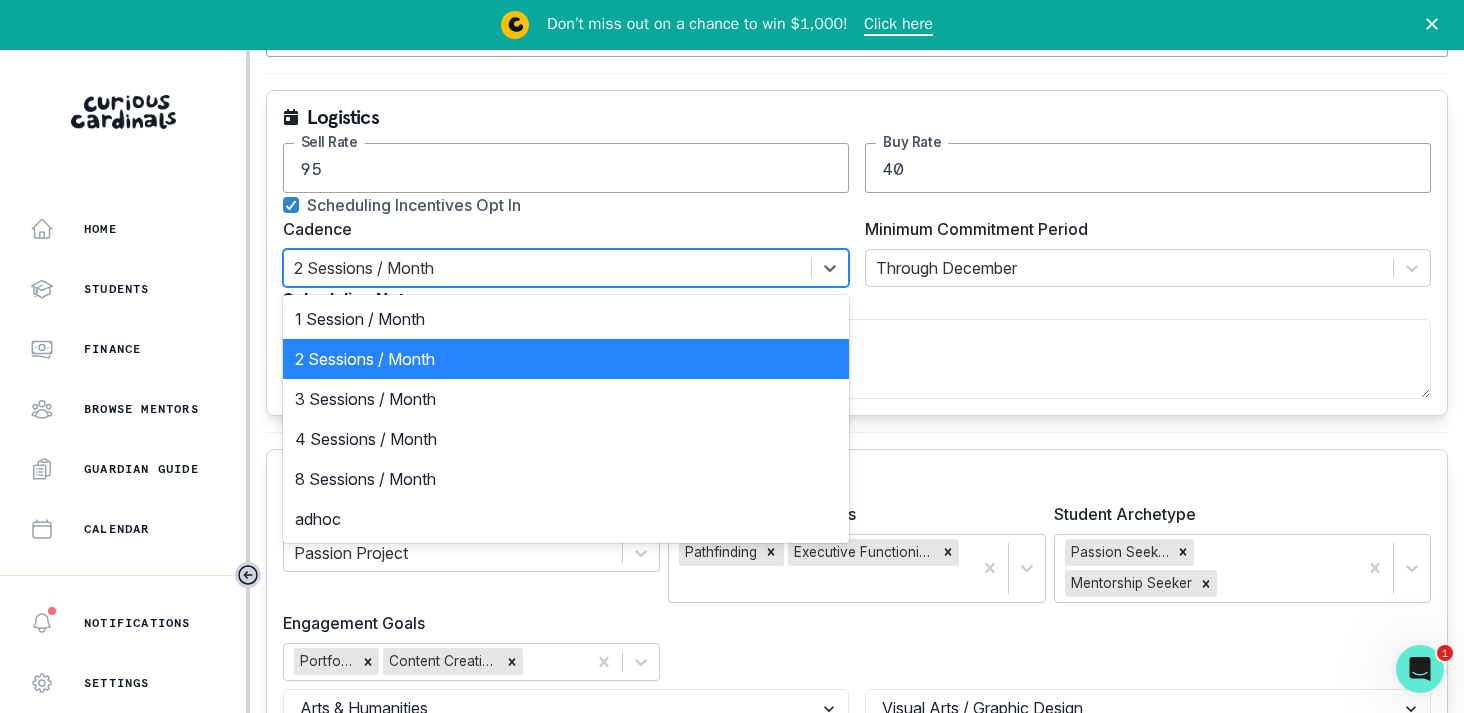 click at bounding box center (547, 268) 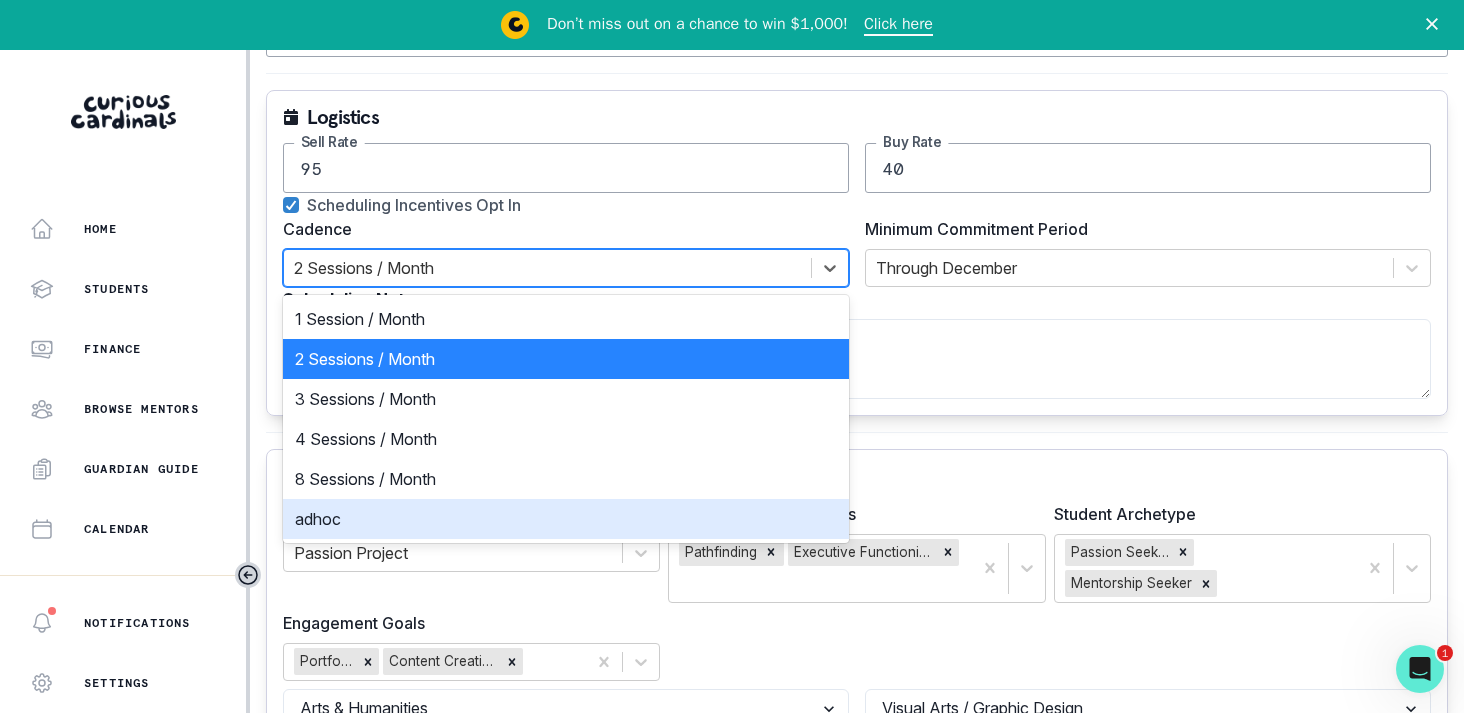 click on "adhoc" at bounding box center [566, 519] 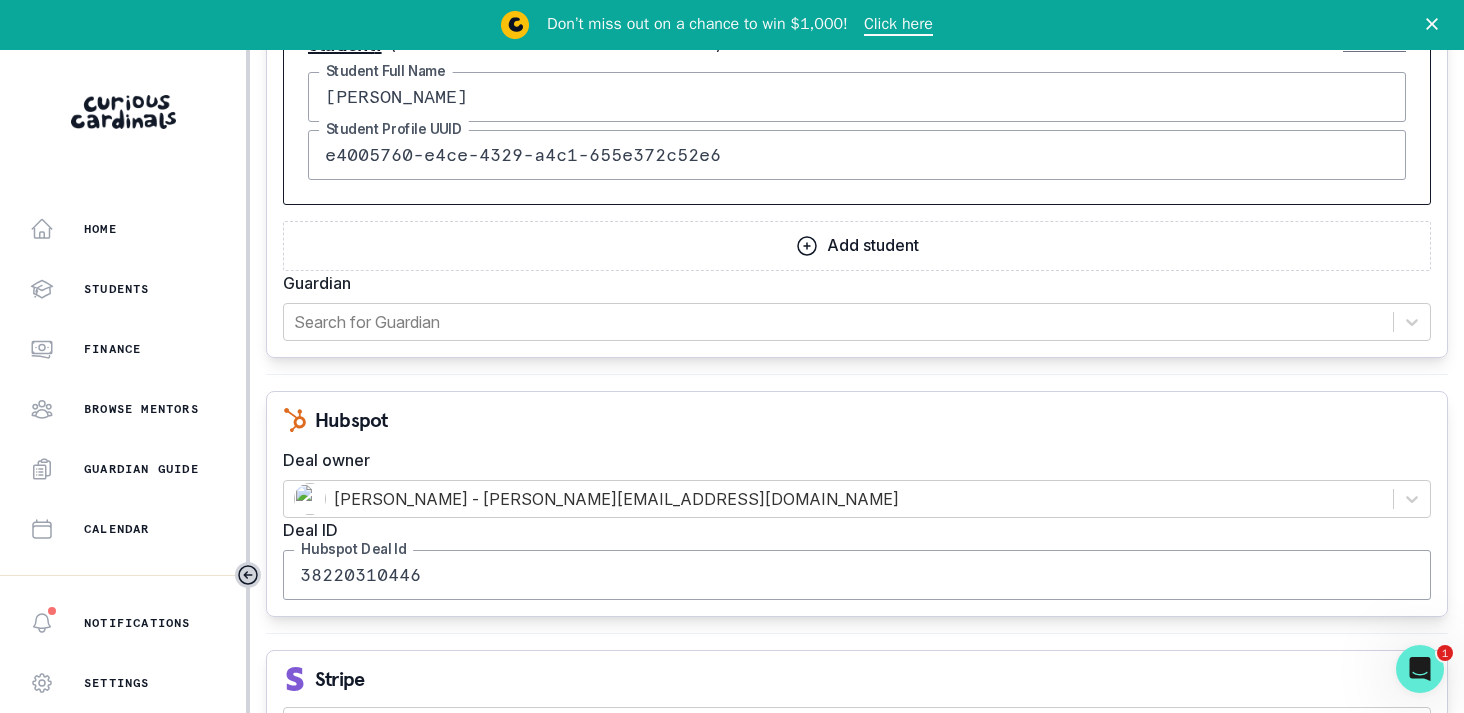 scroll, scrollTop: 1817, scrollLeft: 0, axis: vertical 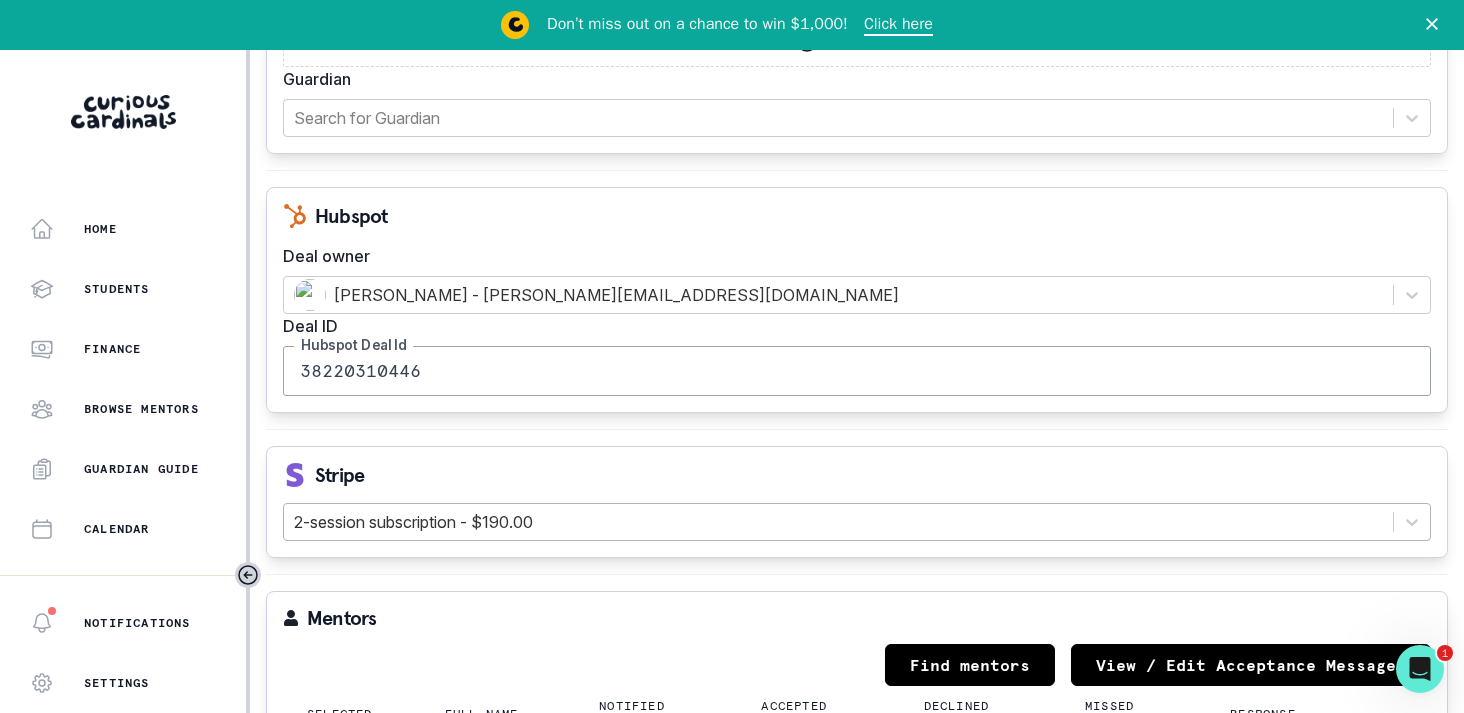 click at bounding box center (838, 522) 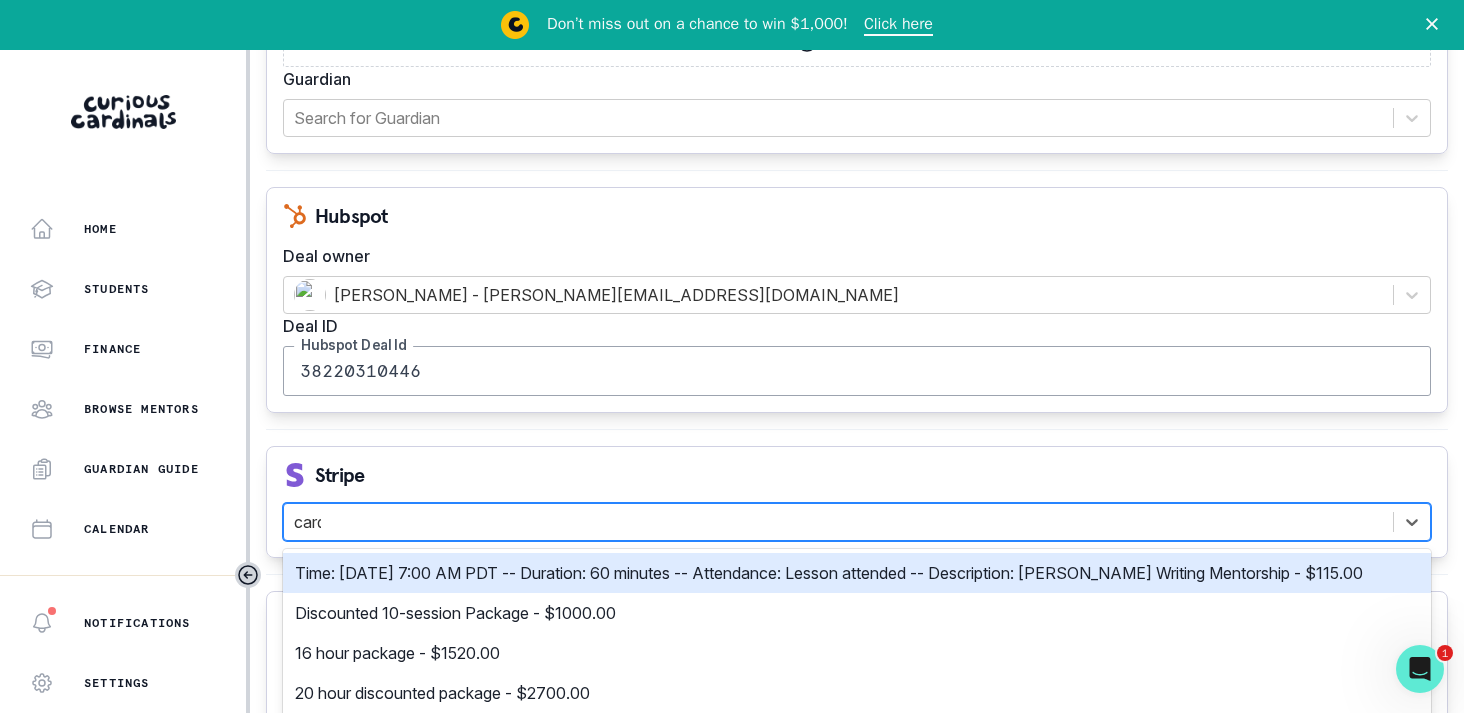 type on "card" 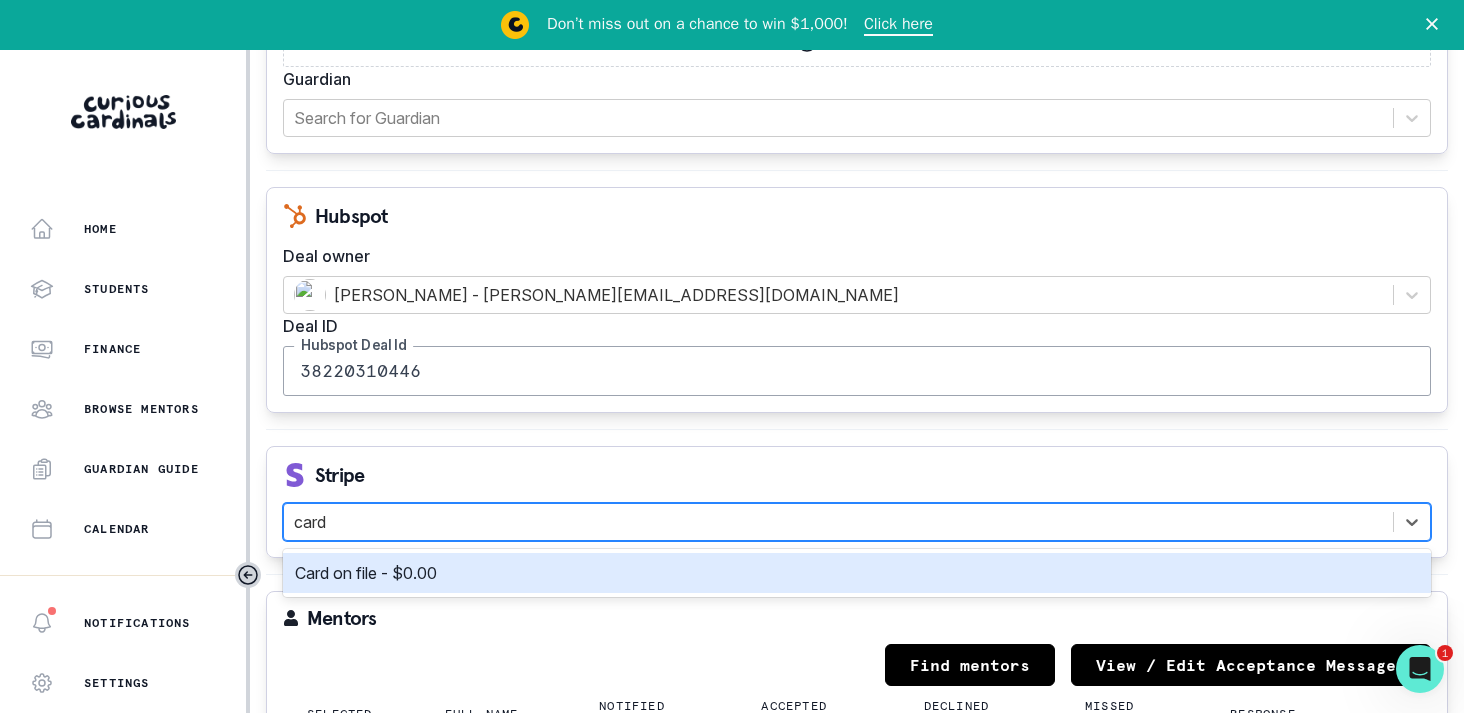 click on "Card on file - $0.00" at bounding box center [857, 573] 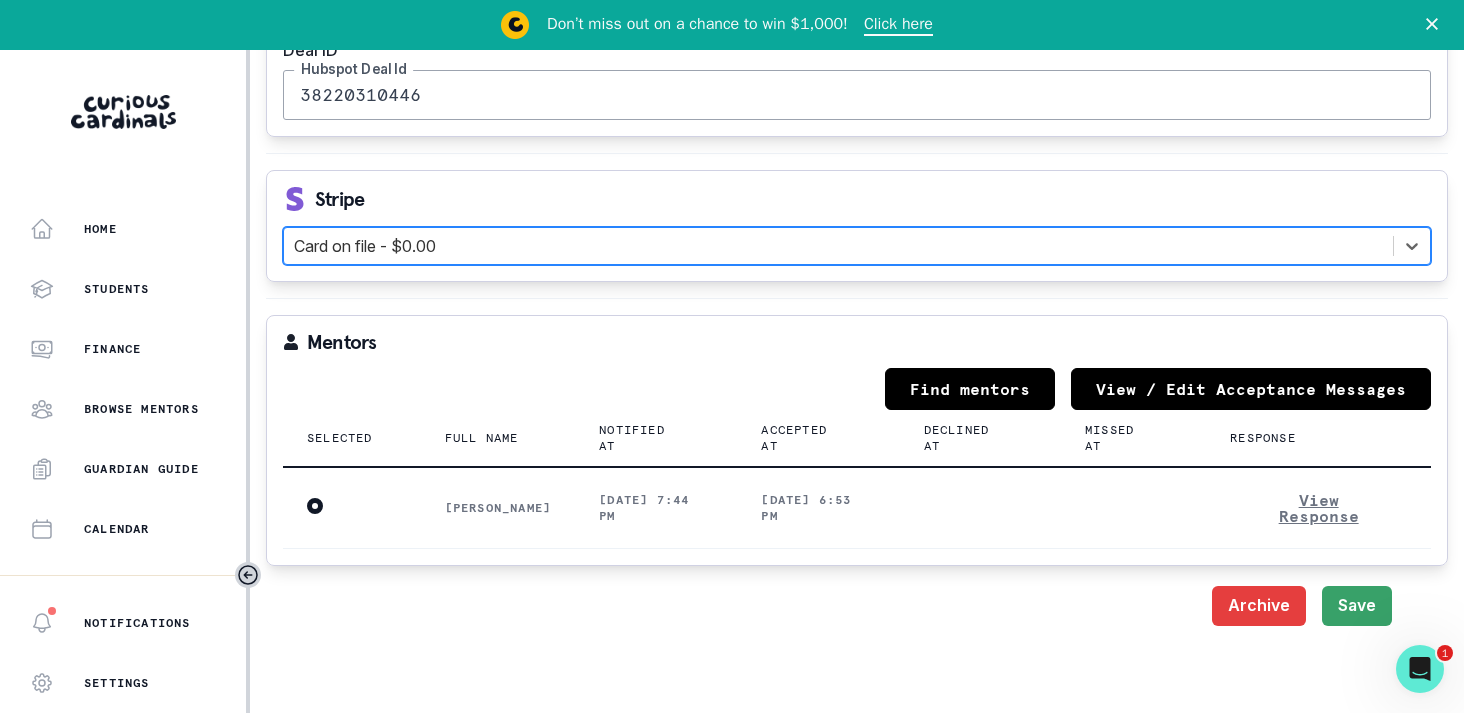scroll, scrollTop: 2206, scrollLeft: 0, axis: vertical 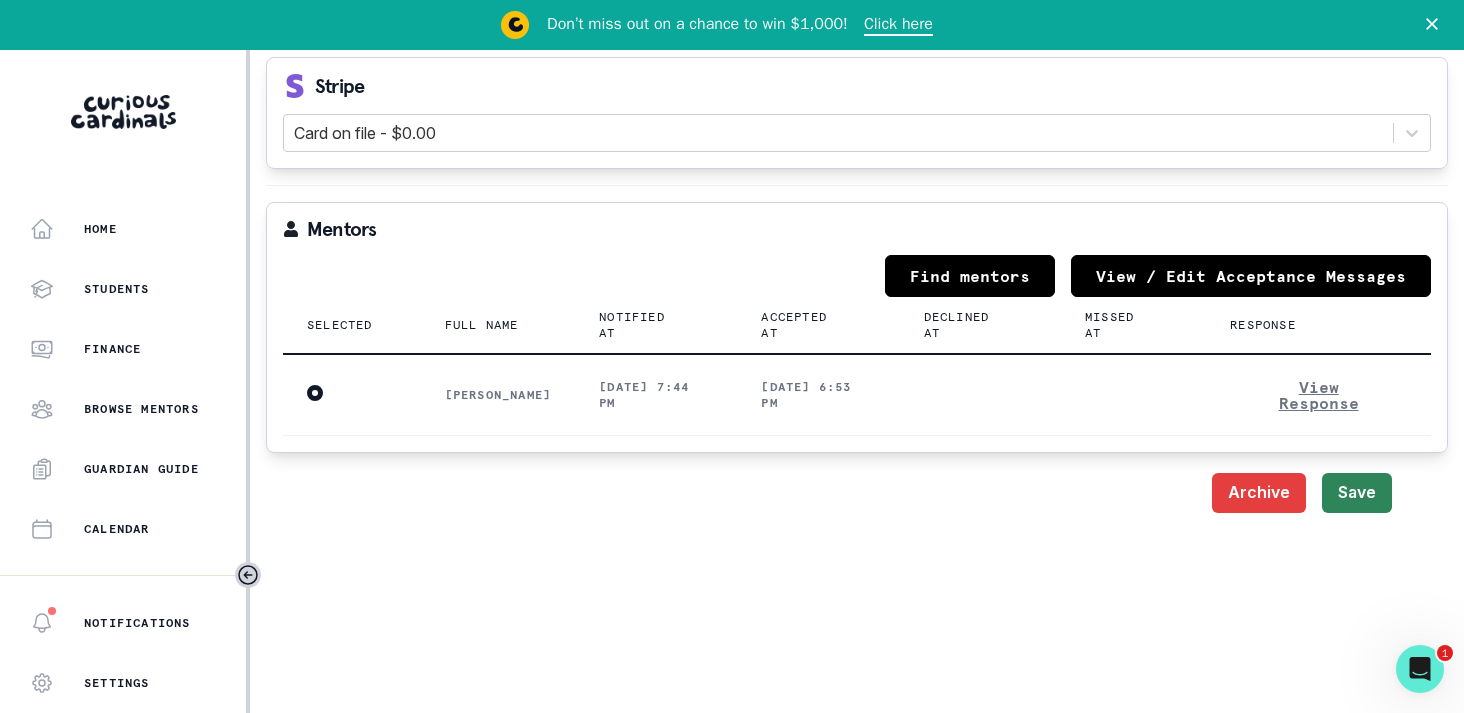 click on "Save" at bounding box center (1357, 493) 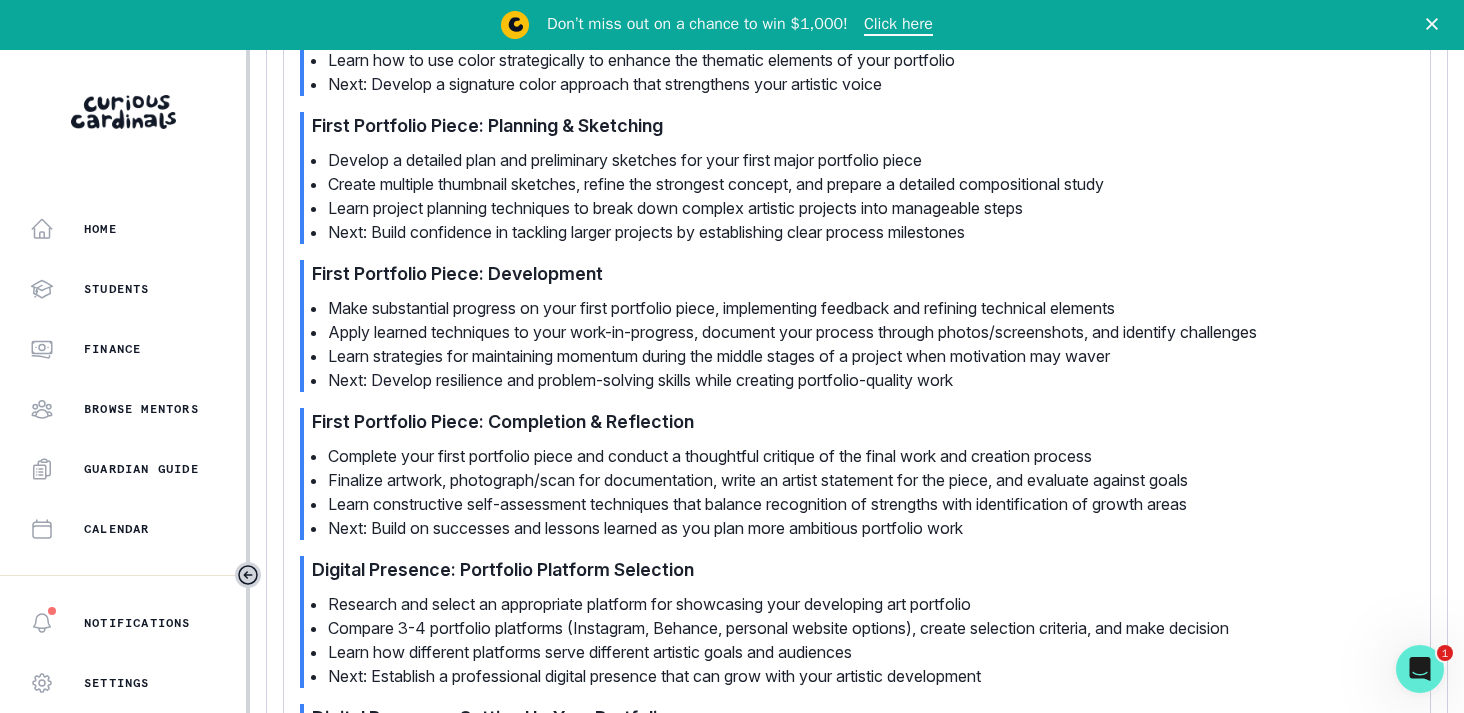 scroll, scrollTop: 2239, scrollLeft: 0, axis: vertical 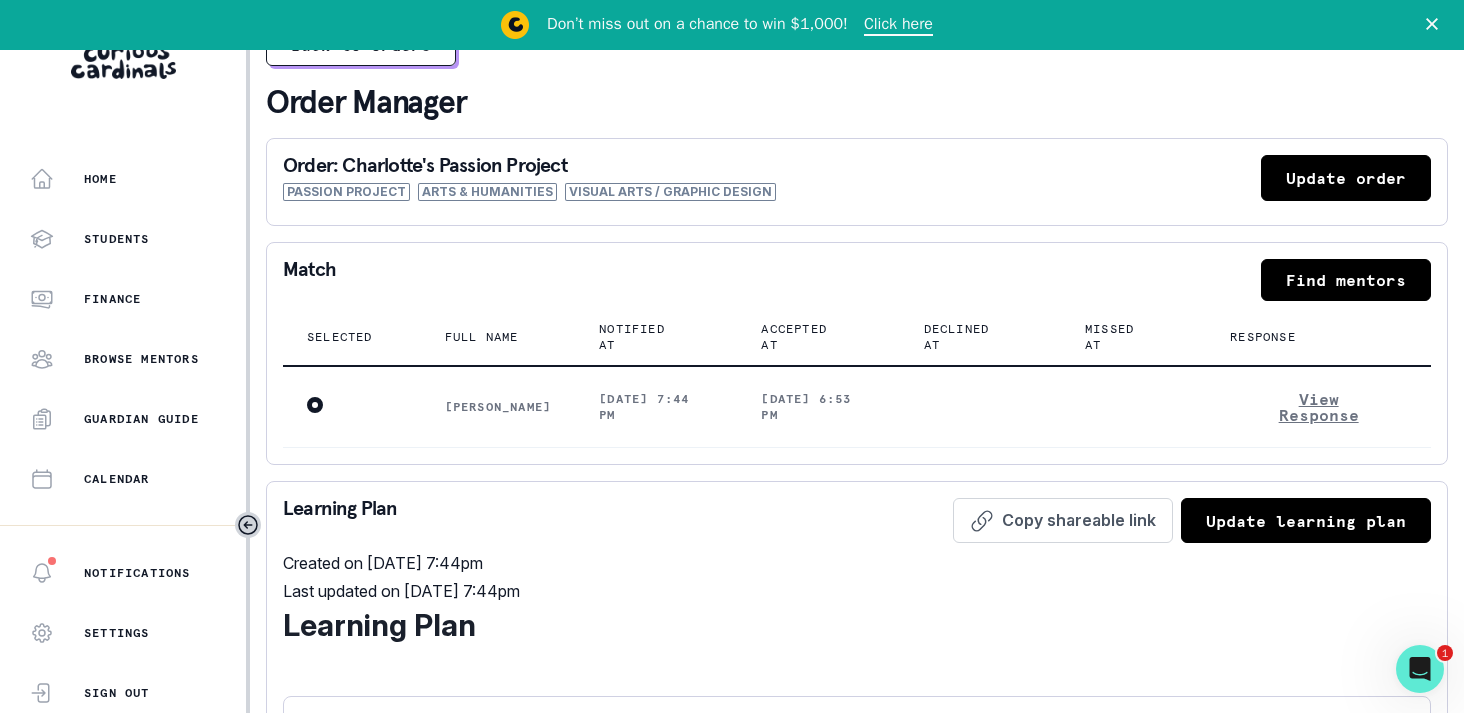 click on "Update order" at bounding box center (1346, 178) 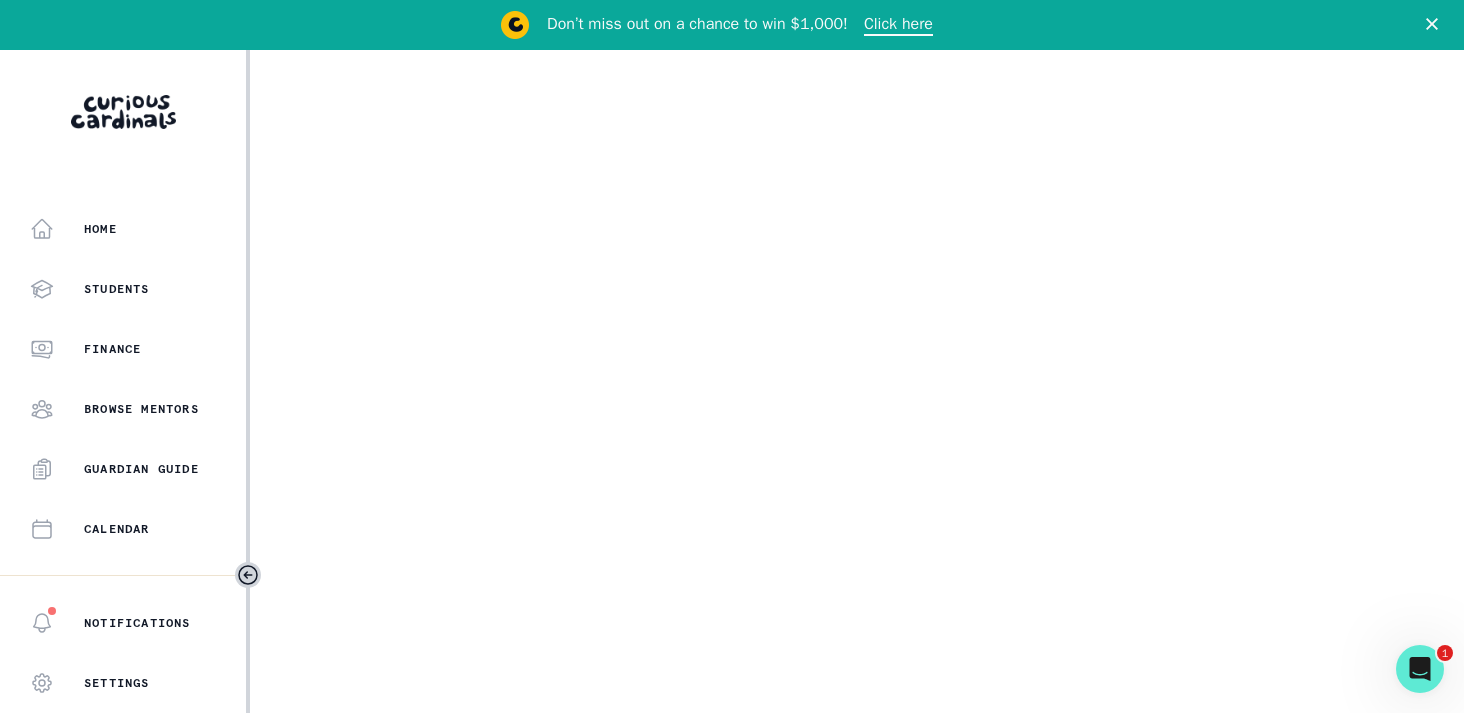 select on "17faa8e4-2b0e-4aee-abf5-4da8e9d87f5d" 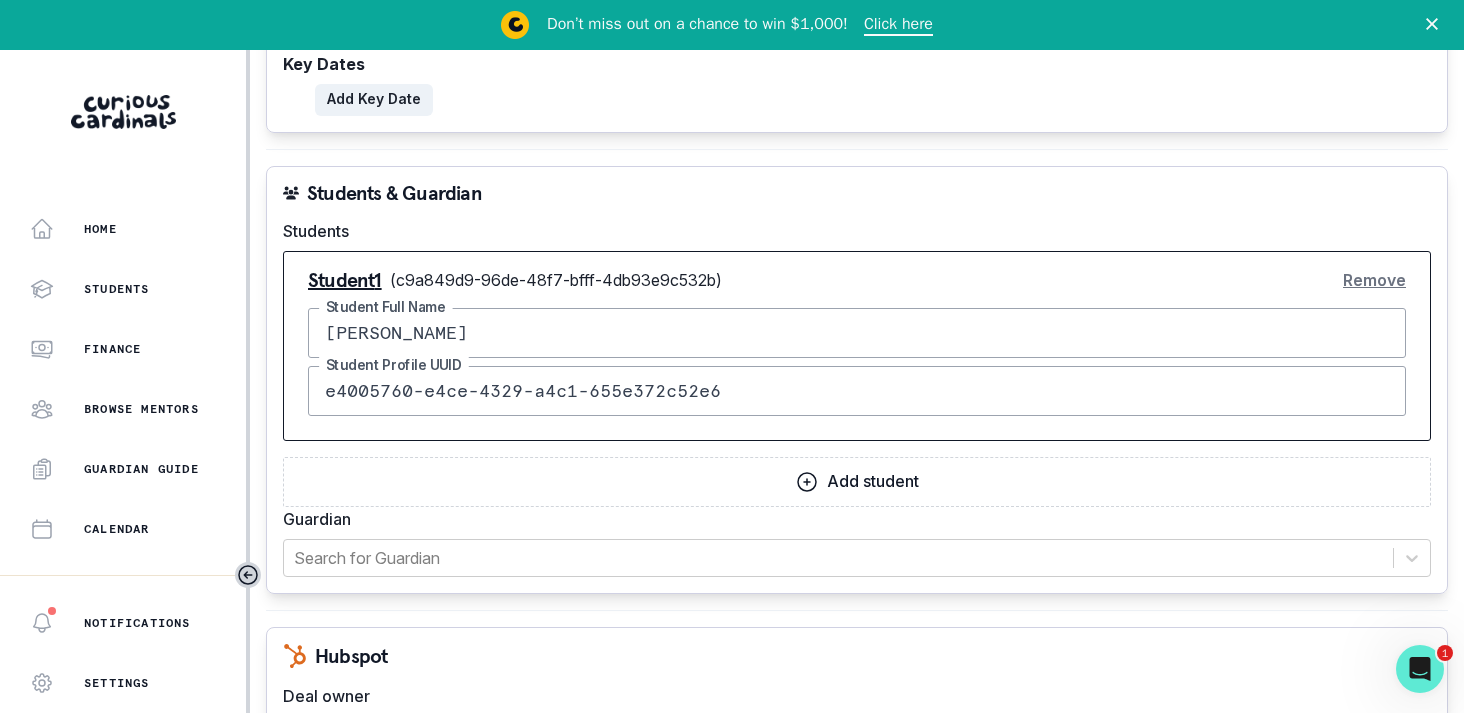 scroll, scrollTop: 1802, scrollLeft: 0, axis: vertical 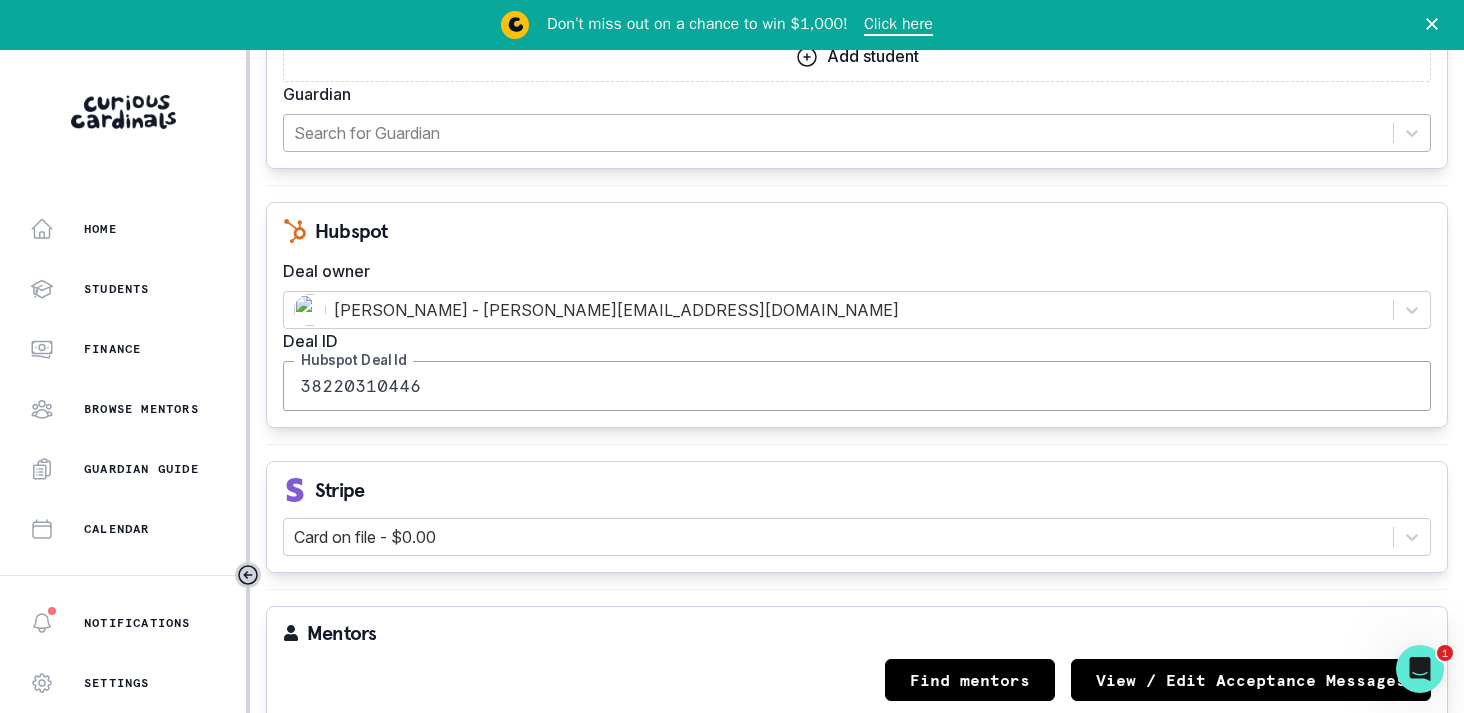 click at bounding box center [838, 133] 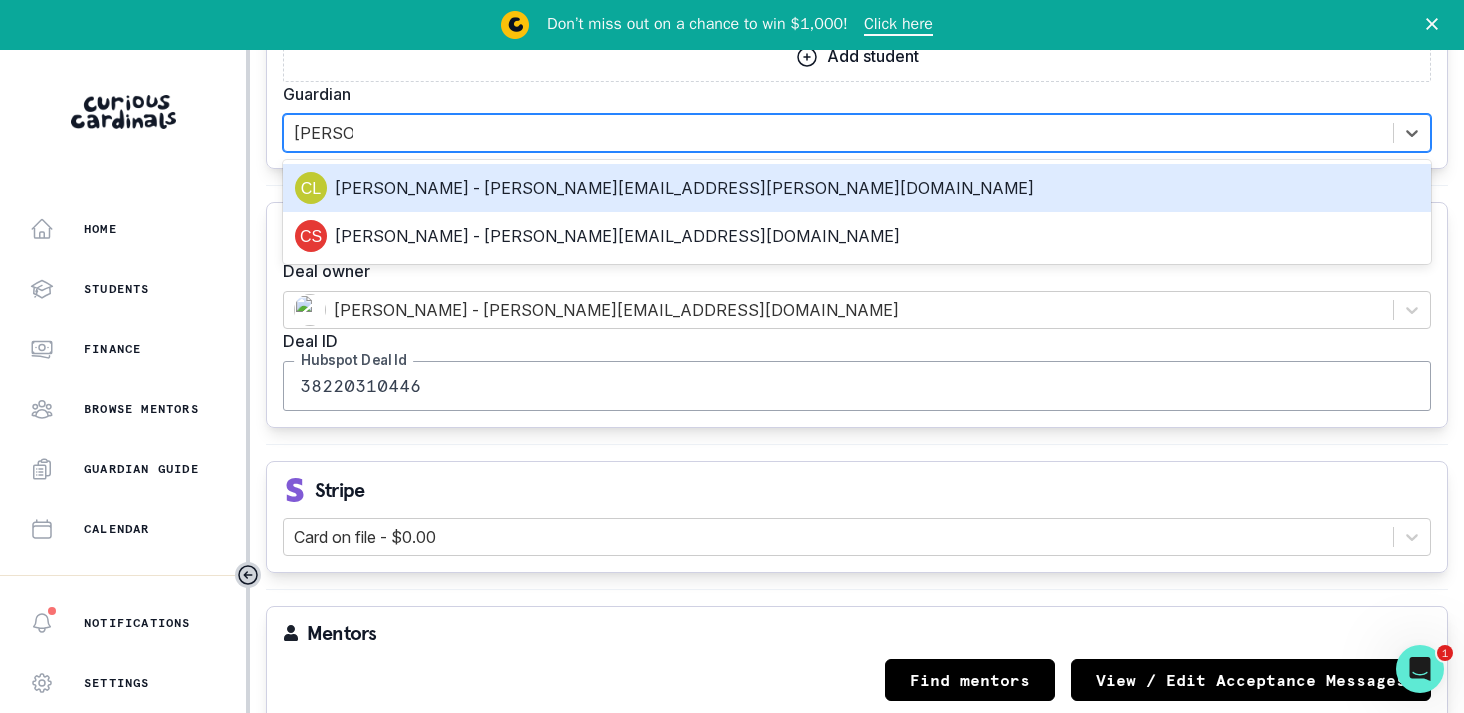 type on "[PERSON_NAME]" 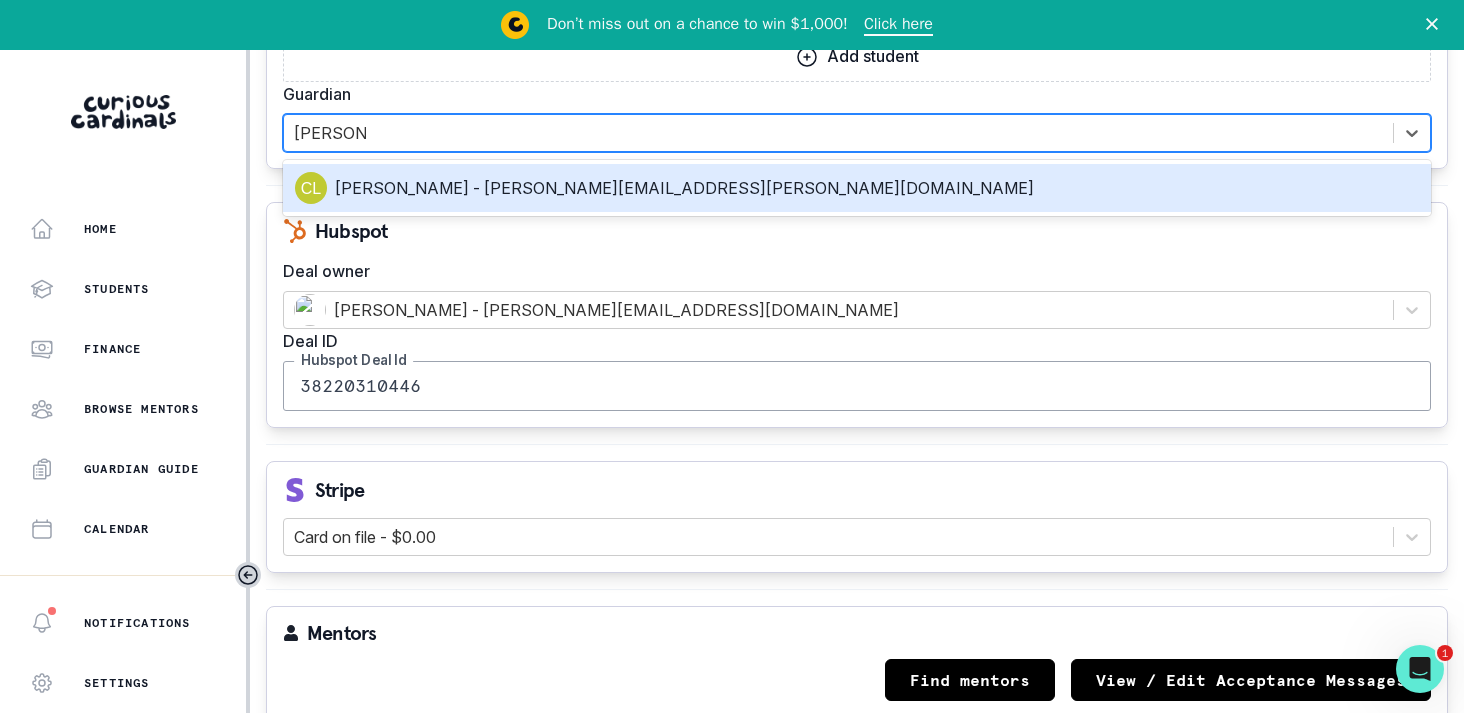 click on "[PERSON_NAME] - [PERSON_NAME][EMAIL_ADDRESS][PERSON_NAME][DOMAIN_NAME]" at bounding box center [857, 188] 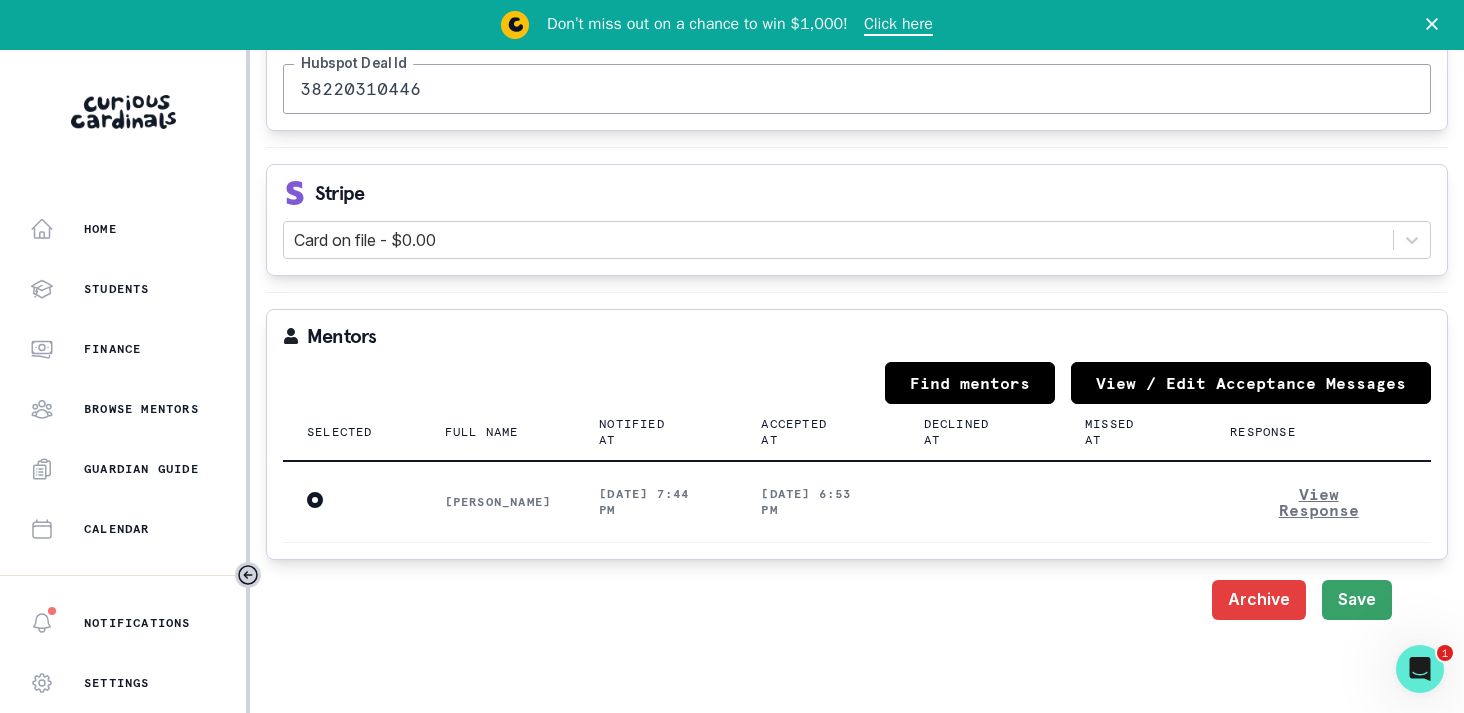 scroll, scrollTop: 2206, scrollLeft: 0, axis: vertical 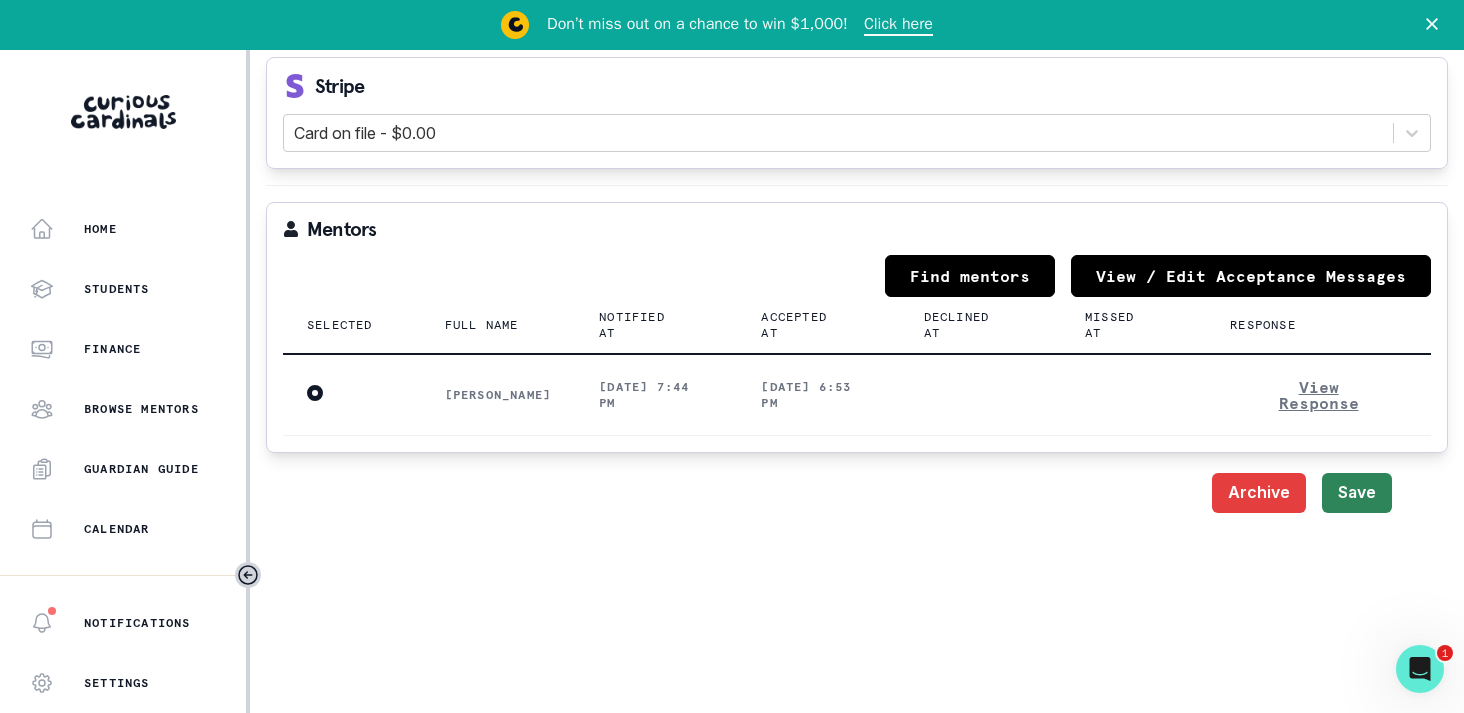 click on "Save" at bounding box center [1357, 493] 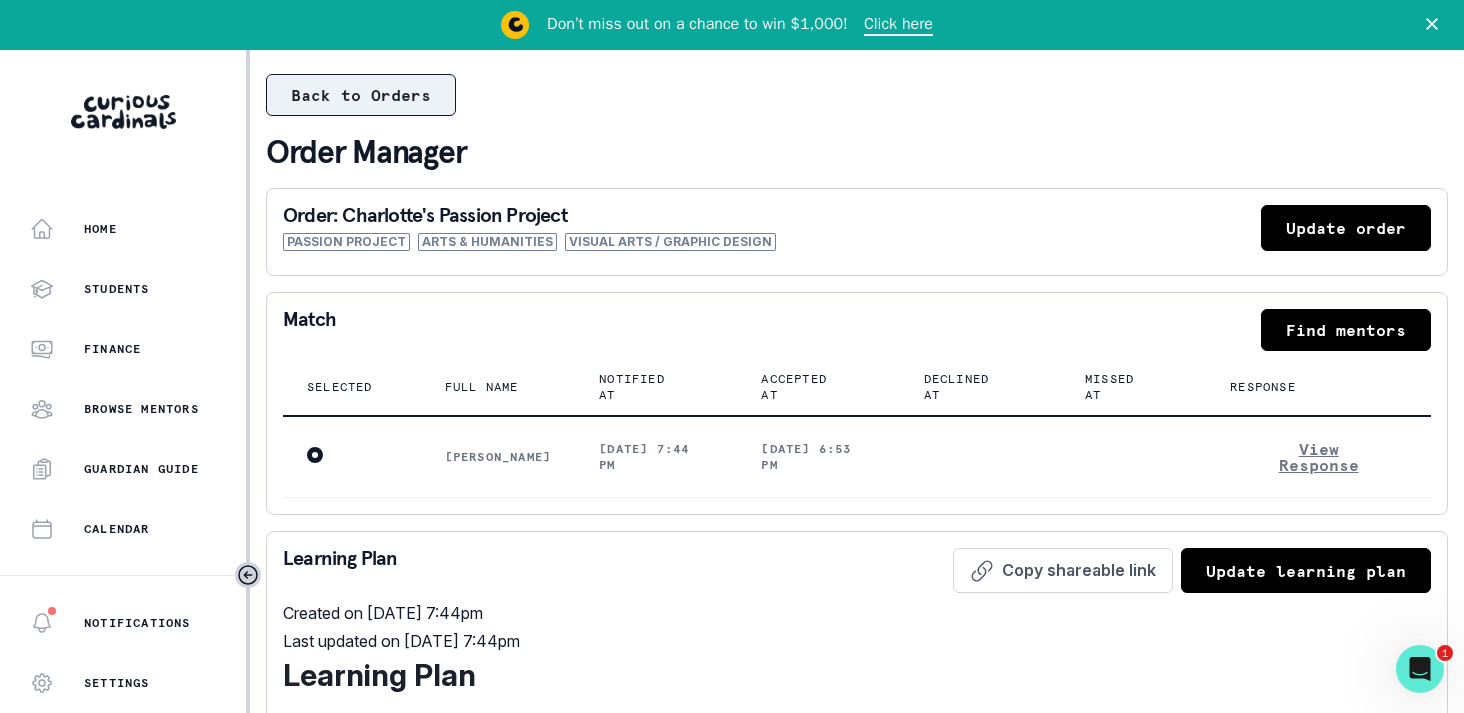 click on "Back to Orders" at bounding box center (361, 95) 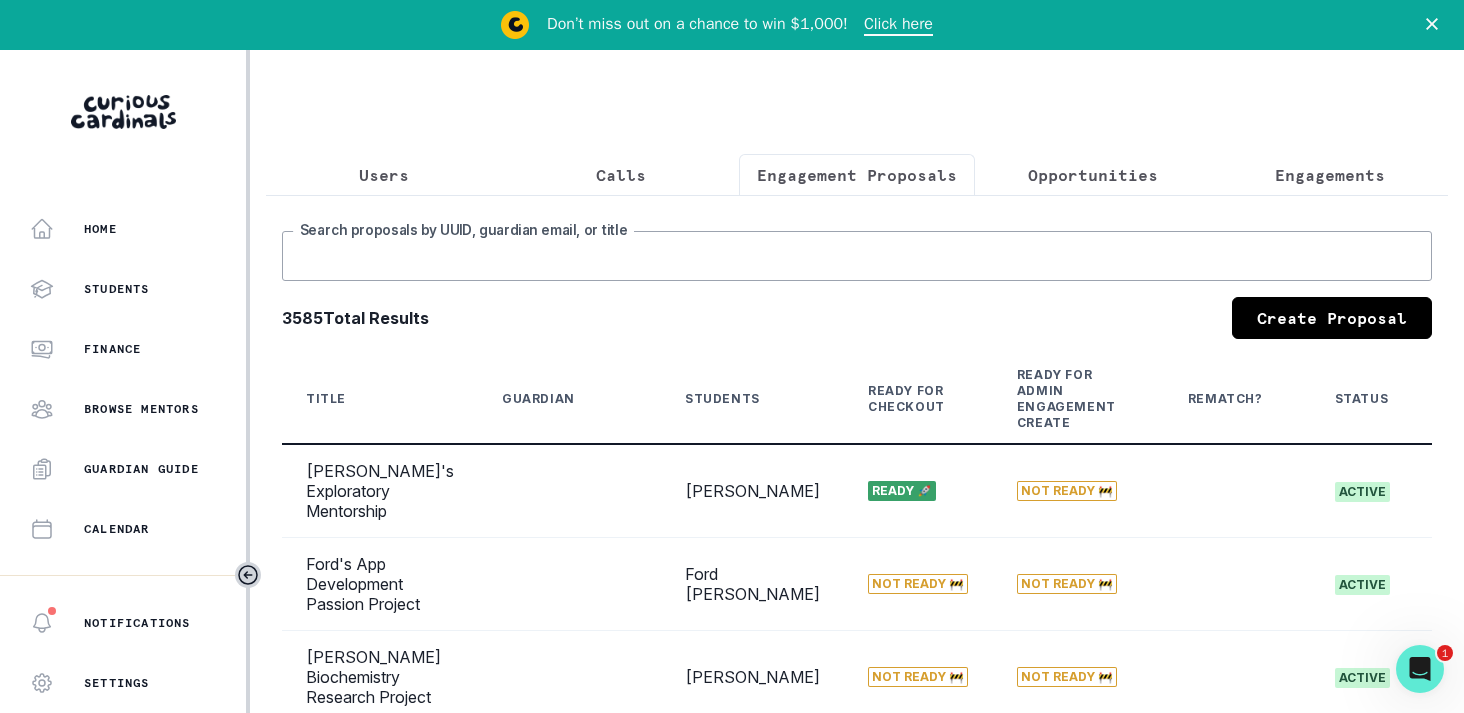 click on "Search proposals by UUID, guardian email, or title" at bounding box center [857, 256] 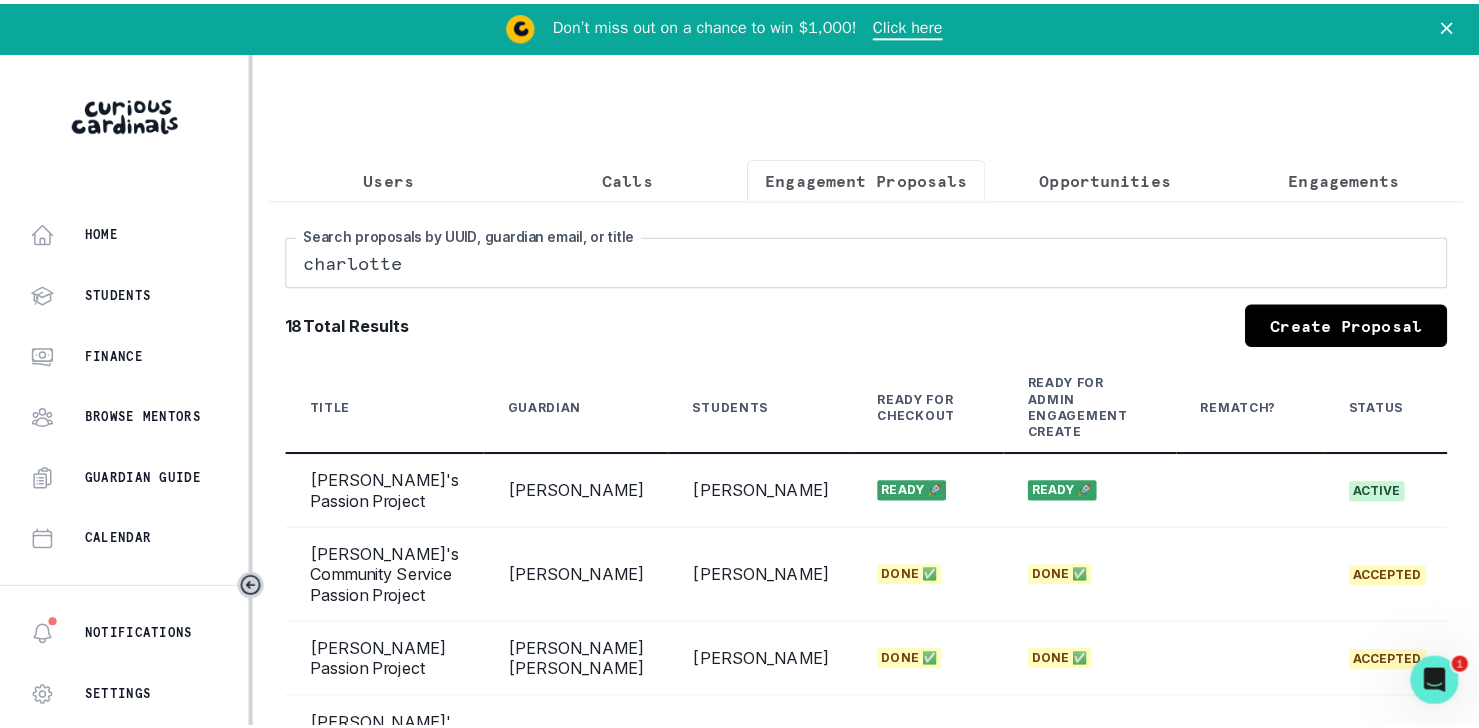 scroll, scrollTop: 0, scrollLeft: 234, axis: horizontal 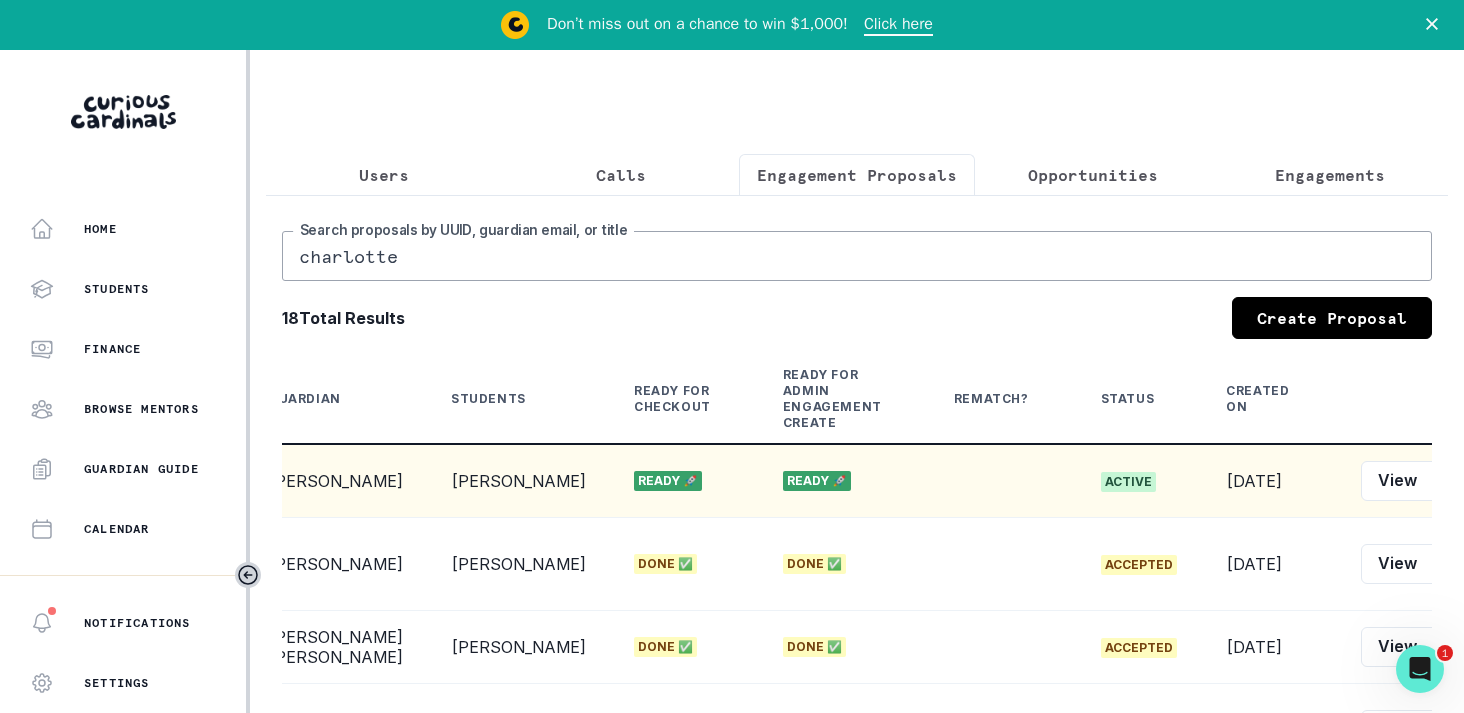 click 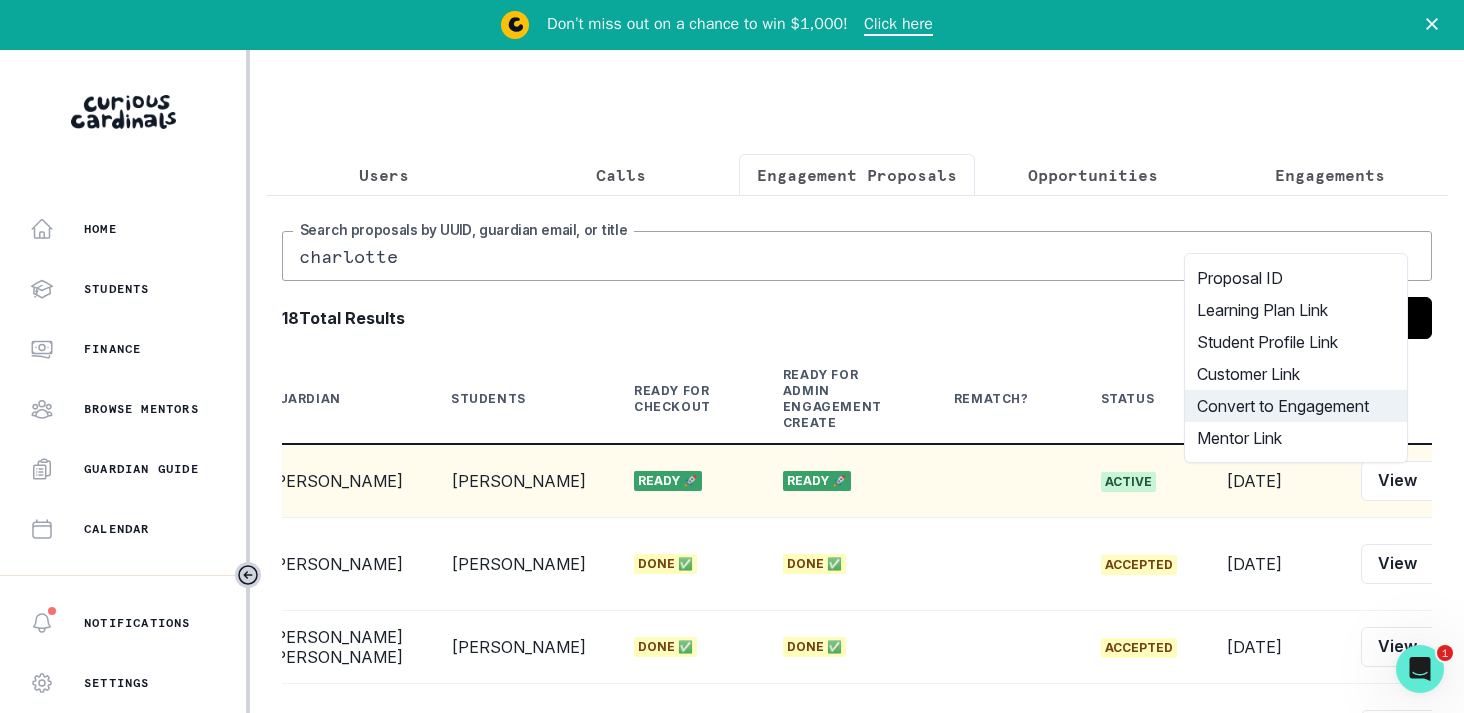 click on "Convert to Engagement" at bounding box center (1296, 406) 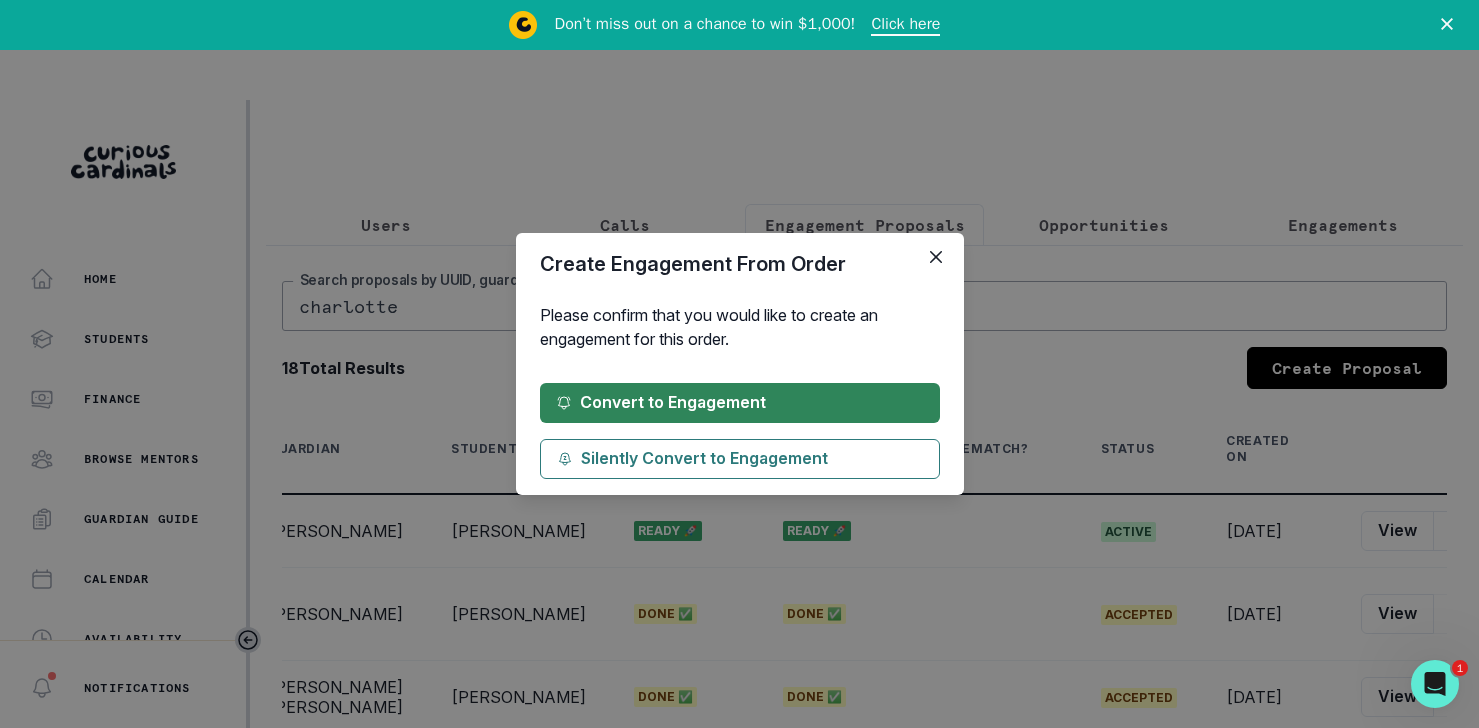 click on "Convert to Engagement" at bounding box center (740, 403) 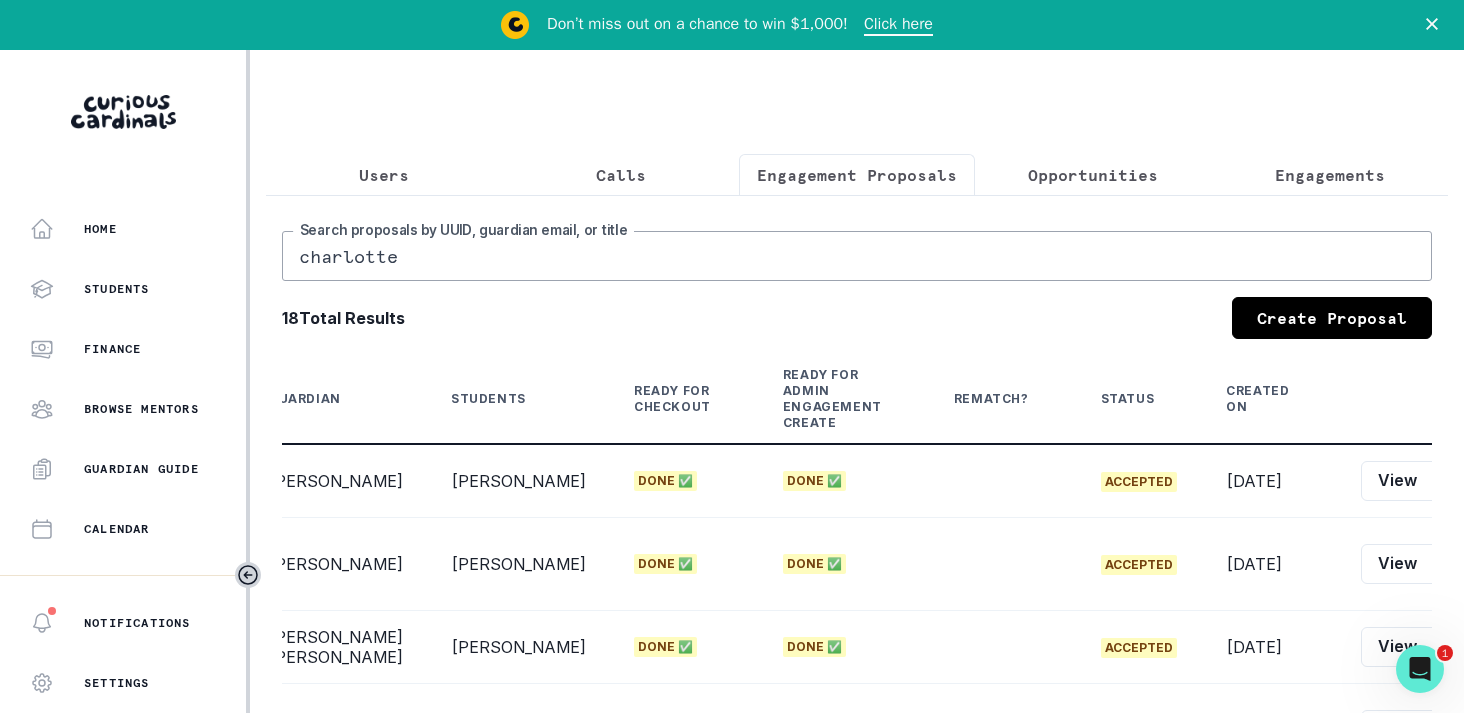 click on "Don’t miss out on a chance to win $1,000!                                                                                                                                               Click here" at bounding box center (732, 25) 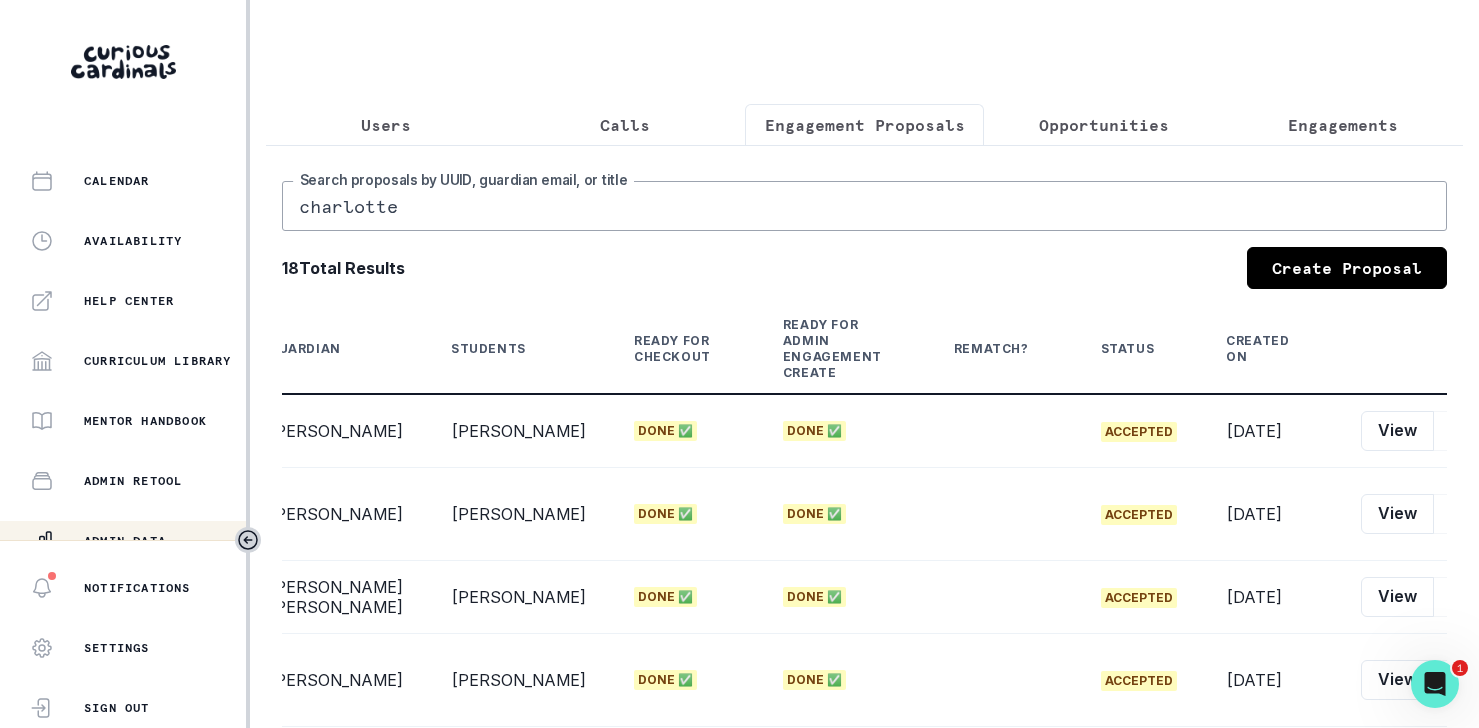 scroll, scrollTop: 499, scrollLeft: 0, axis: vertical 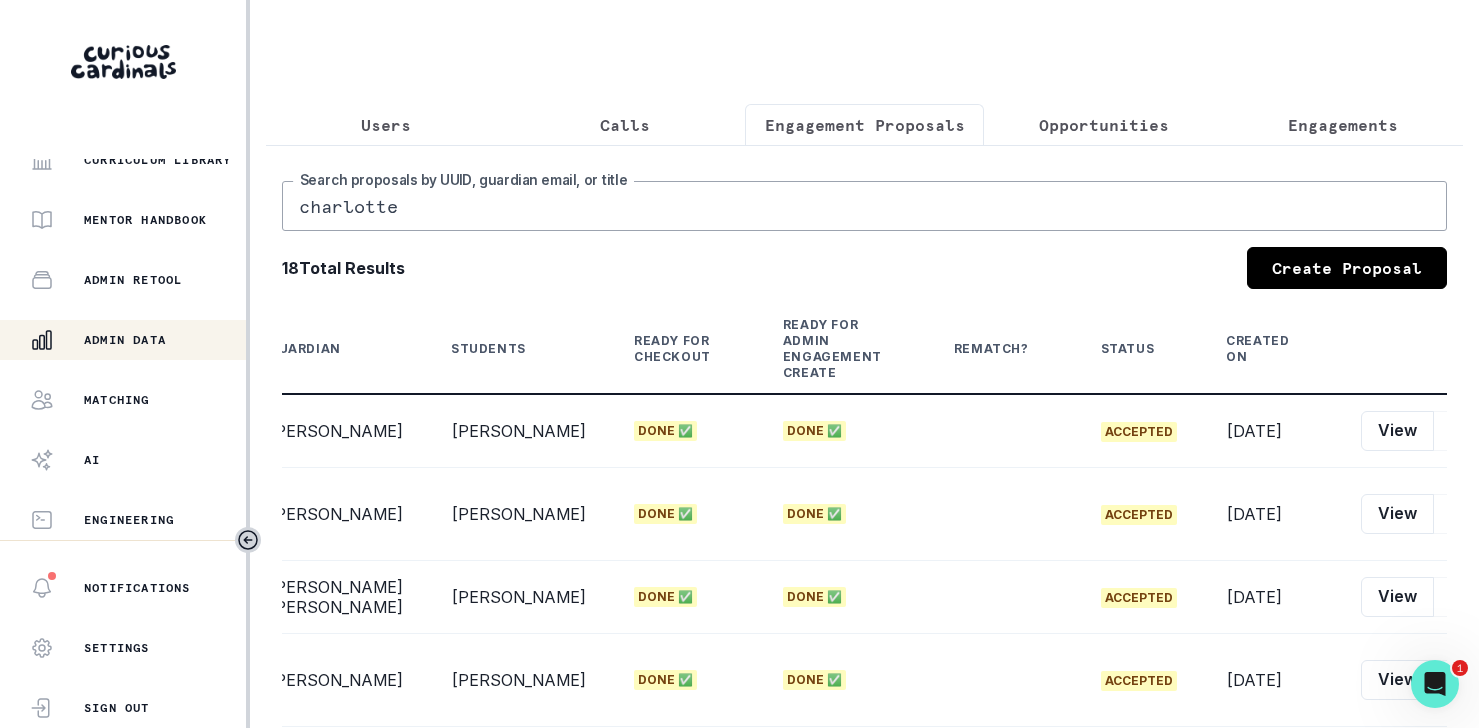 drag, startPoint x: 510, startPoint y: 219, endPoint x: 315, endPoint y: 174, distance: 200.12495 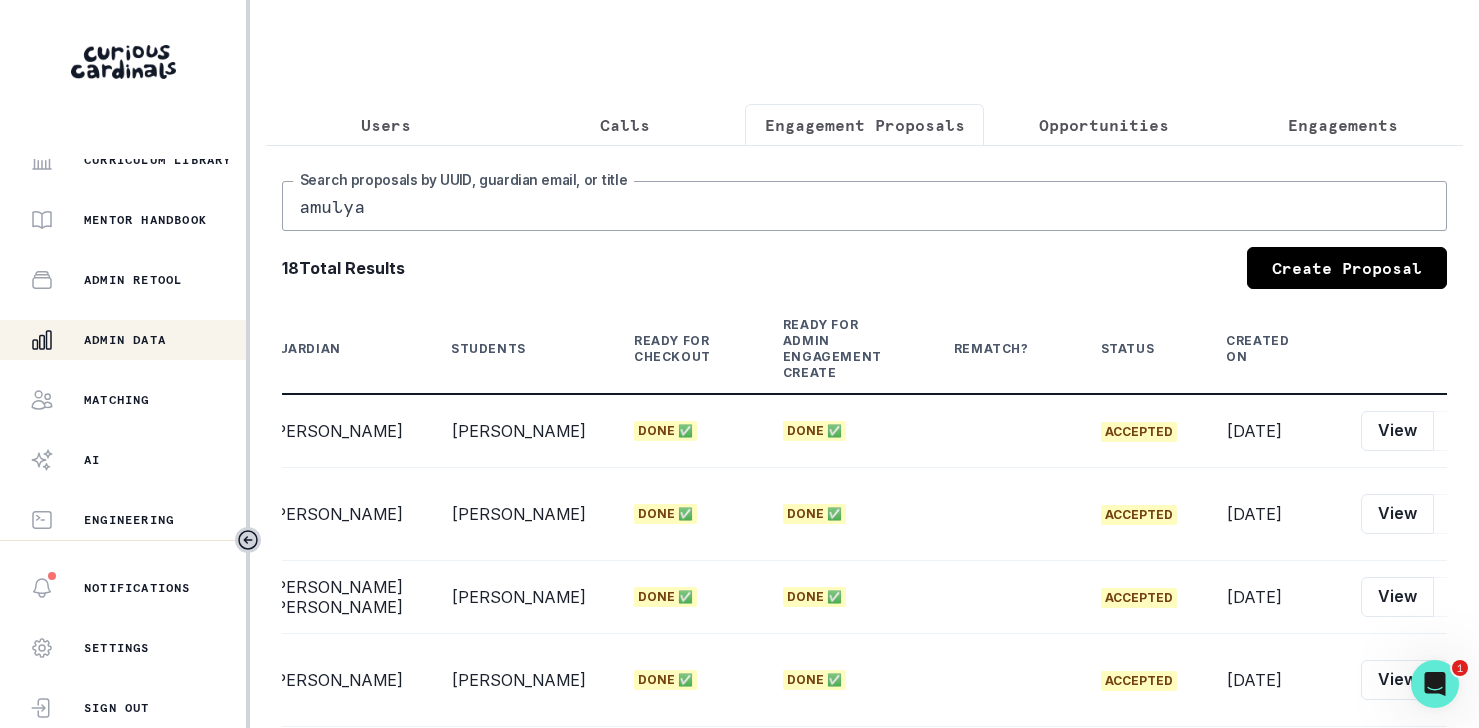 type on "amulya" 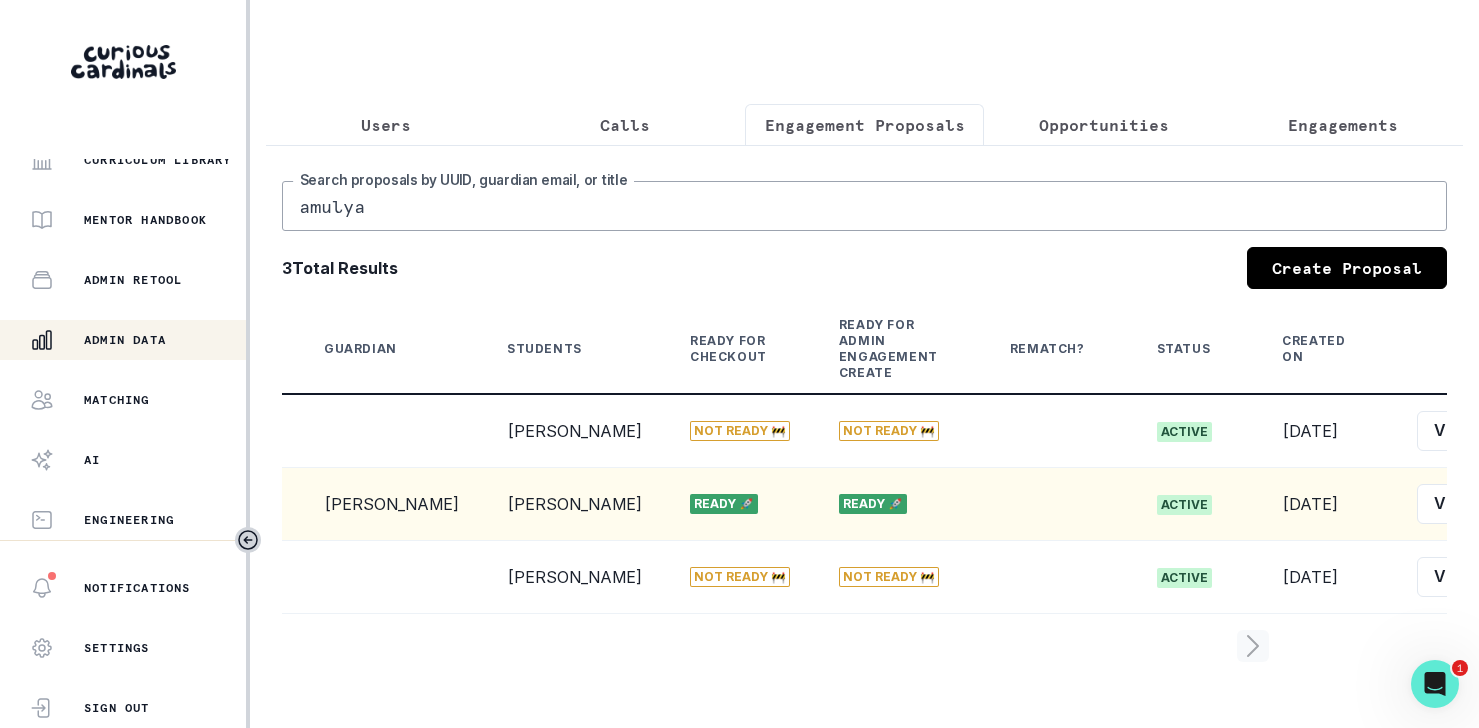 click on "Edit" at bounding box center (1520, 504) 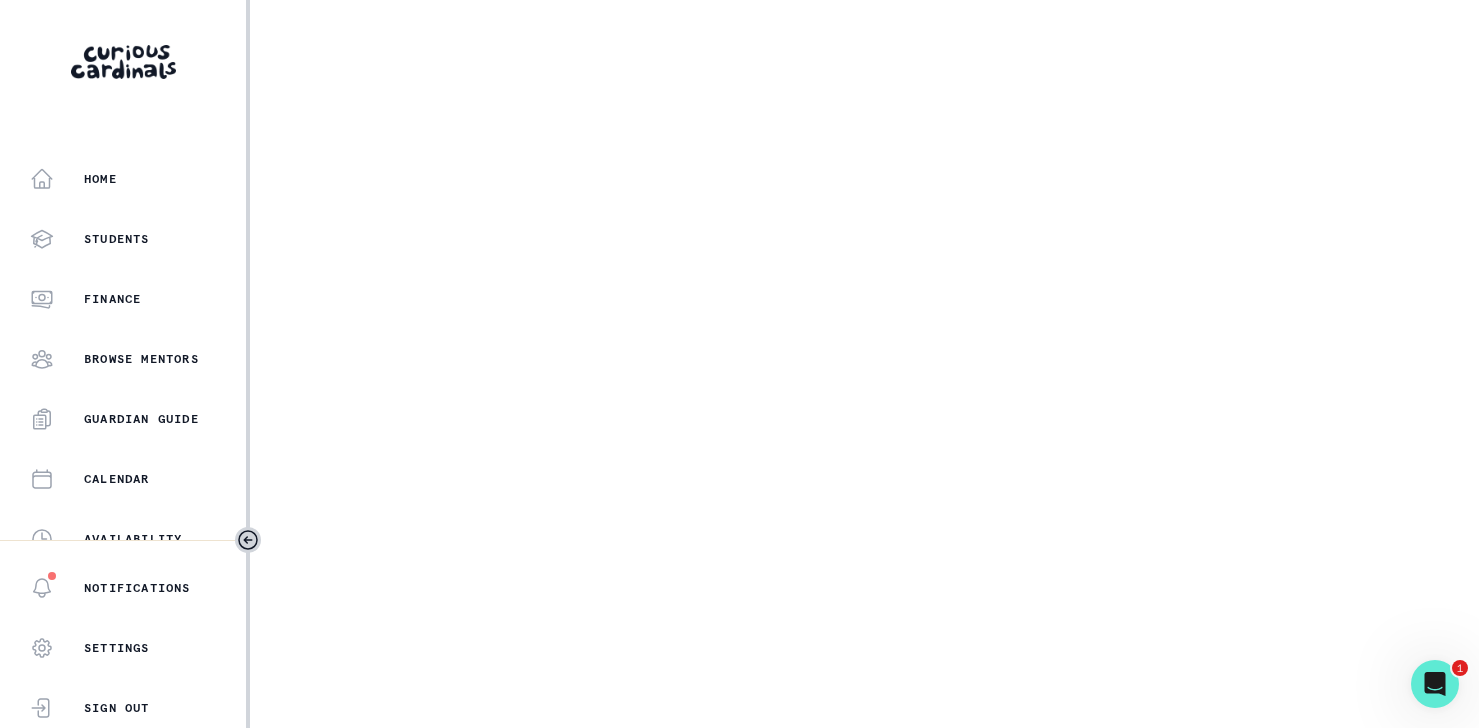 select on "5dcde038-cb98-49d9-8119-499a098a35d2" 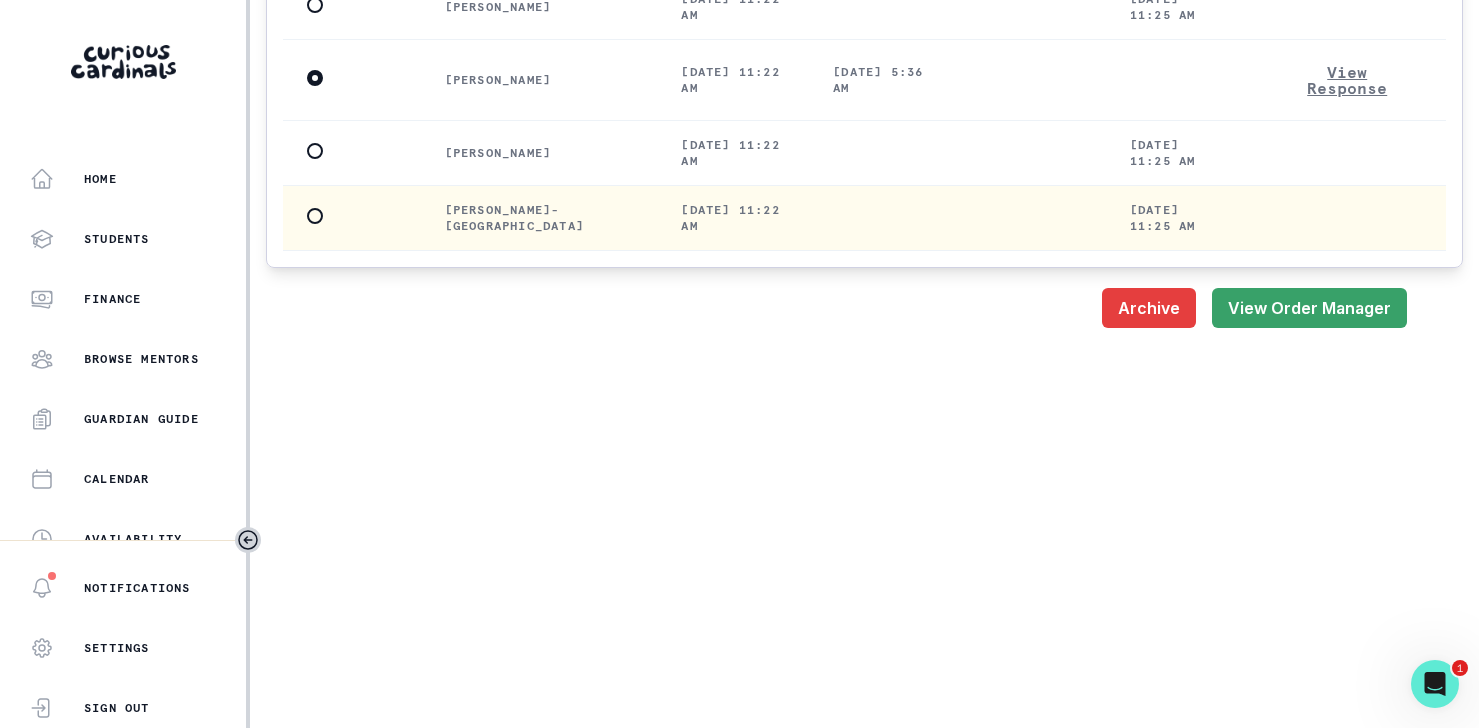 scroll, scrollTop: 2708, scrollLeft: 0, axis: vertical 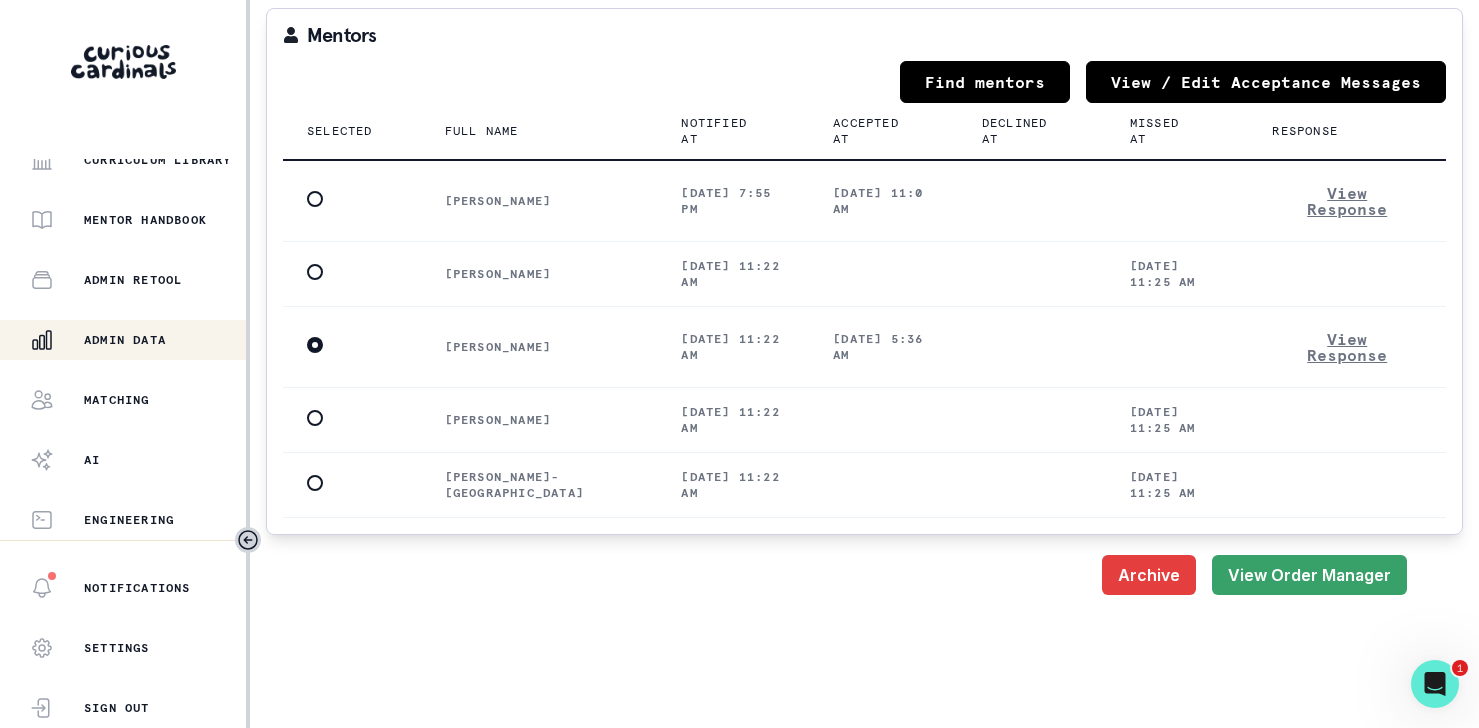 click on "Admin Data" at bounding box center (138, 340) 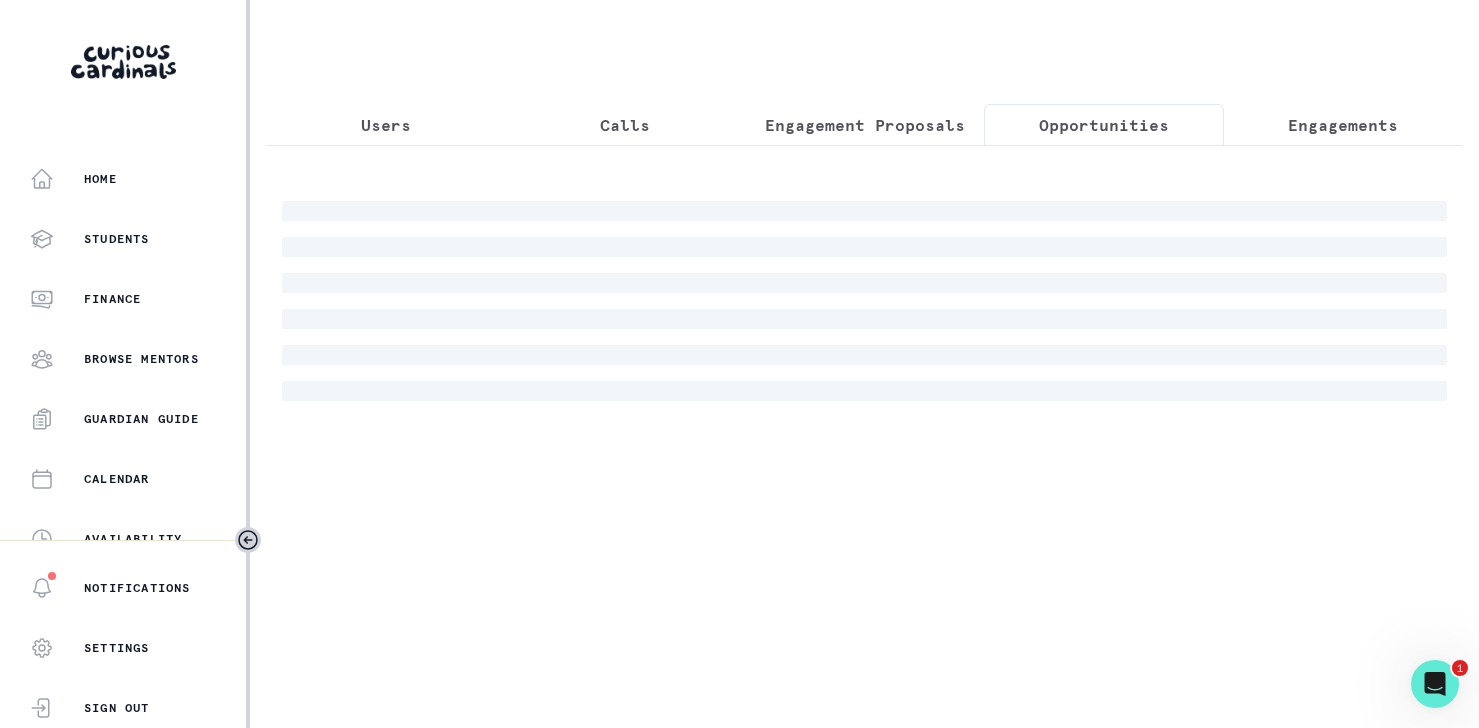 click on "Opportunities" at bounding box center (1103, 125) 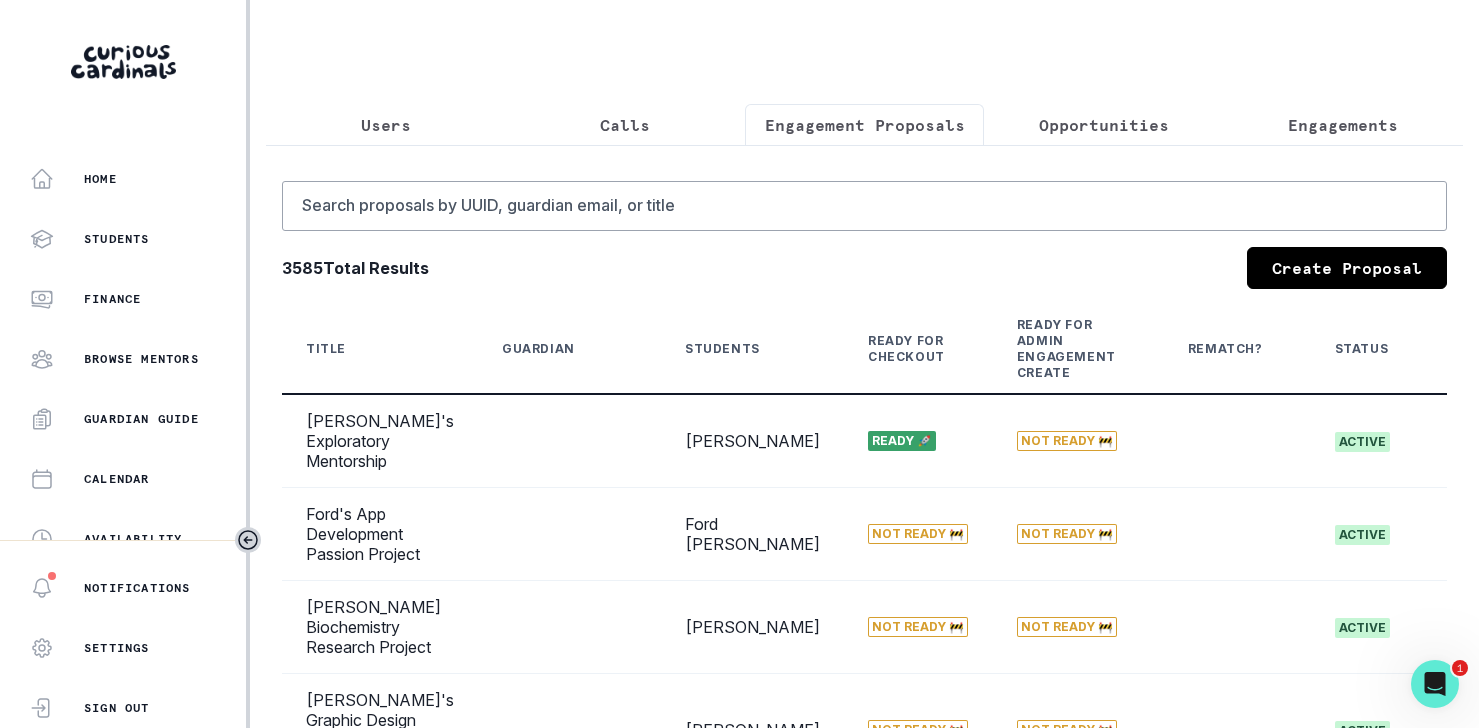 click on "Search proposals by UUID, guardian email, or title 3585  Total Results Create Proposal Title Guardian Students Ready for Checkout Ready for Admin Engagement Create Rematch? Status Created On [PERSON_NAME]'s Exploratory Mentorship [PERSON_NAME] Ready 🚀  Not Ready 🚧 active [DATE] View Edit Proposal ID Learning Plan Link Student Profile Link Customer Link Mentor Link Ford's App Development Passion Project Ford [PERSON_NAME] Not Ready 🚧 Not Ready 🚧 active [DATE] View Edit Proposal ID Learning Plan Link Student Profile Link Customer Link Mentor Link Sanvi's Biochemistry Research Project Saanvi [PERSON_NAME] Not Ready 🚧 Not Ready 🚧 active [DATE] View Edit Proposal ID Learning Plan Link Student Profile Link Customer Link Mentor Link [PERSON_NAME]'s Graphic Design Pathfinding Passion Project [PERSON_NAME] Not Ready 🚧 Not Ready 🚧 active [DATE] View Edit Proposal ID Learning Plan Link Student Profile Link Customer Link Mentor Link Amulya's Passion Project [PERSON_NAME] Not Ready 🚧 Not Ready 🚧 active [DATE]" at bounding box center (864, 777) 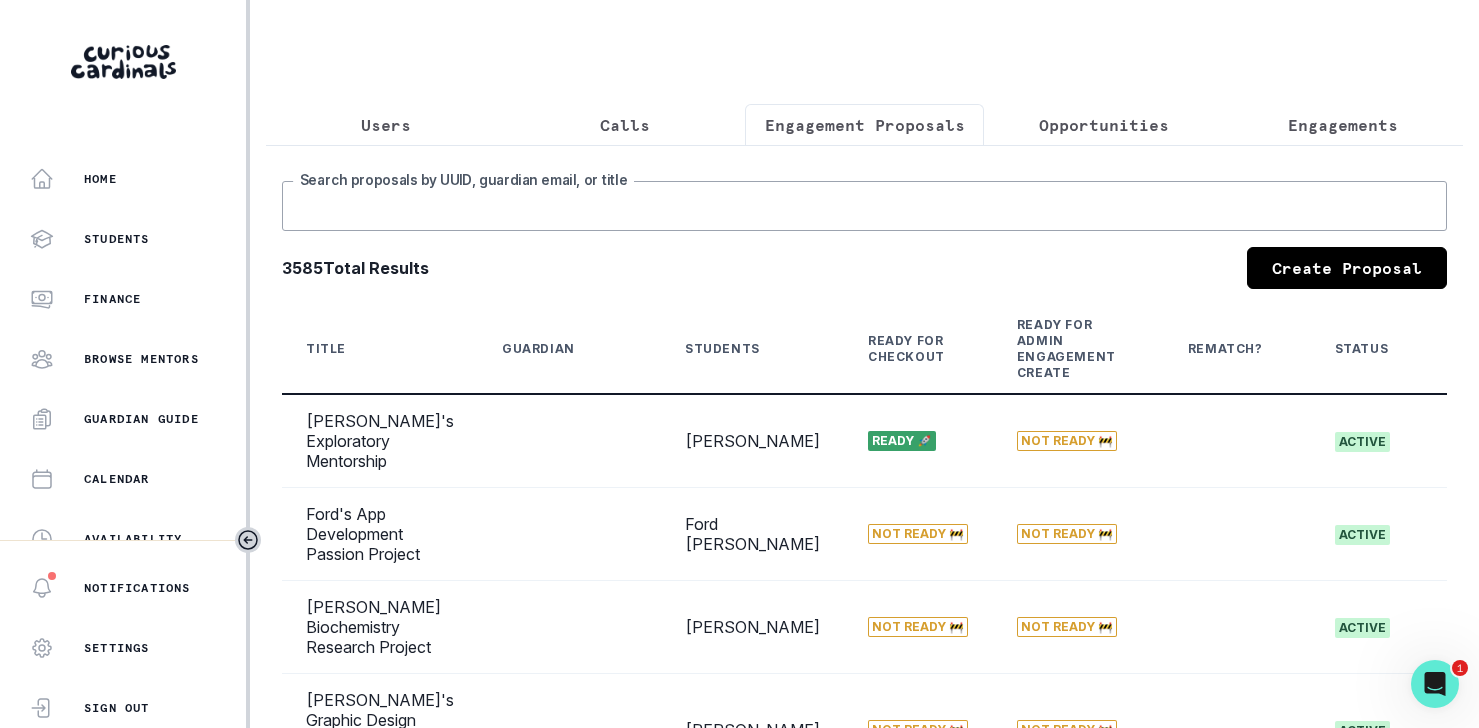 click on "Search proposals by UUID, guardian email, or title" at bounding box center [864, 206] 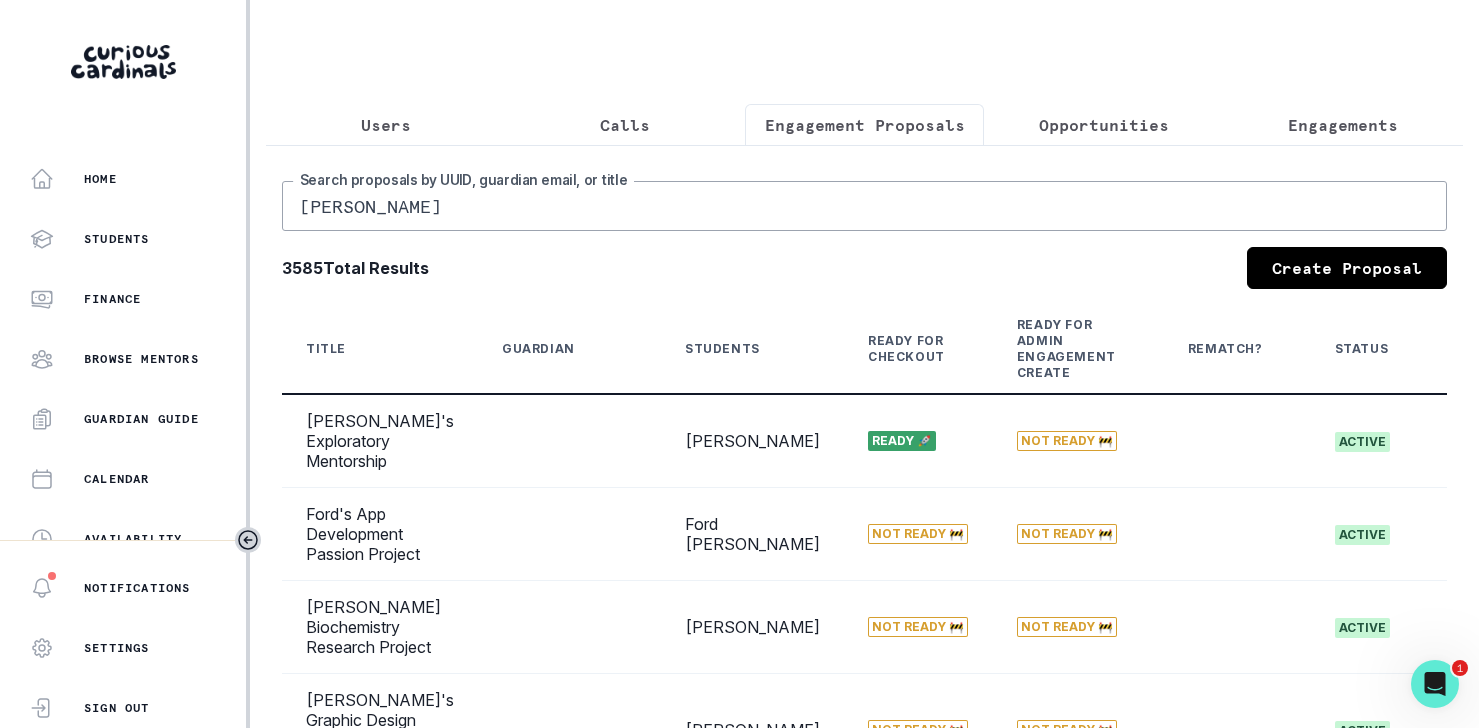 type on "[PERSON_NAME]" 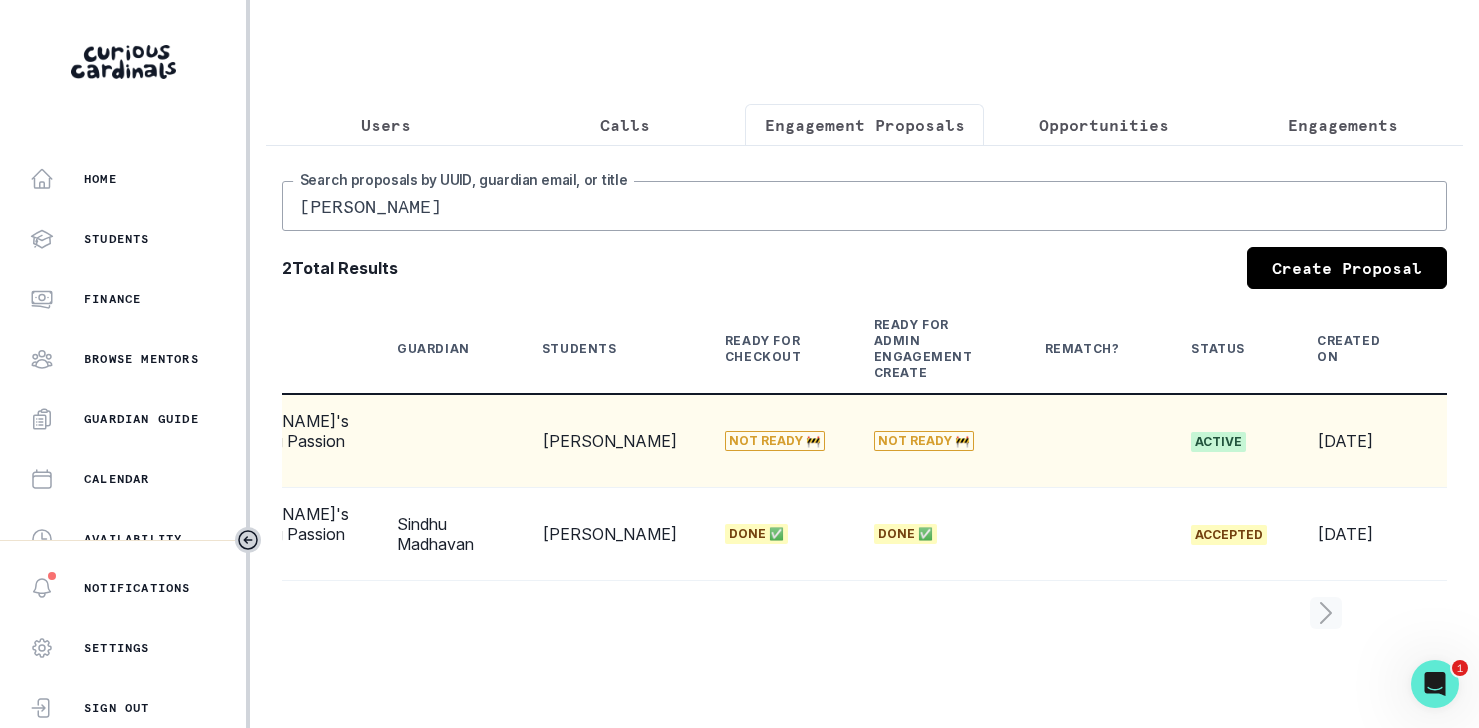 scroll, scrollTop: 0, scrollLeft: 195, axis: horizontal 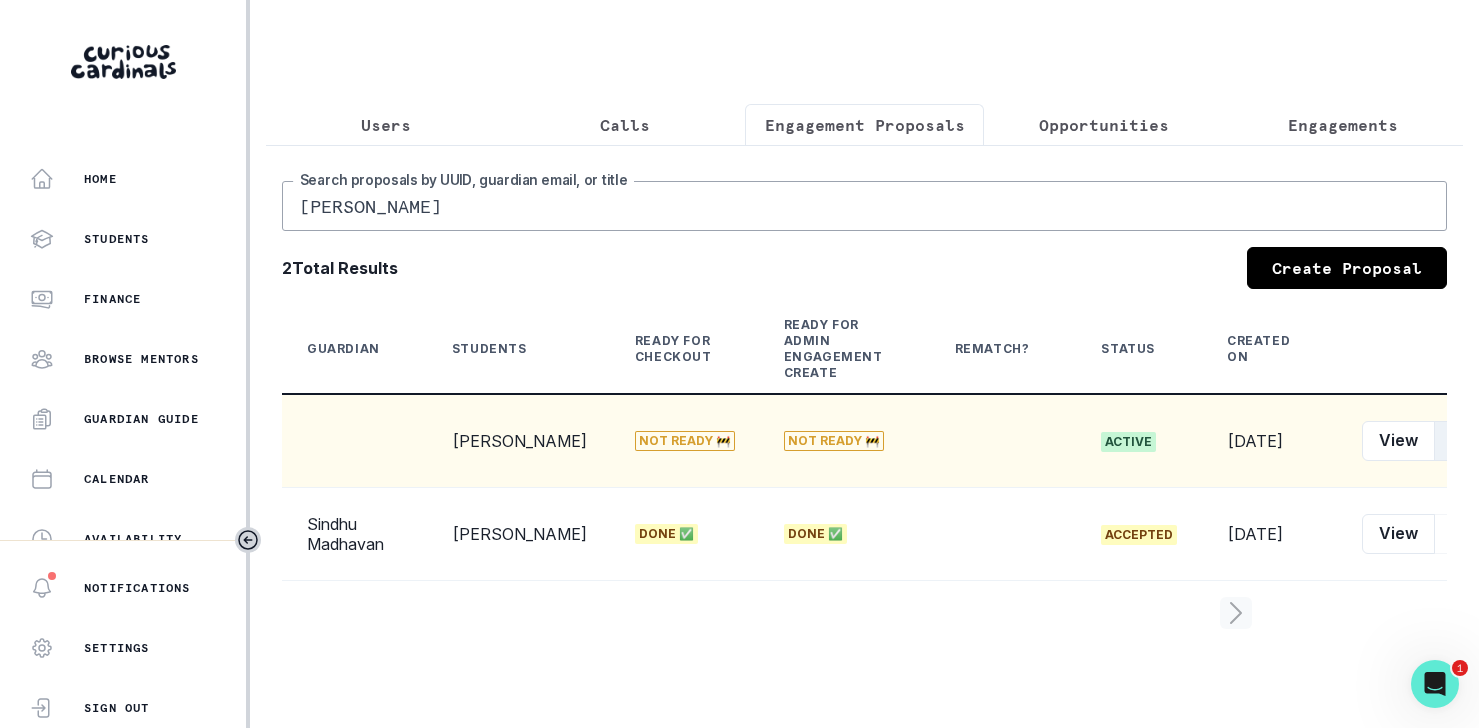 click on "Edit" at bounding box center (1465, 441) 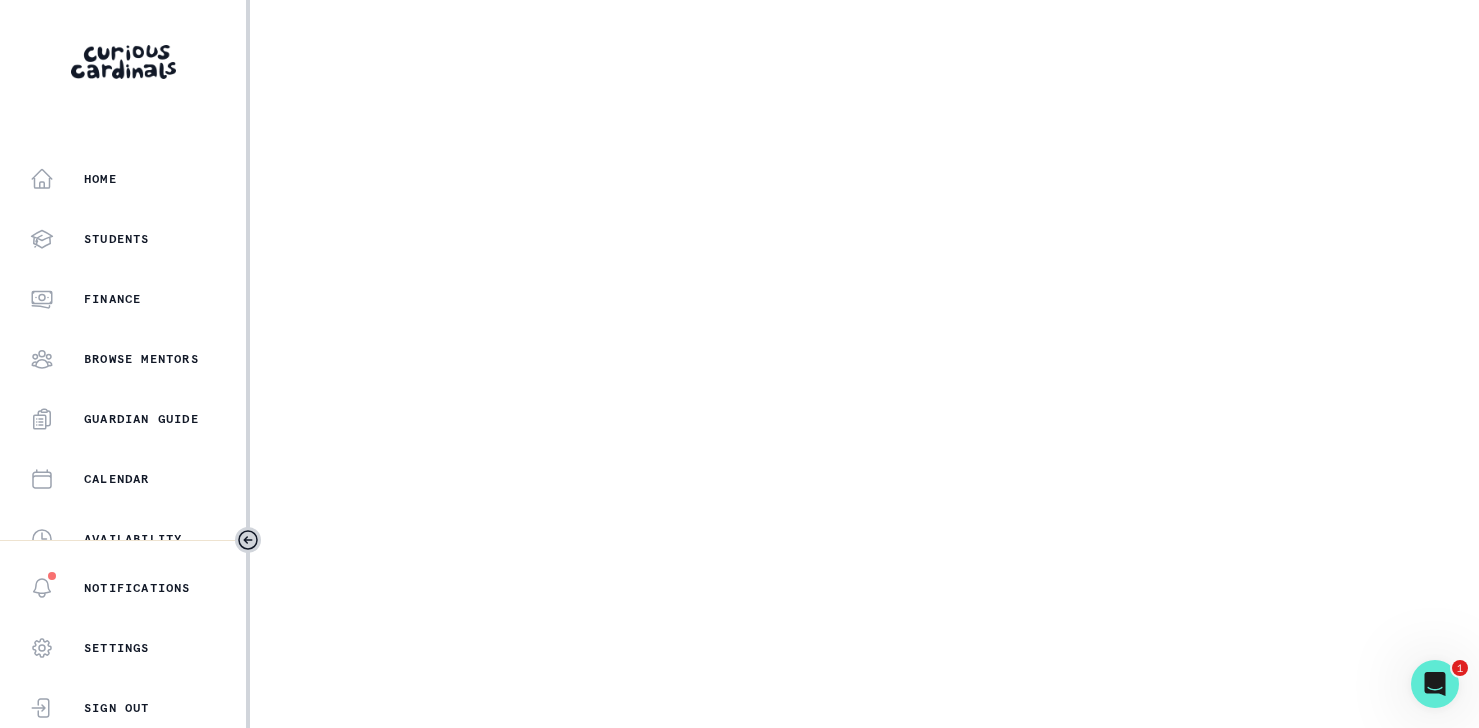 select on "e033fb60-c44d-4508-bd33-ec0706a1598e" 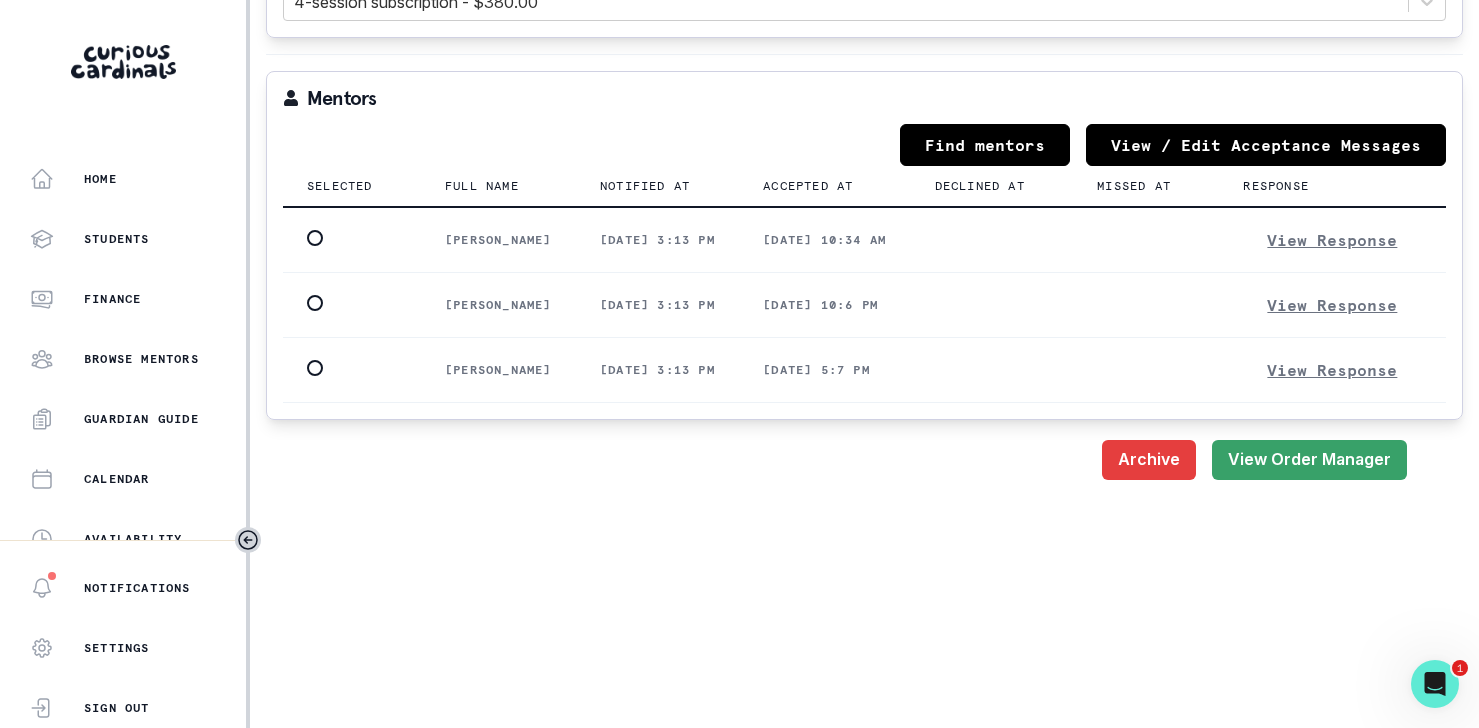 scroll, scrollTop: 2663, scrollLeft: 0, axis: vertical 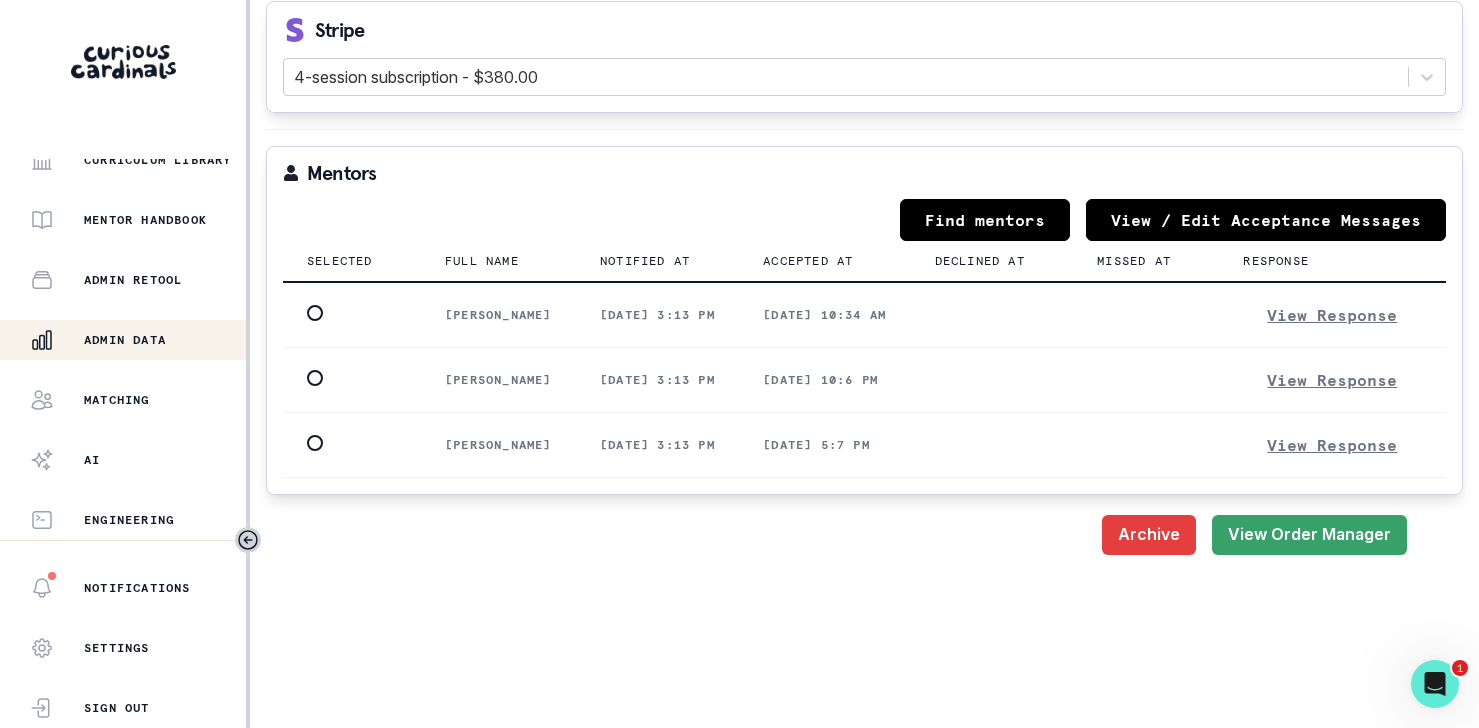 click on "Admin Data" at bounding box center (125, 340) 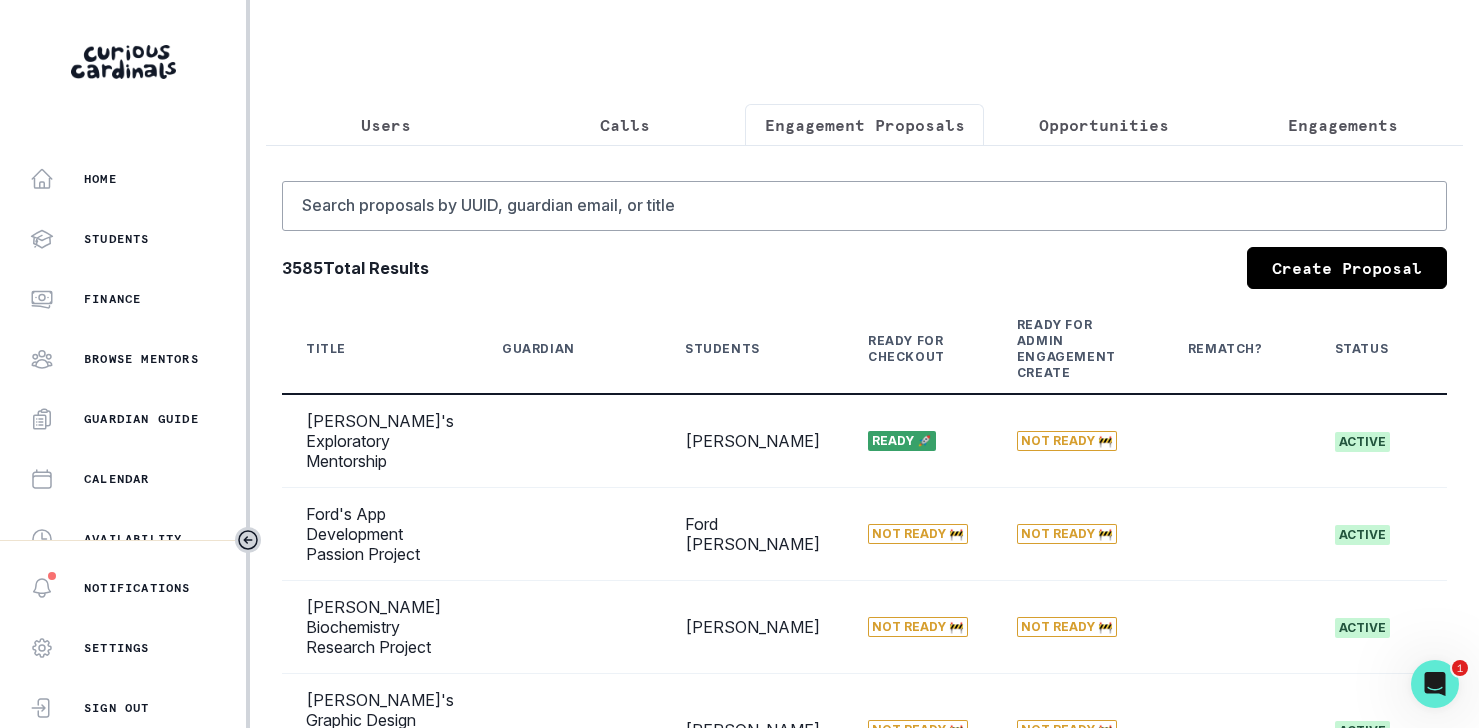 click on "Engagement Proposals" at bounding box center [864, 125] 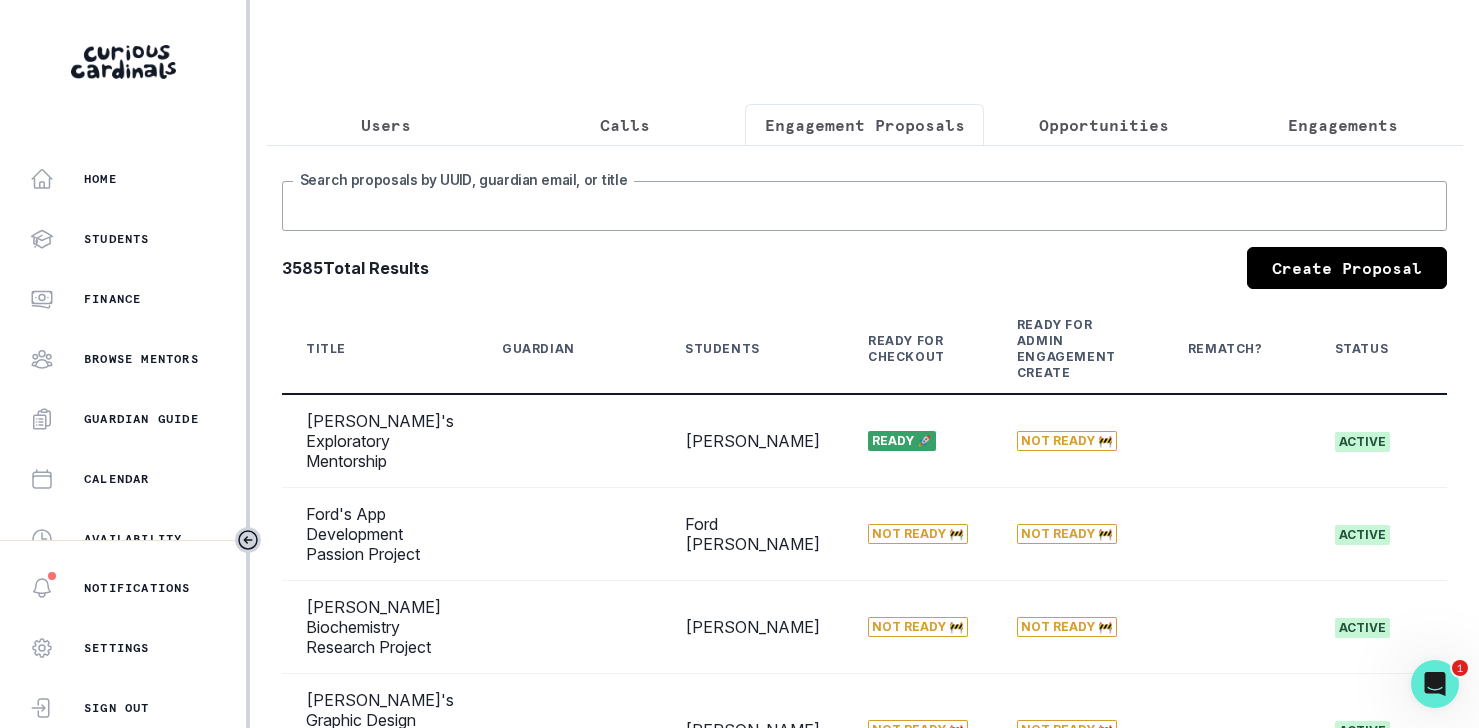 click on "Search proposals by UUID, guardian email, or title" at bounding box center (864, 206) 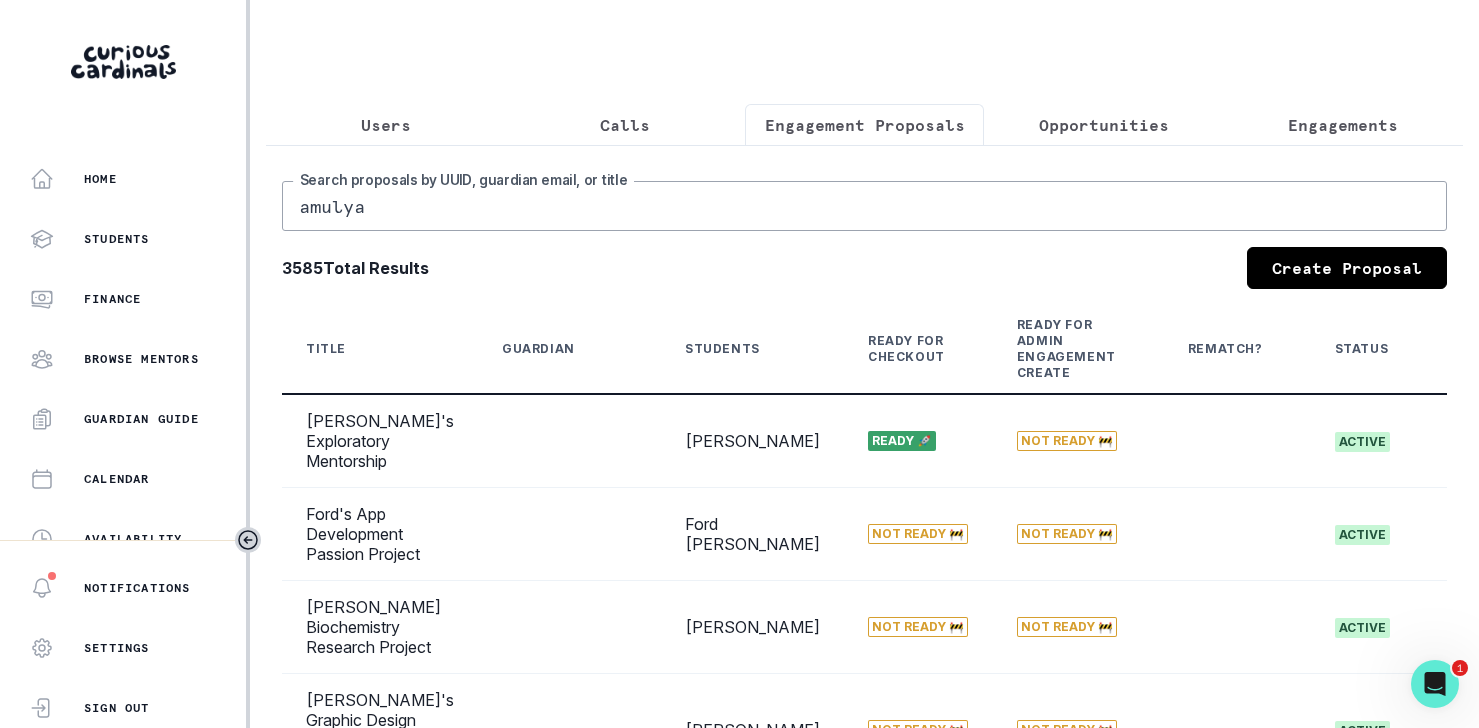 type on "amulya" 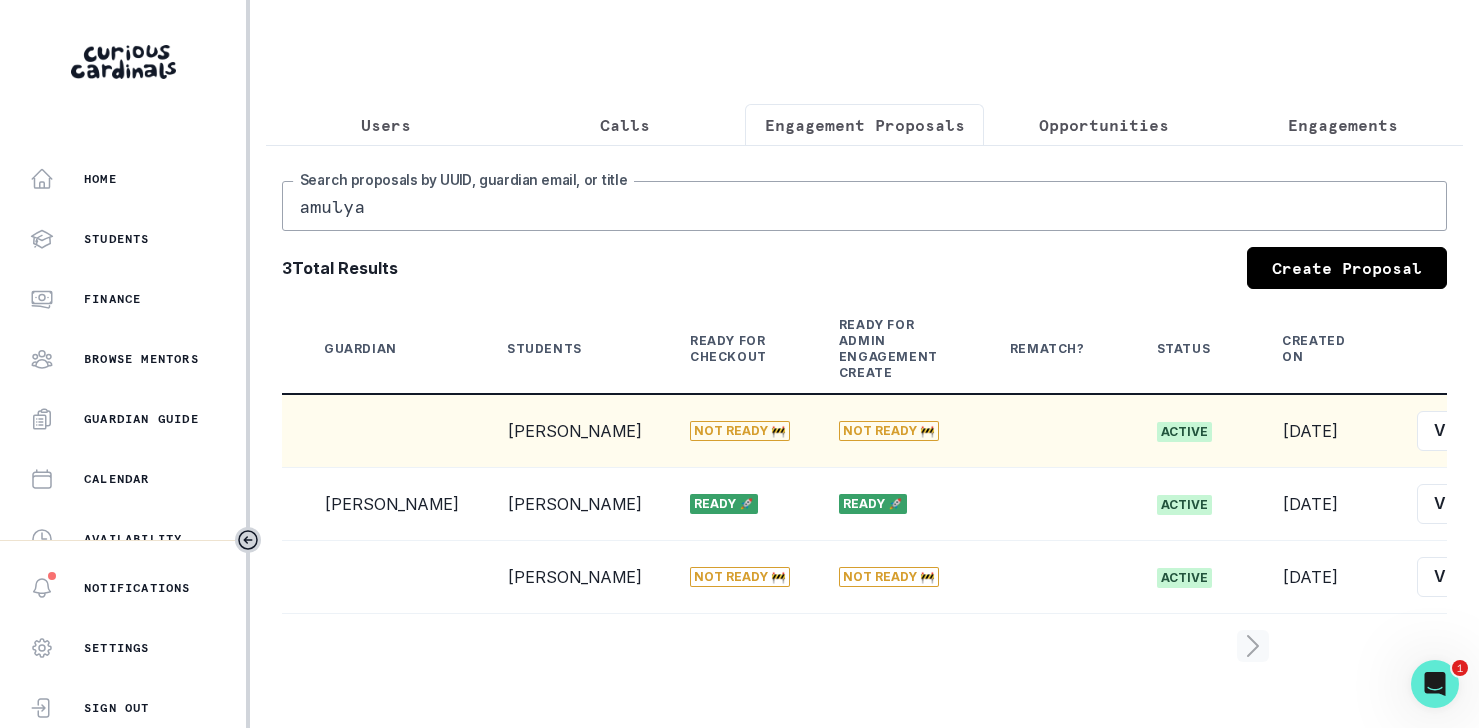 click on "Edit" at bounding box center (1520, 431) 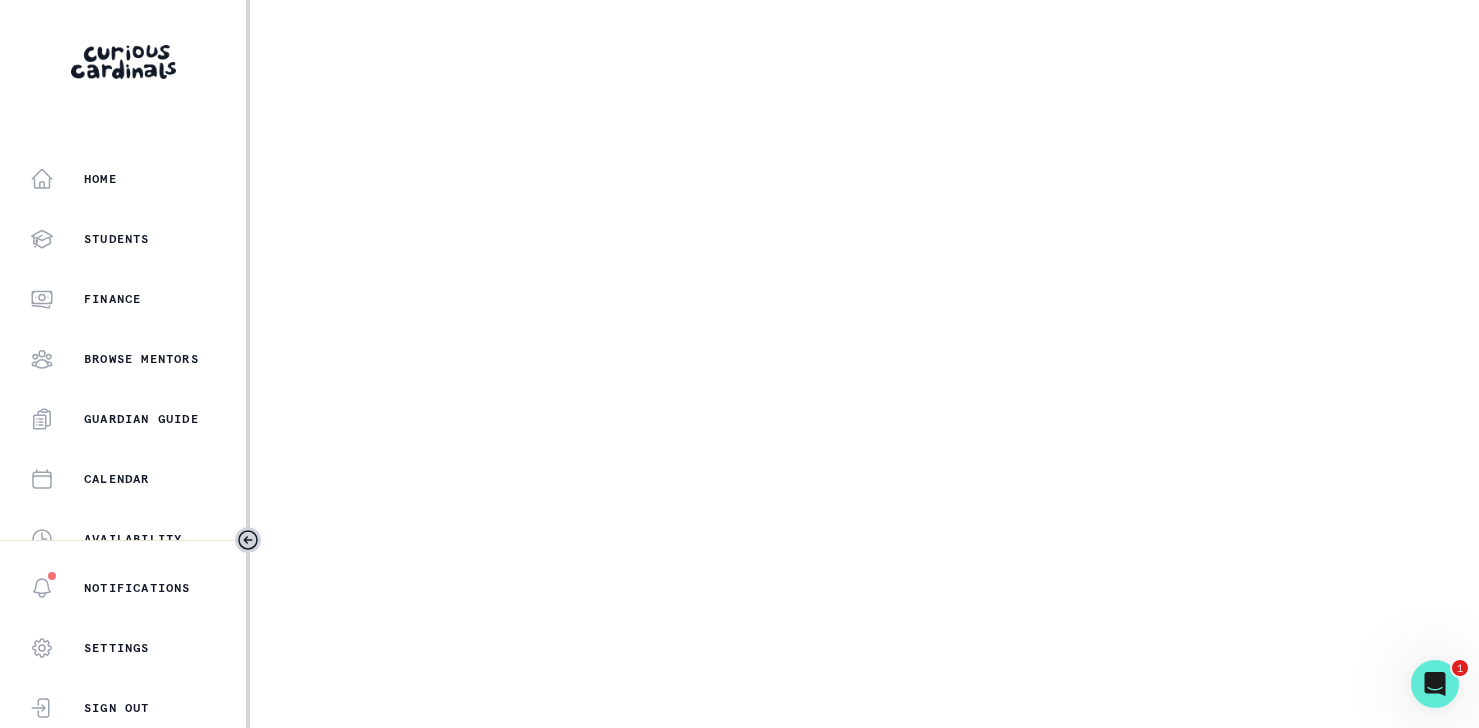 select on "17faa8e4-2b0e-4aee-abf5-4da8e9d87f5d" 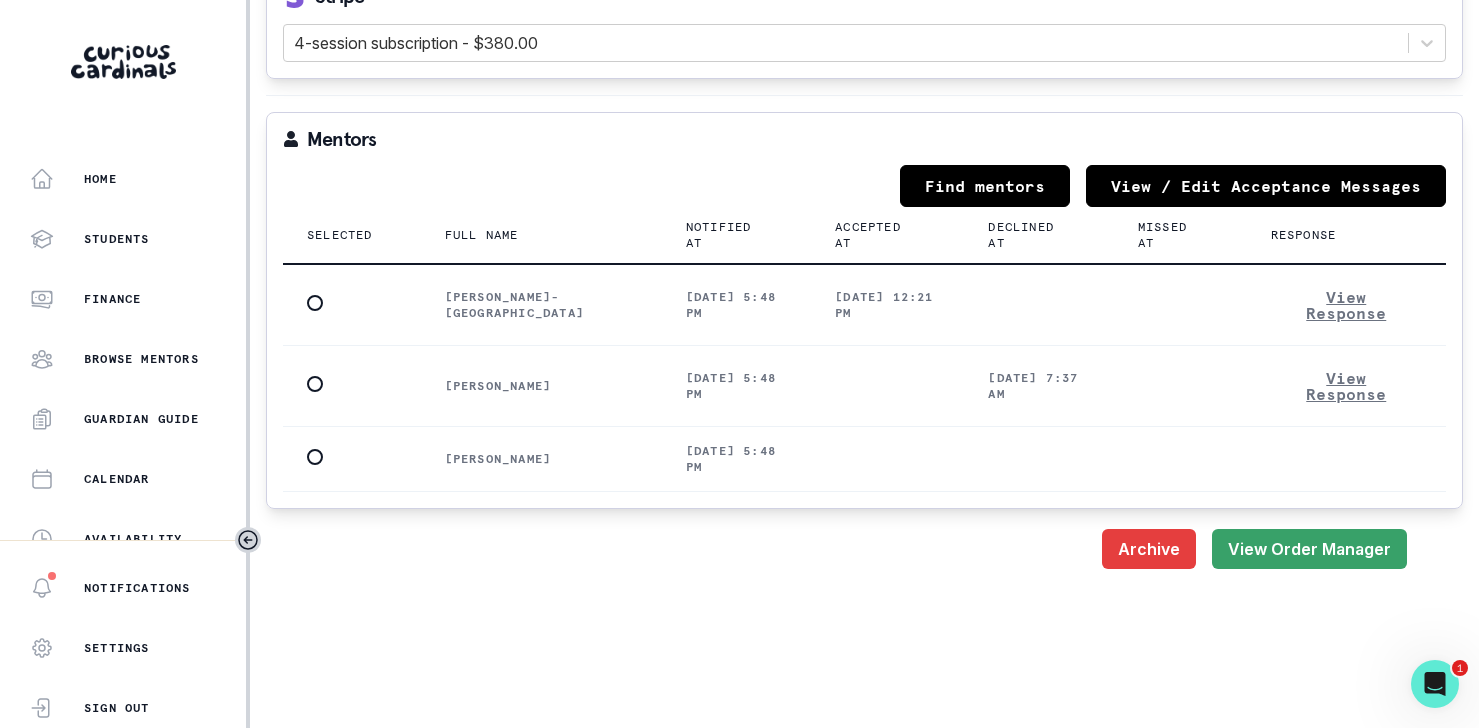 scroll, scrollTop: 530, scrollLeft: 0, axis: vertical 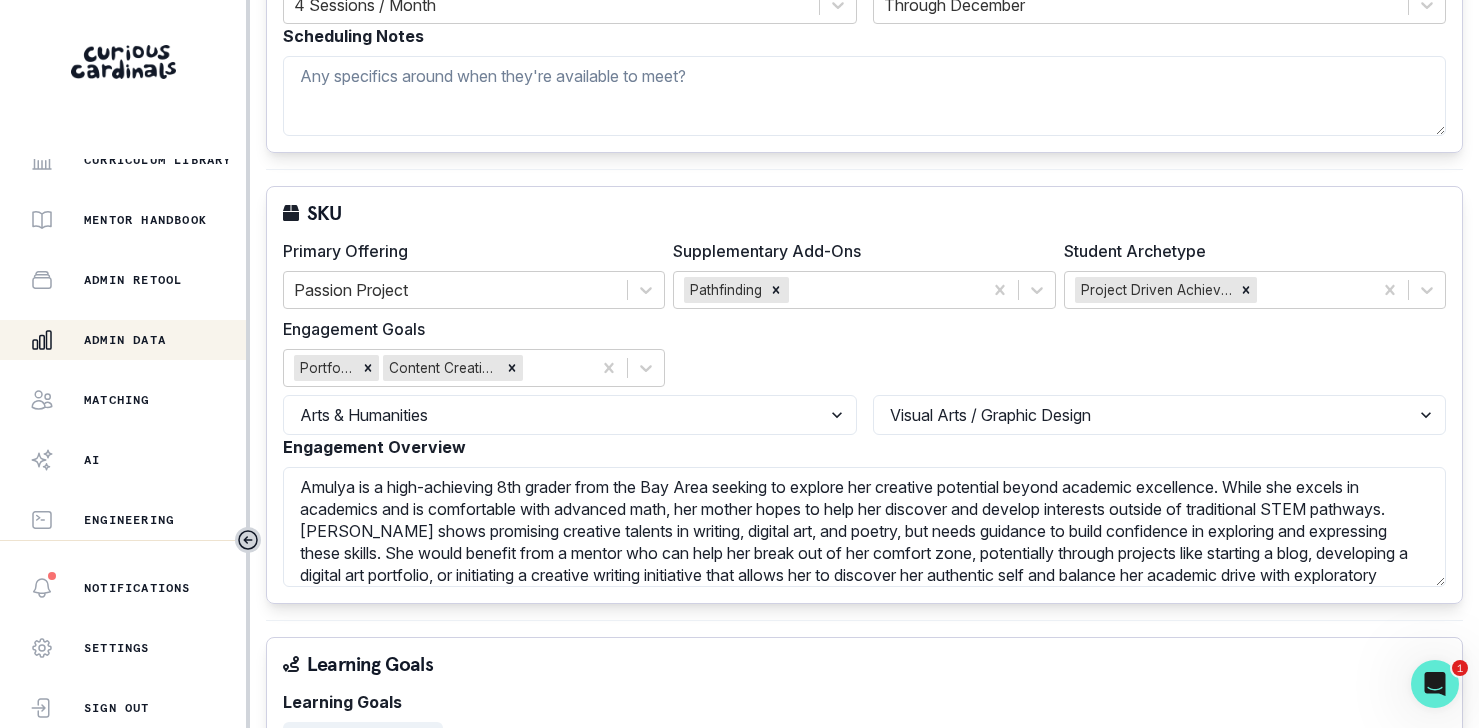 click on "Admin Data" at bounding box center (125, 340) 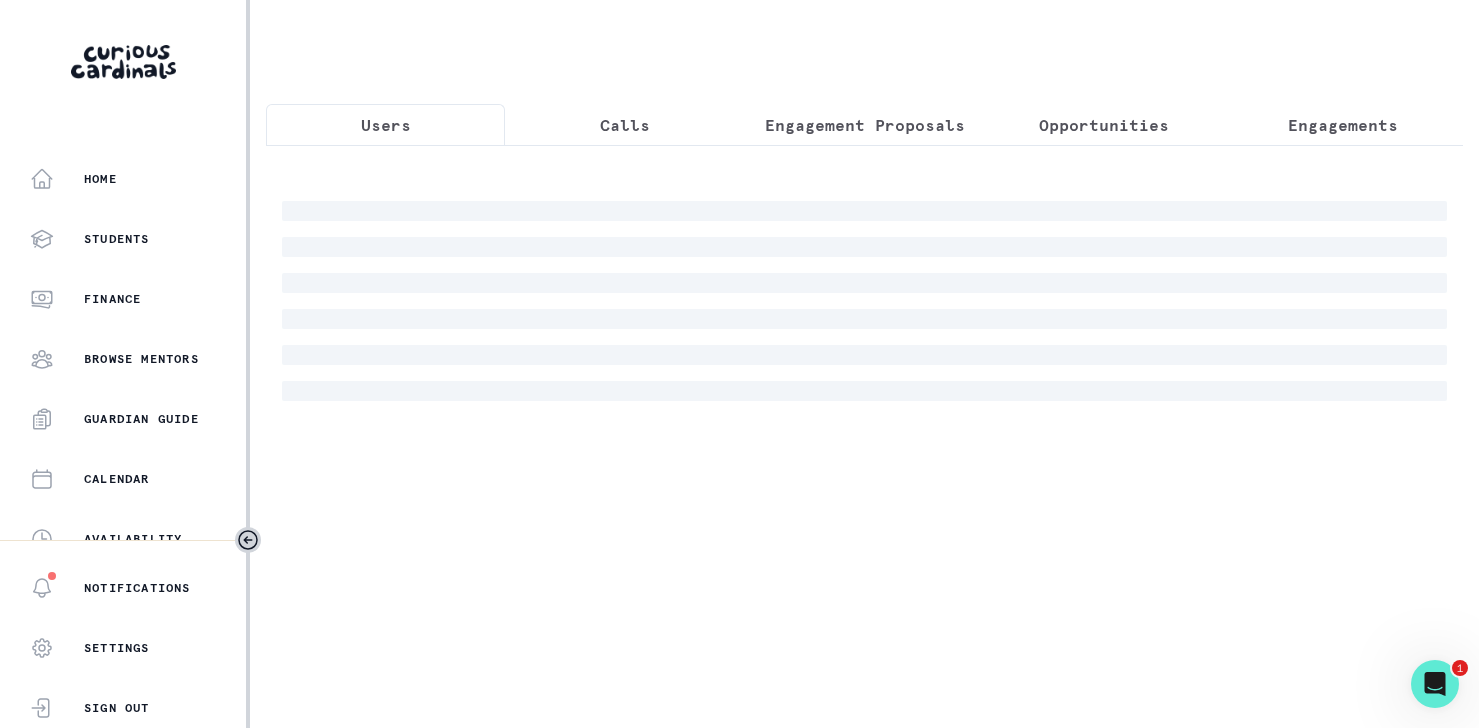 click on "Opportunities" at bounding box center [1103, 125] 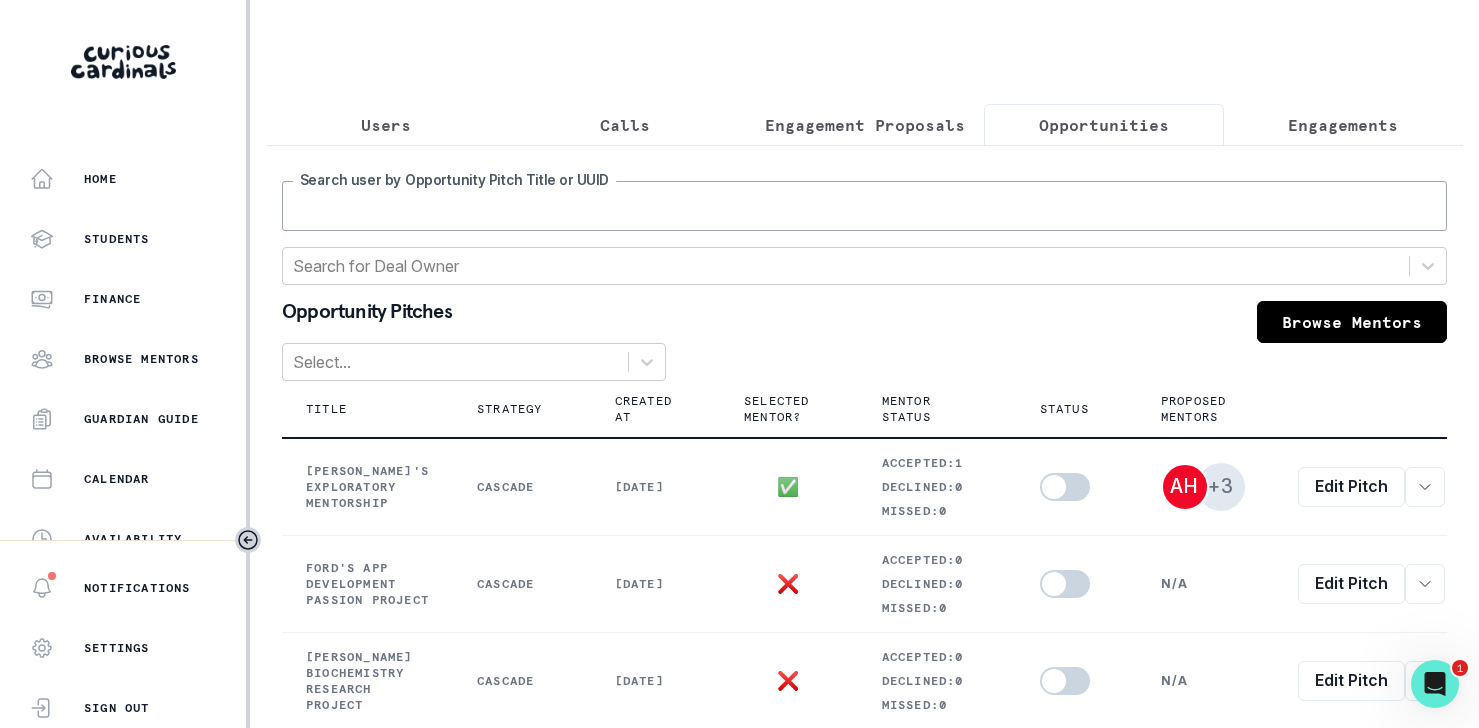 click on "Search user by Opportunity Pitch Title or UUID" at bounding box center [864, 206] 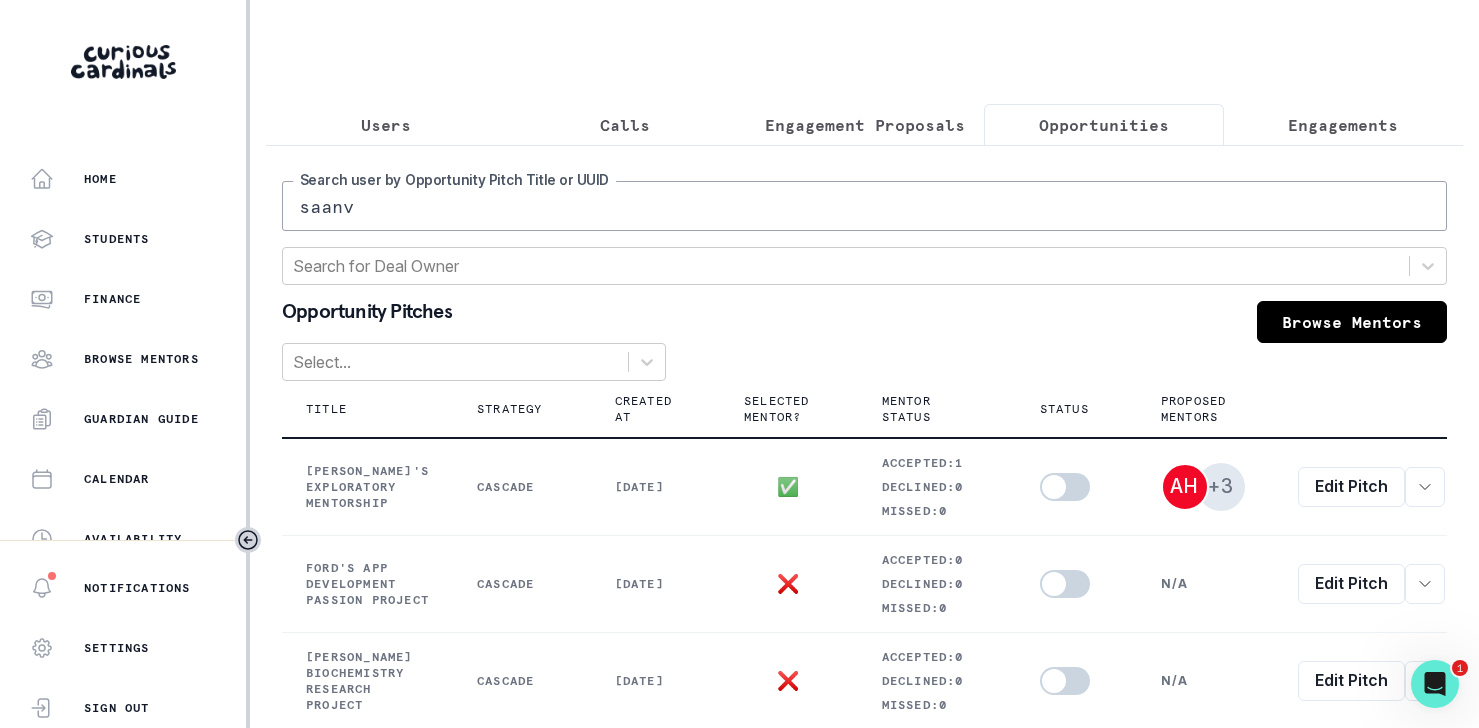 type on "saanvi" 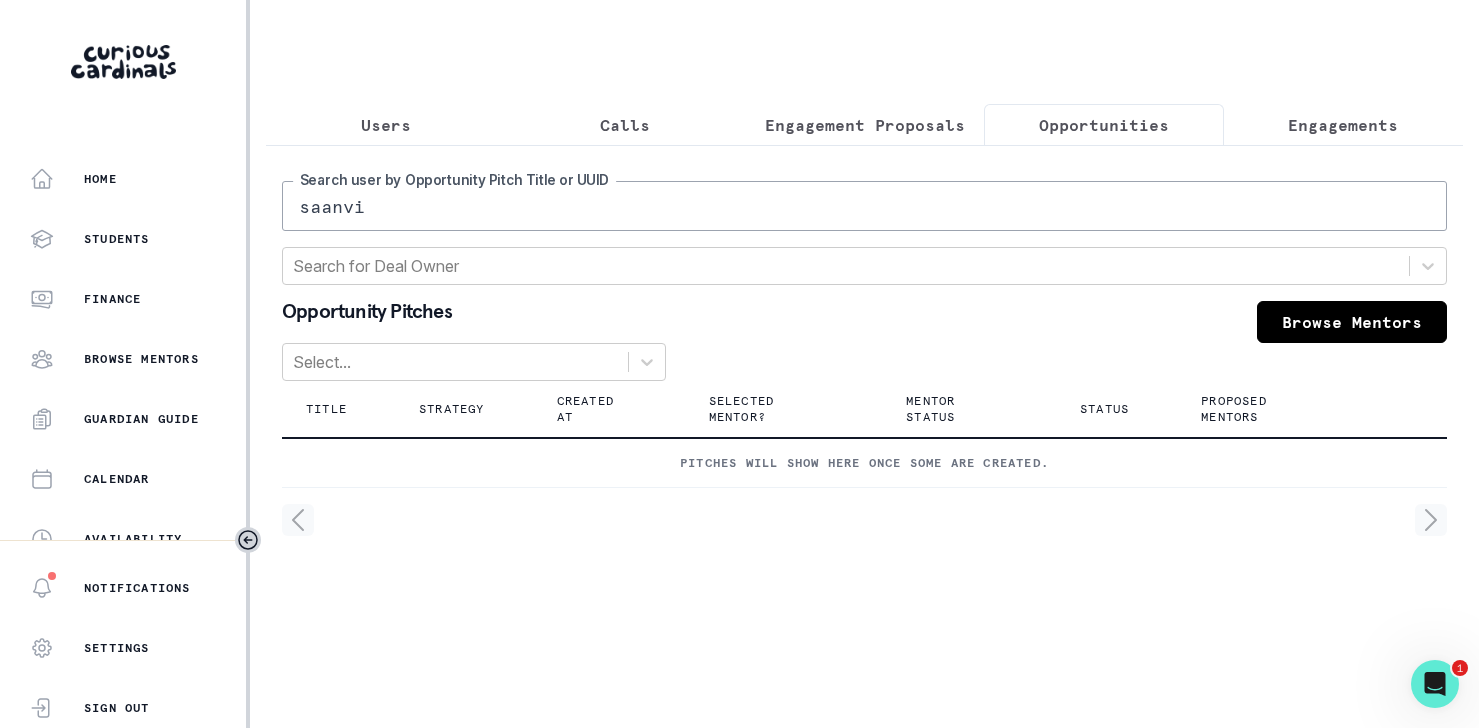 click on "saanvi" at bounding box center (864, 206) 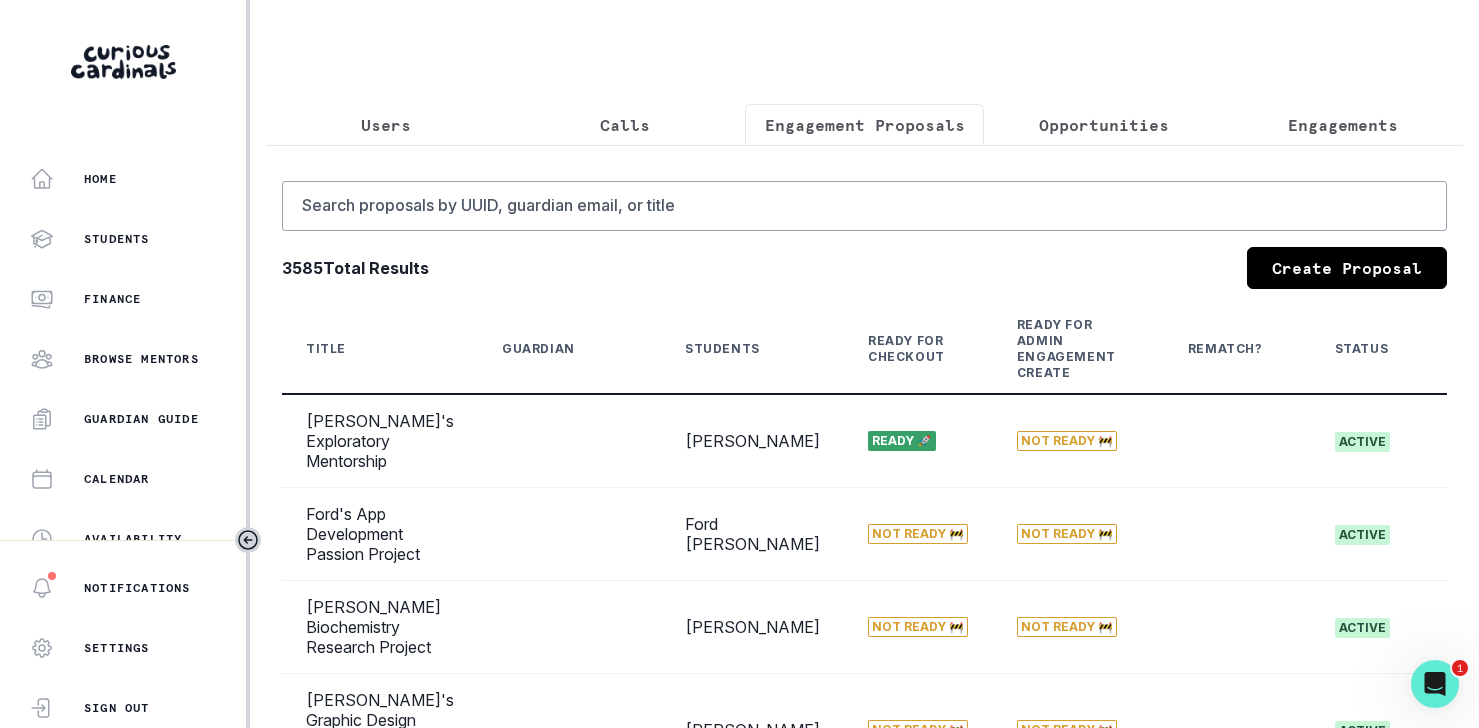 click on "Engagement Proposals" at bounding box center [865, 125] 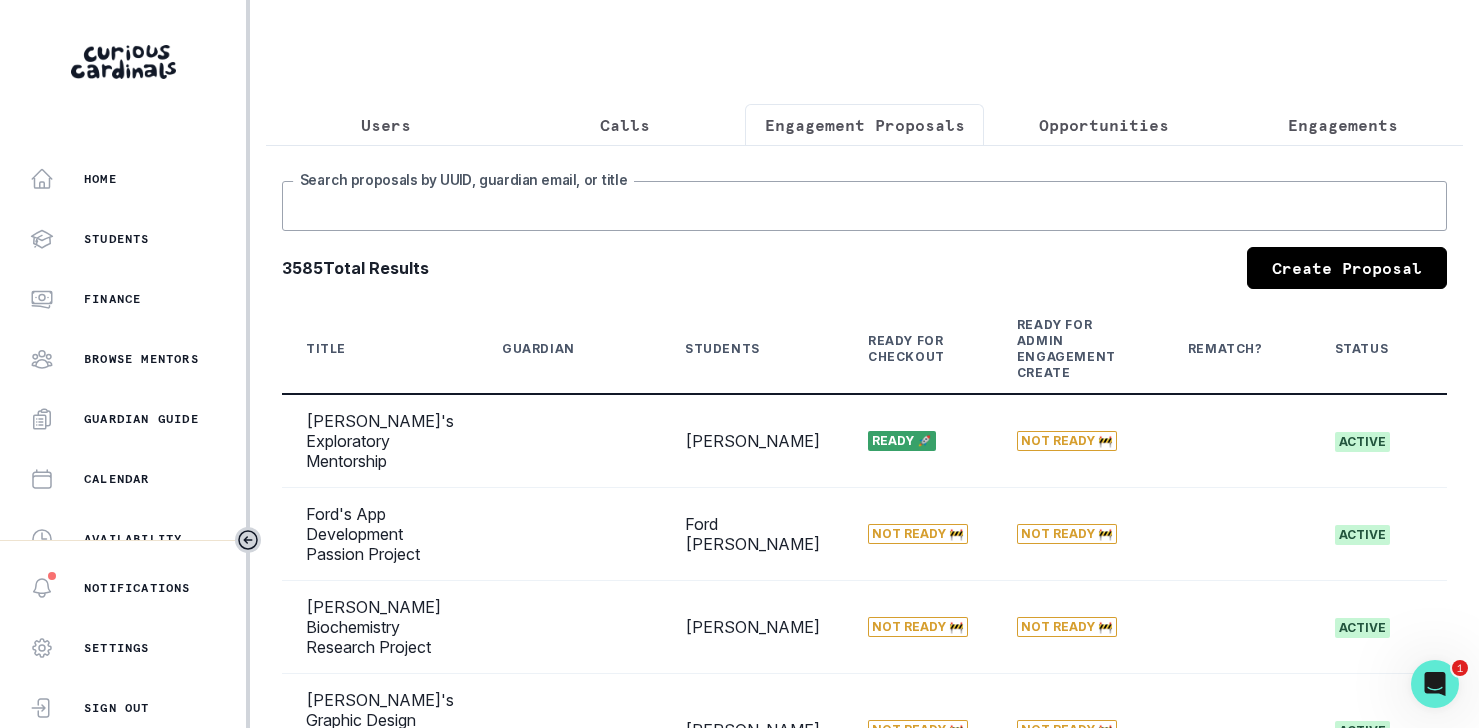 click on "Search proposals by UUID, guardian email, or title" at bounding box center (864, 206) 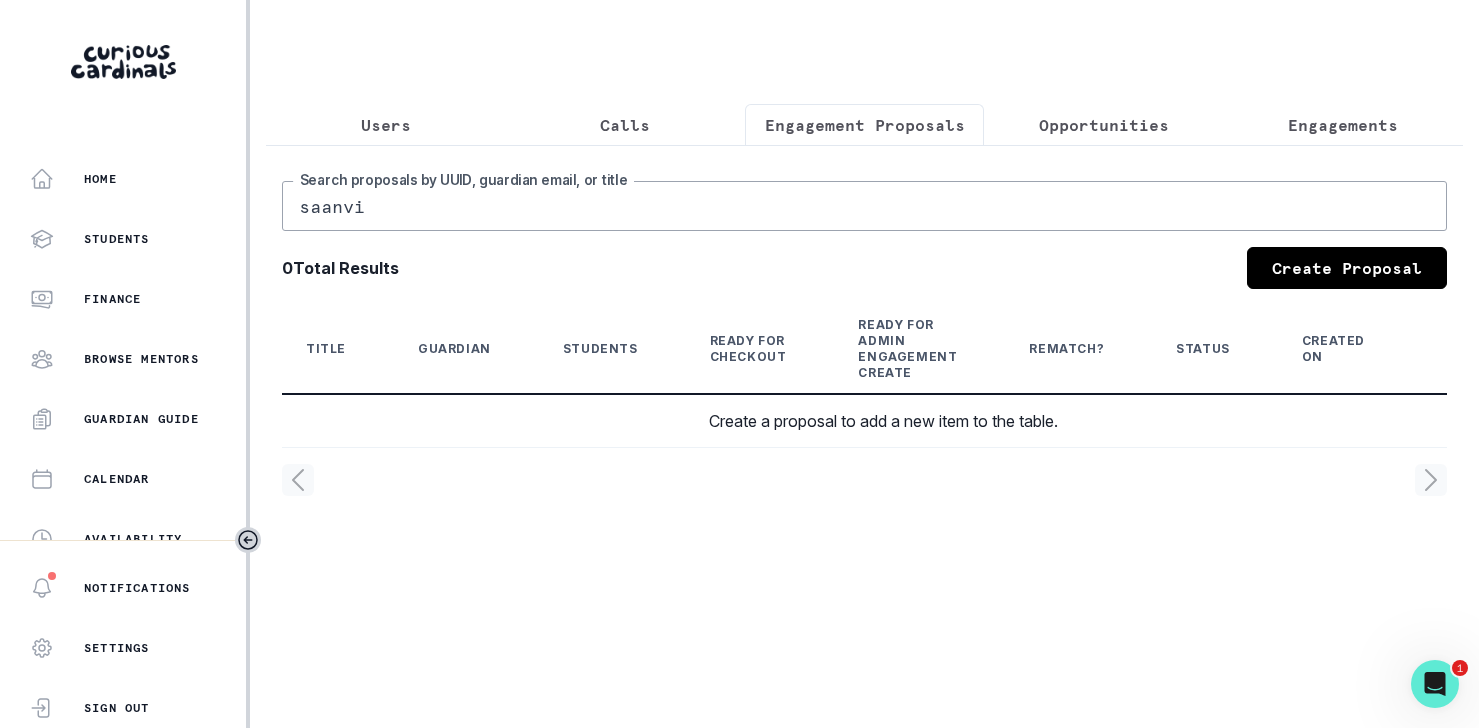 click on "saanvi" at bounding box center (864, 206) 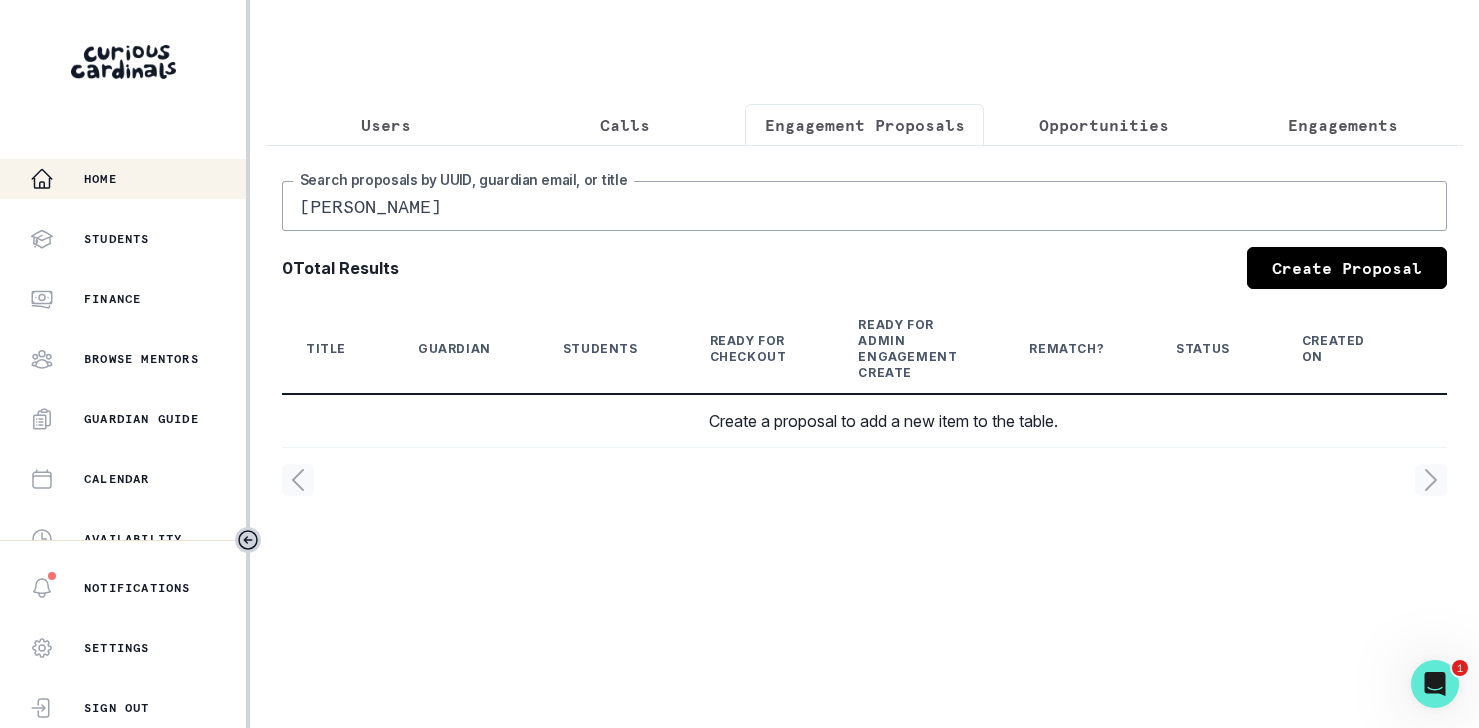 drag, startPoint x: 448, startPoint y: 215, endPoint x: 206, endPoint y: 174, distance: 245.44856 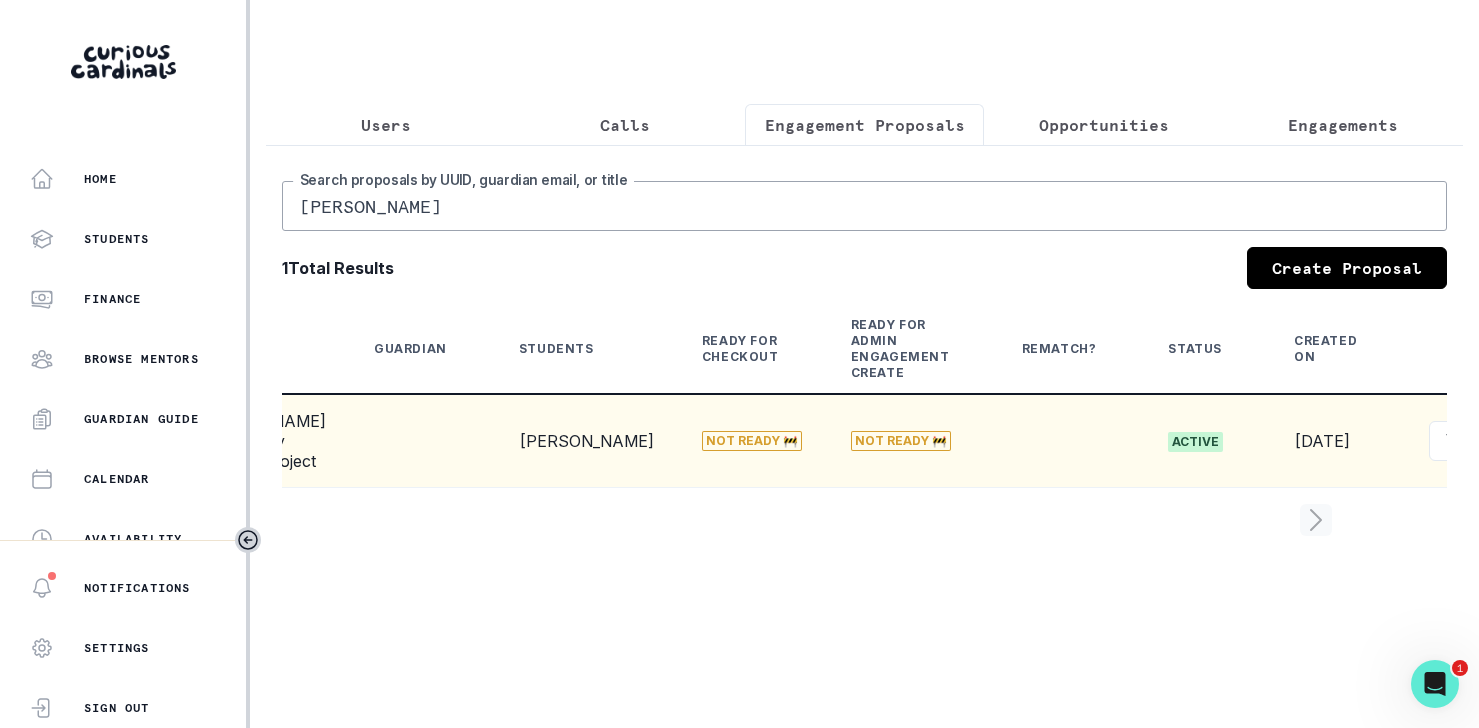 scroll, scrollTop: 0, scrollLeft: 192, axis: horizontal 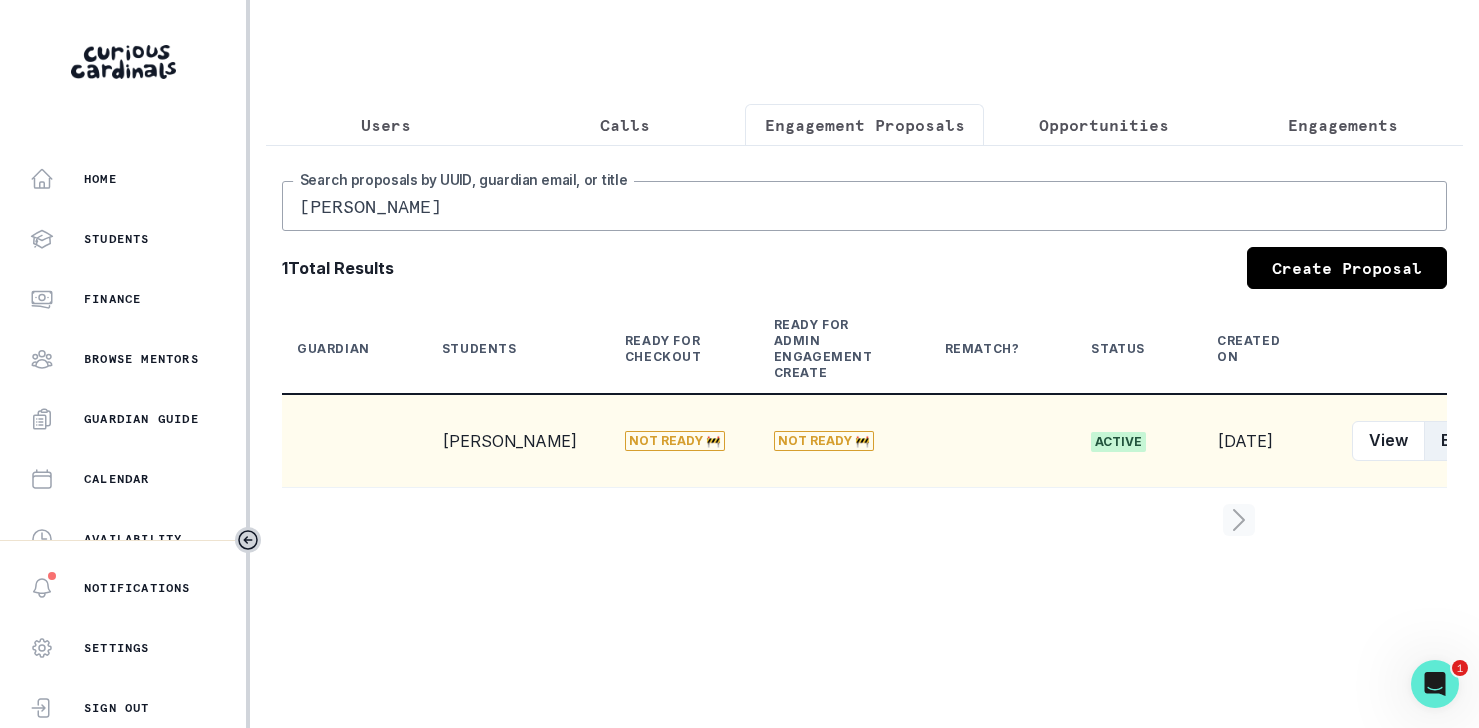click on "Edit" at bounding box center (1455, 441) 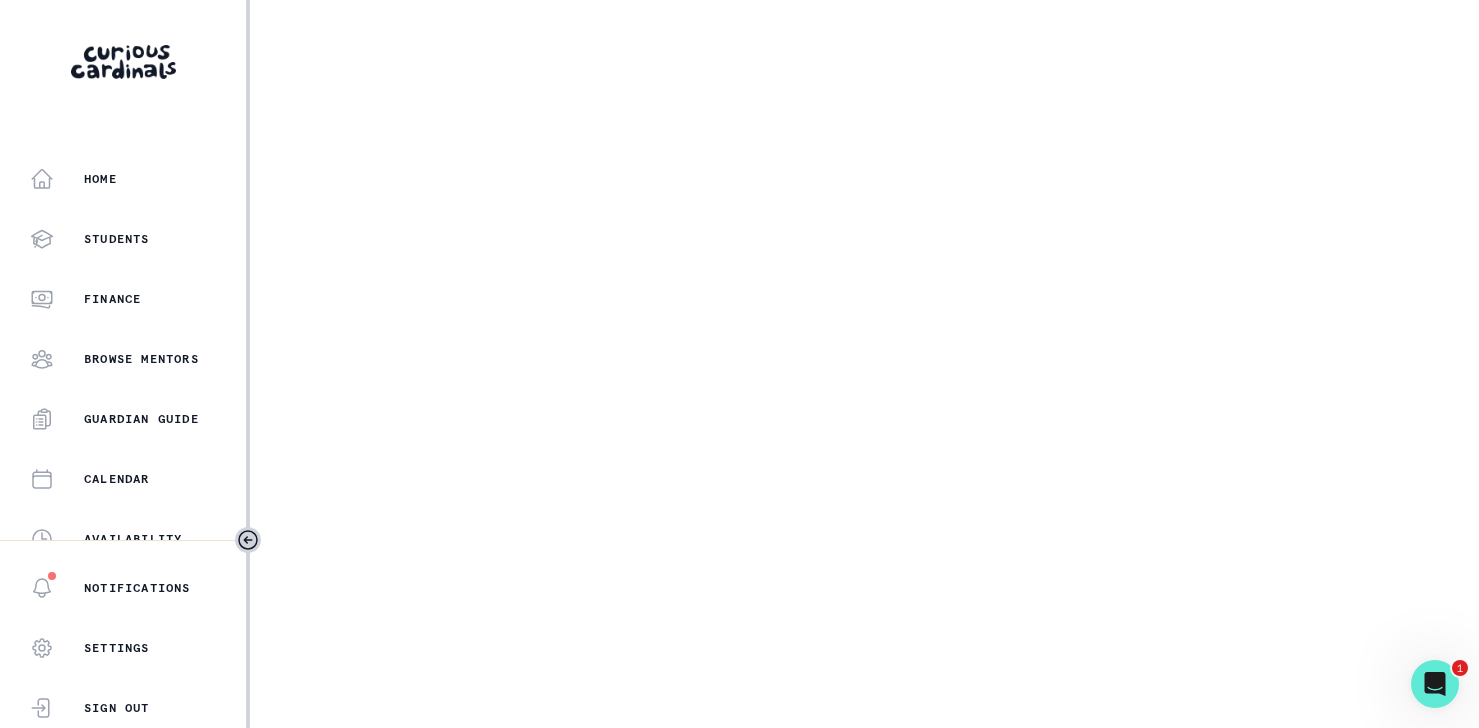 select on "2e0e0867-17d0-41a8-92b9-7b446b3bc83e" 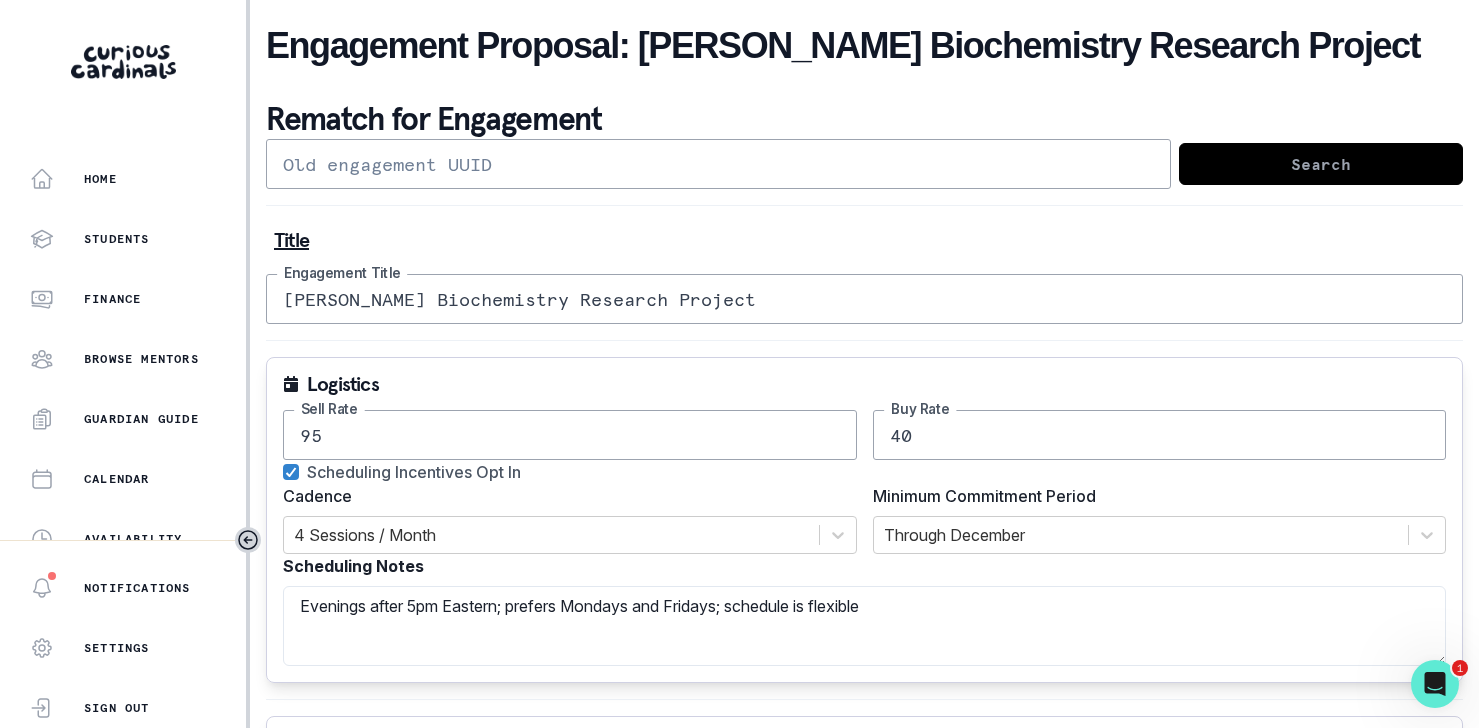 click on "[PERSON_NAME] Biochemistry Research Project" at bounding box center [864, 299] 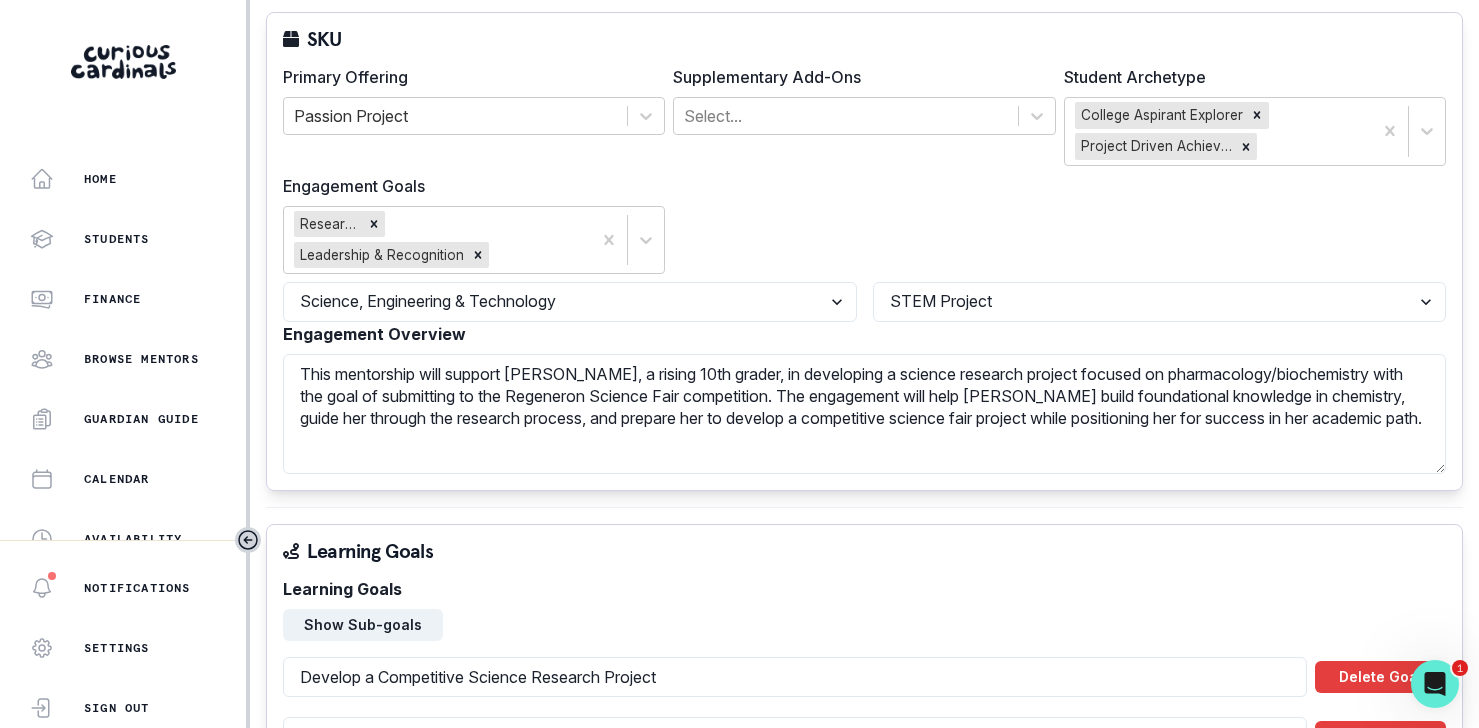 scroll, scrollTop: 738, scrollLeft: 0, axis: vertical 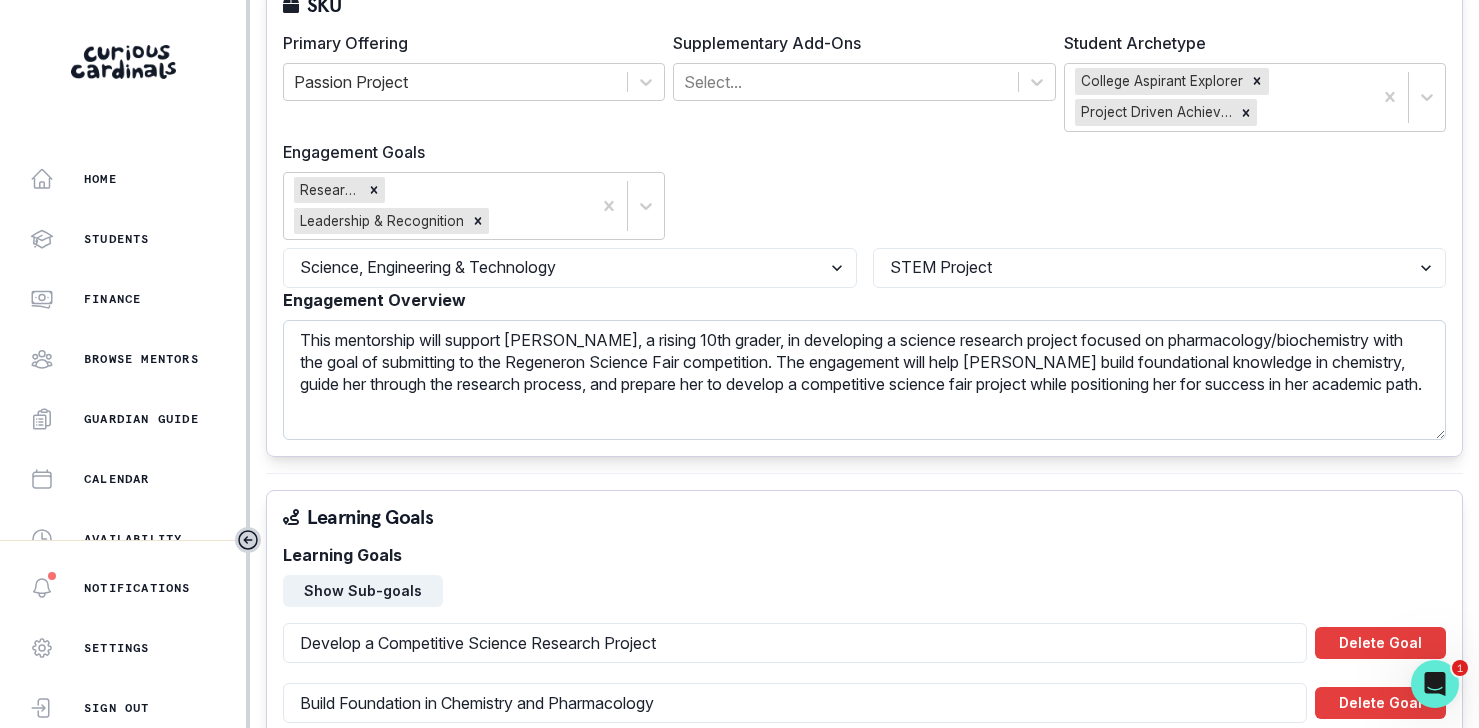type on "[PERSON_NAME]'s Biochemistry Research Project" 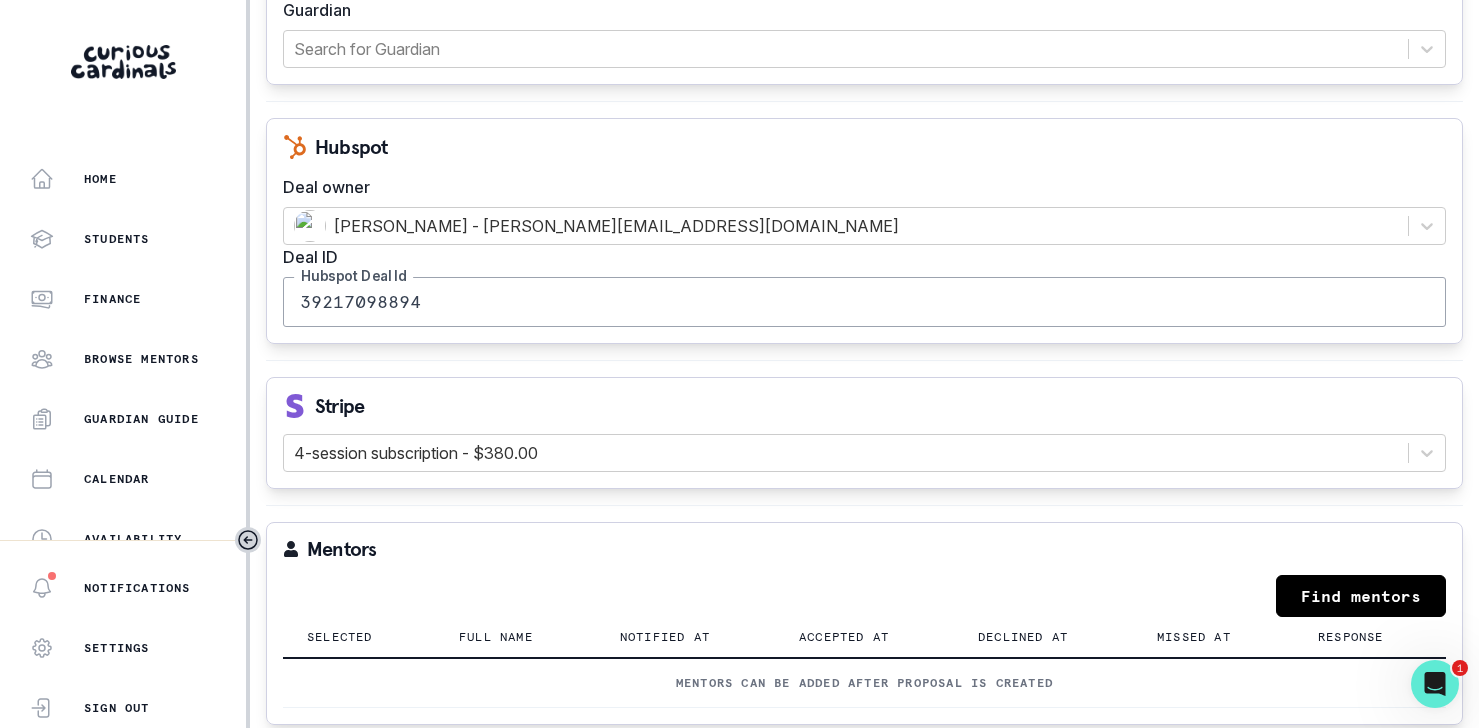 scroll, scrollTop: 2351, scrollLeft: 0, axis: vertical 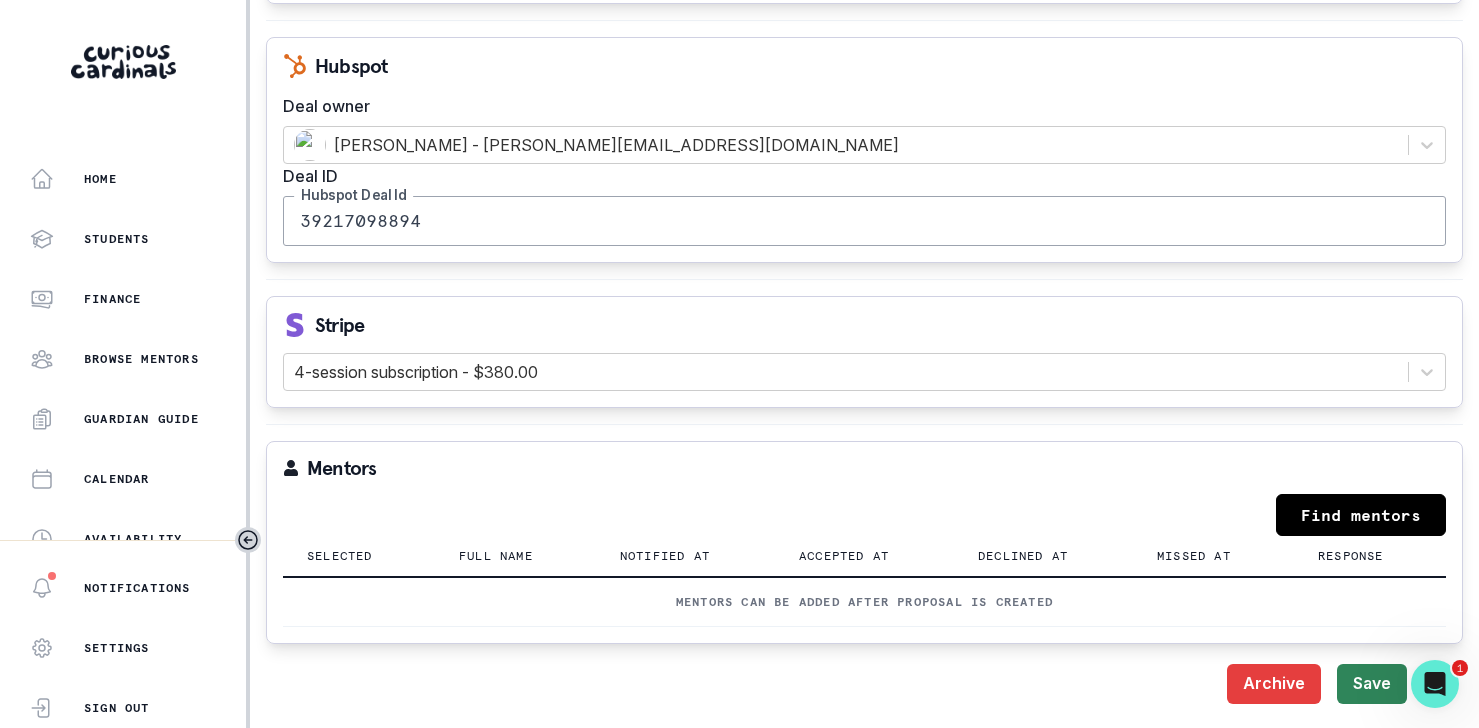 type on "This mentorship will support [PERSON_NAME], a rising 10th grader, in developing a science research project focused on pharmacology/biochemistry with the goal of submitting to the Regeneron Science Fair competition. The engagement will help [PERSON_NAME] build foundational knowledge in chemistry, guide her through the research process, and prepare her to develop a competitive science fair project while positioning her for success in her academic path." 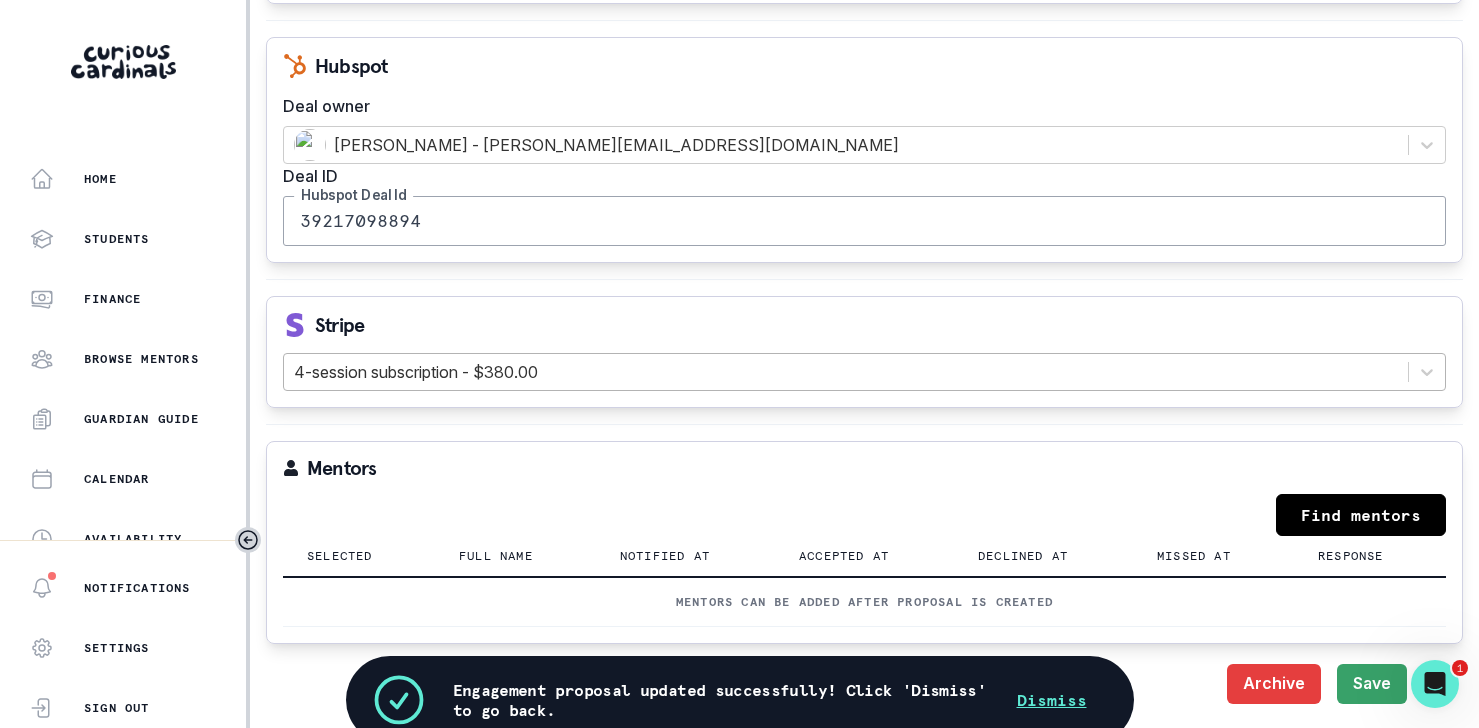 scroll, scrollTop: 0, scrollLeft: 0, axis: both 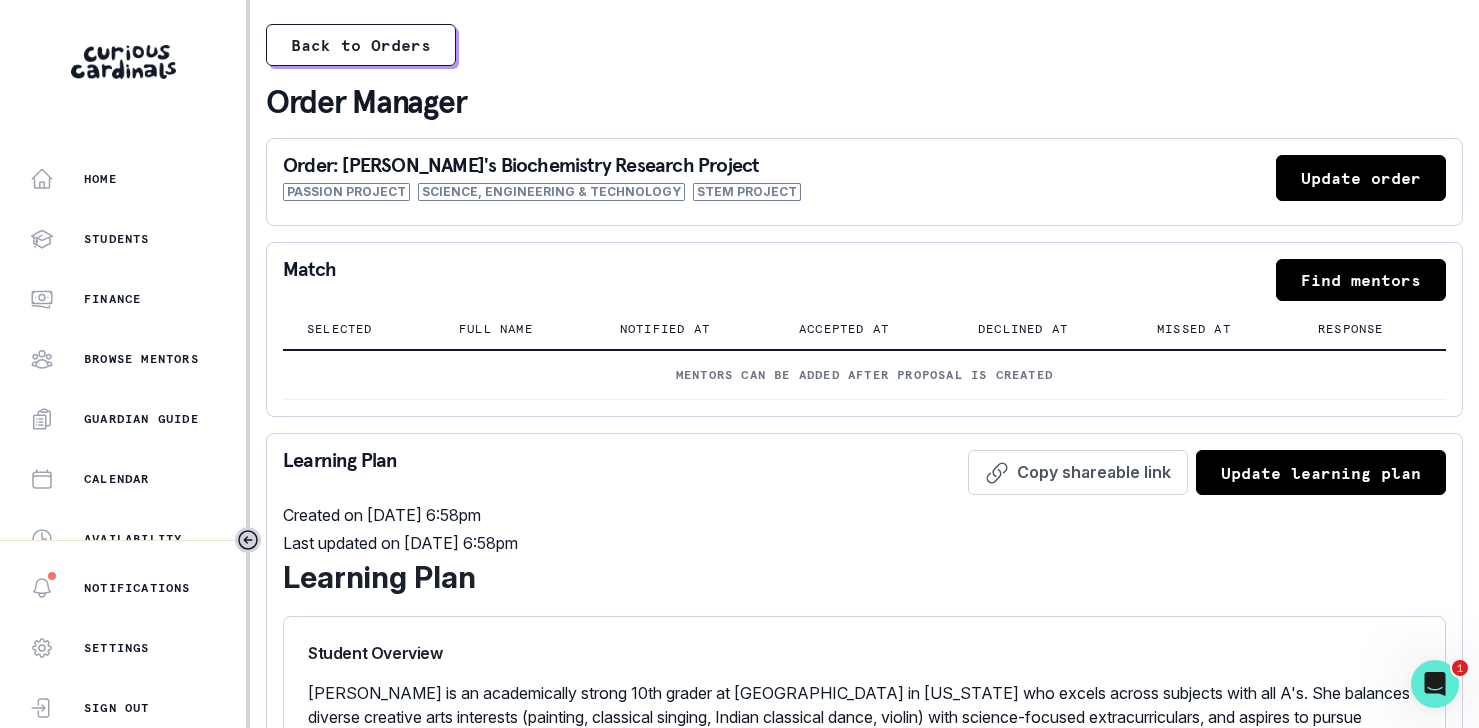 click on "Find mentors" at bounding box center (1361, 280) 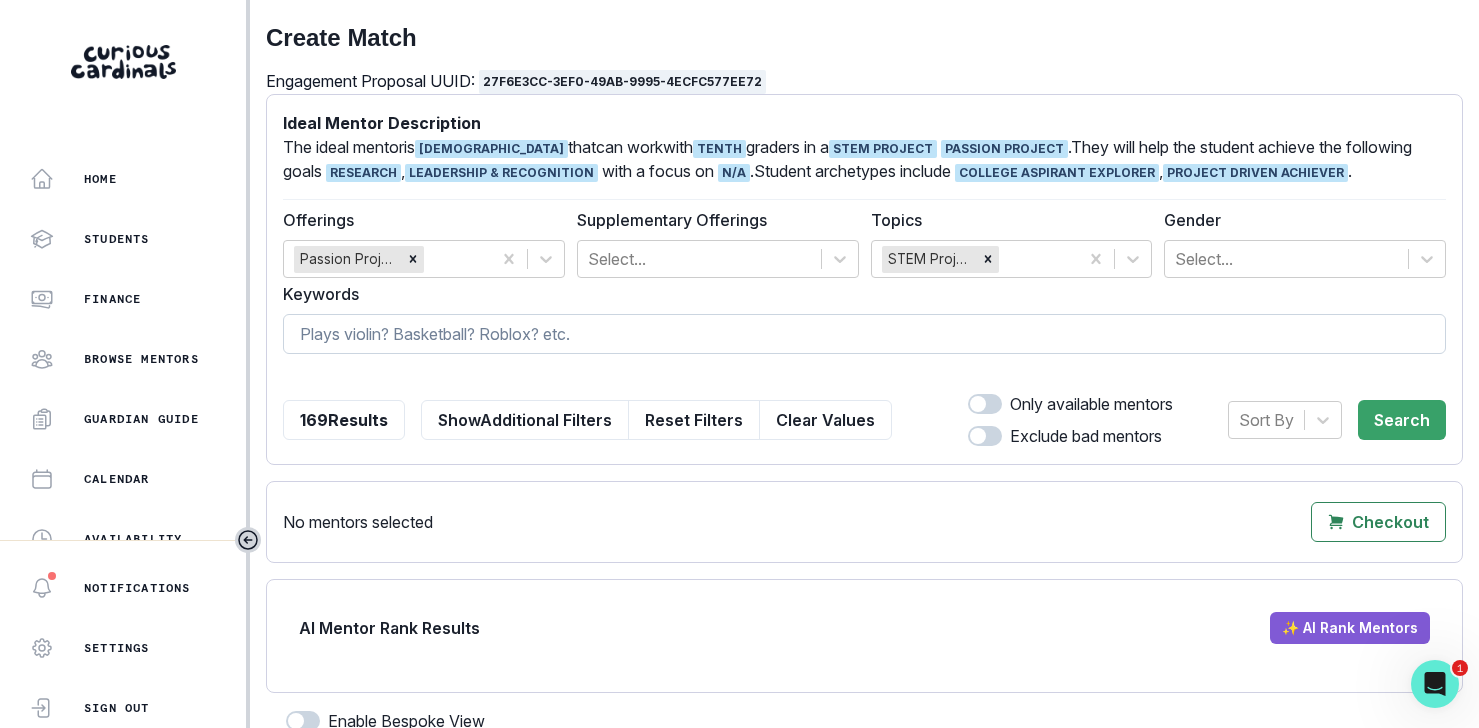 click at bounding box center [864, 334] 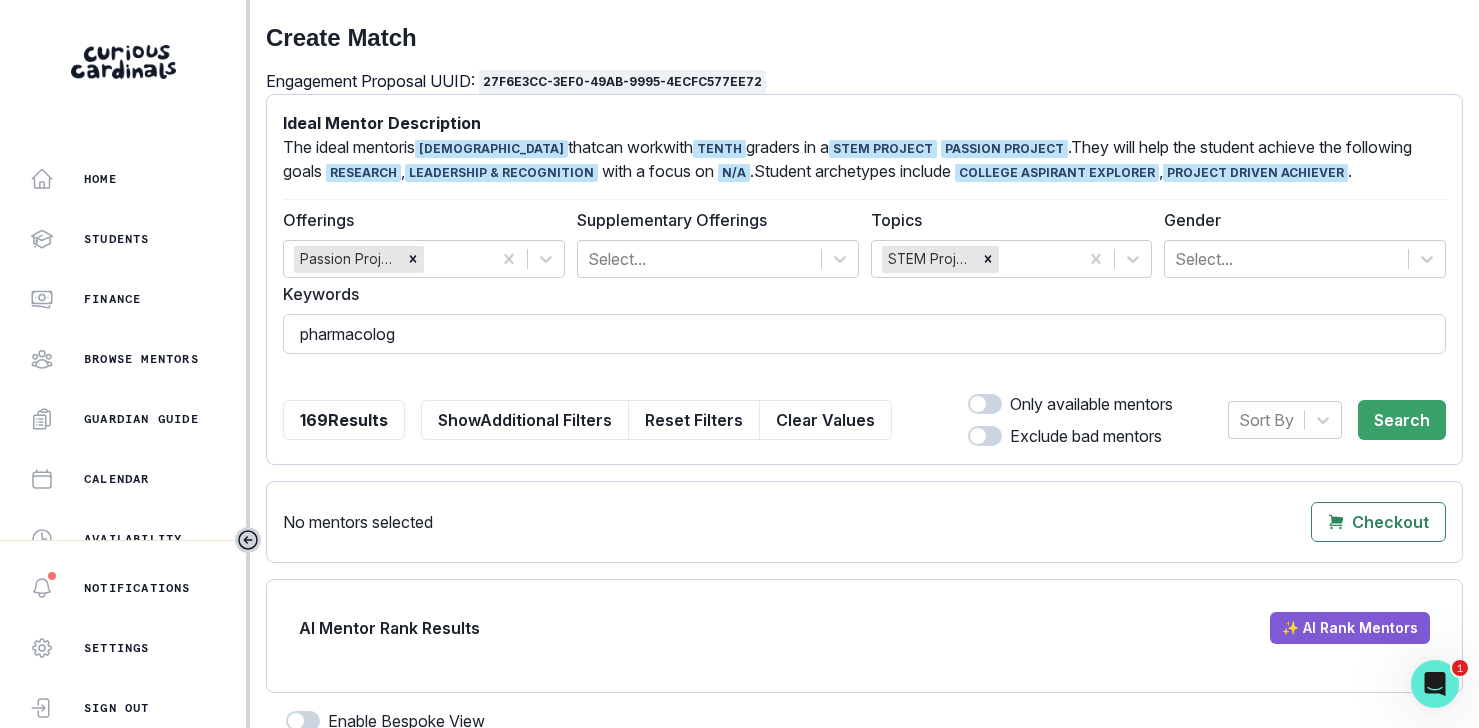 type on "pharmacology" 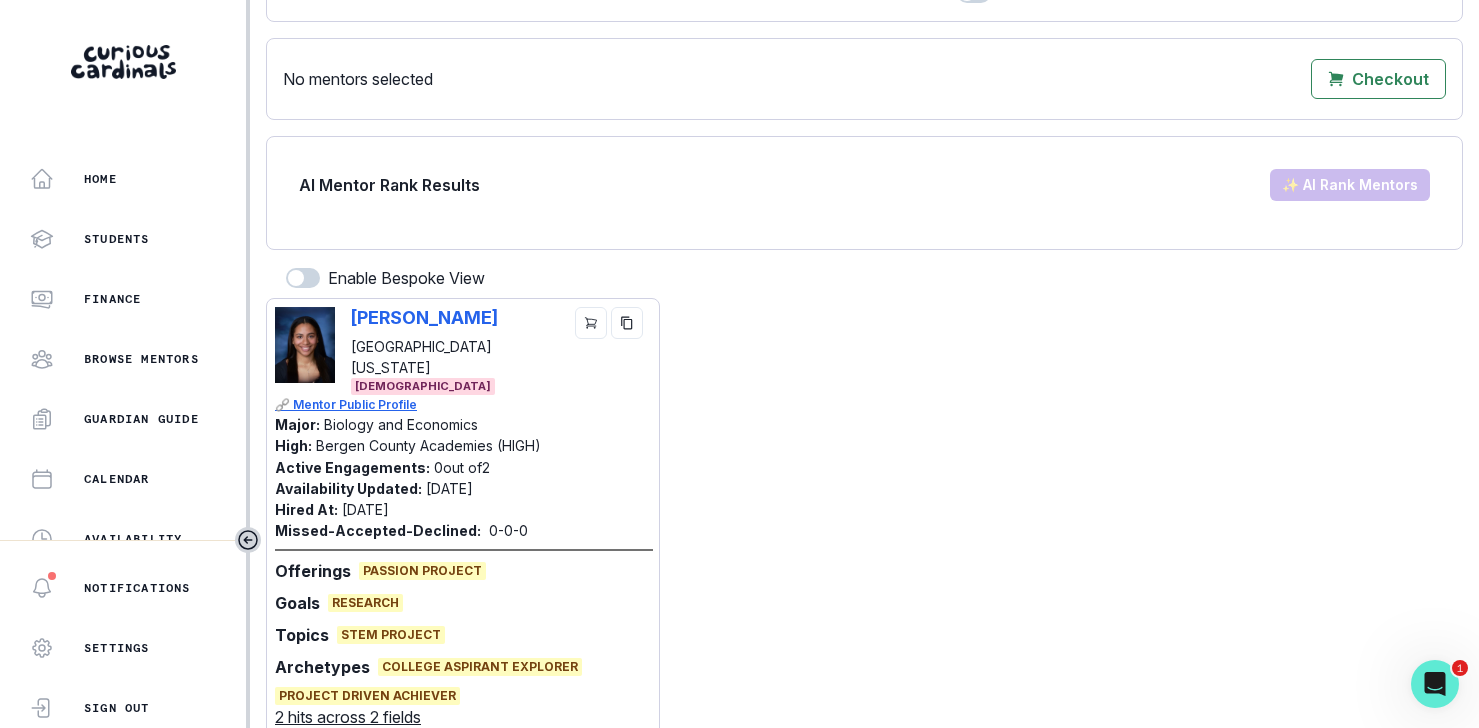 scroll, scrollTop: 473, scrollLeft: 0, axis: vertical 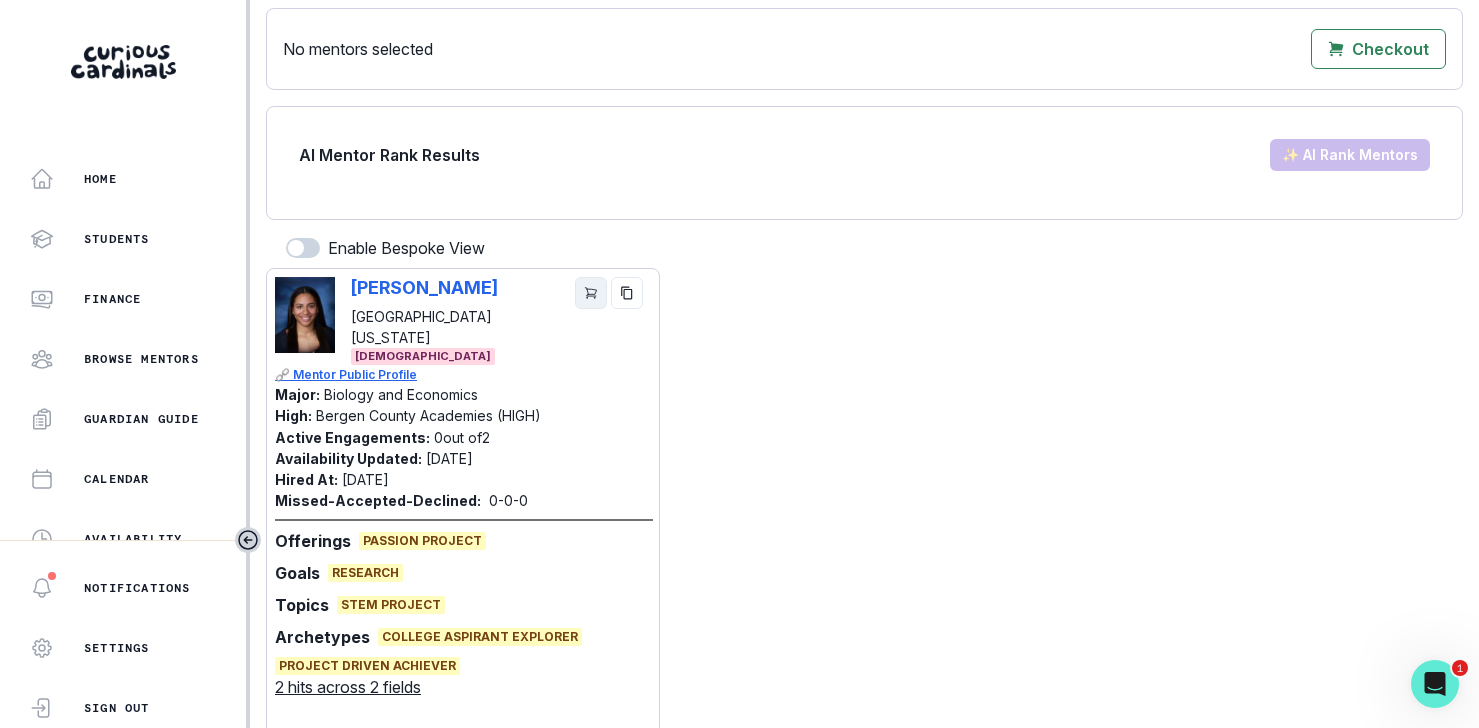 click 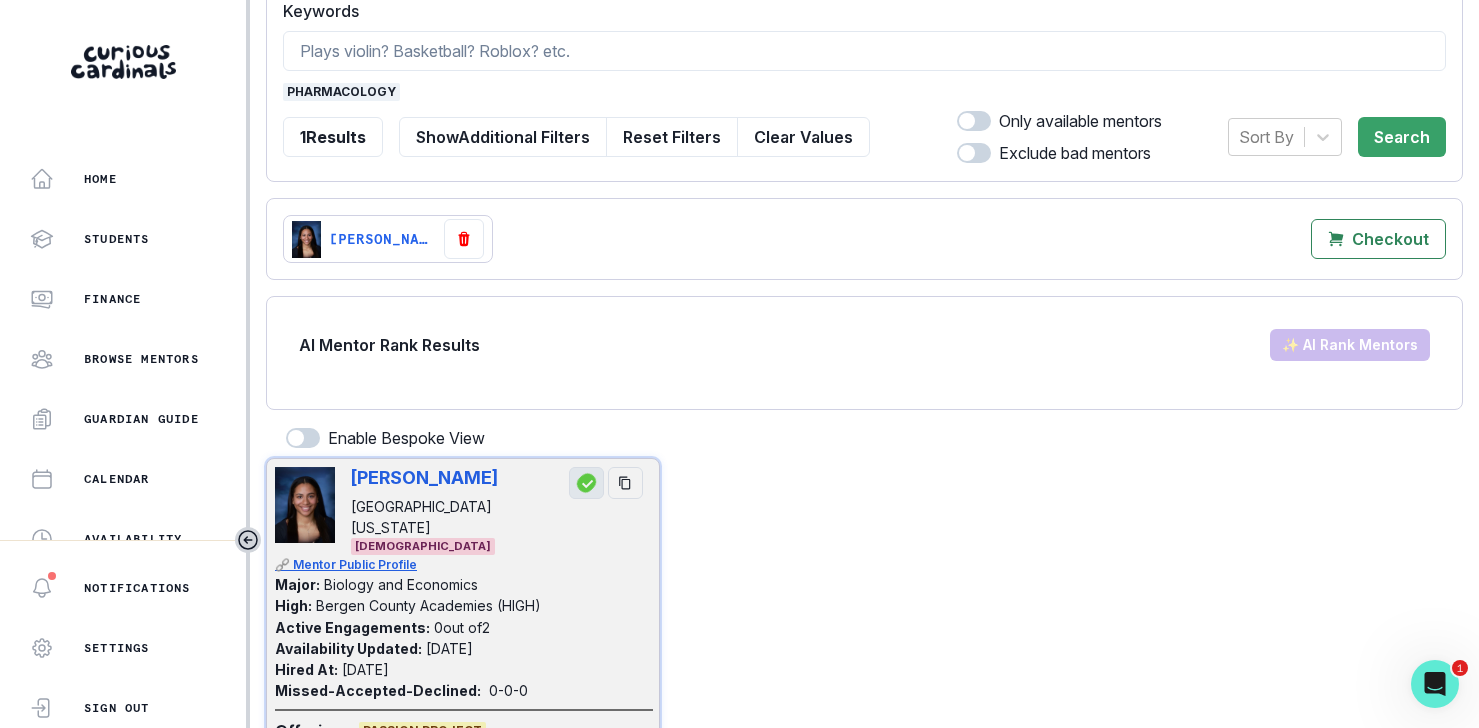 scroll, scrollTop: 117, scrollLeft: 0, axis: vertical 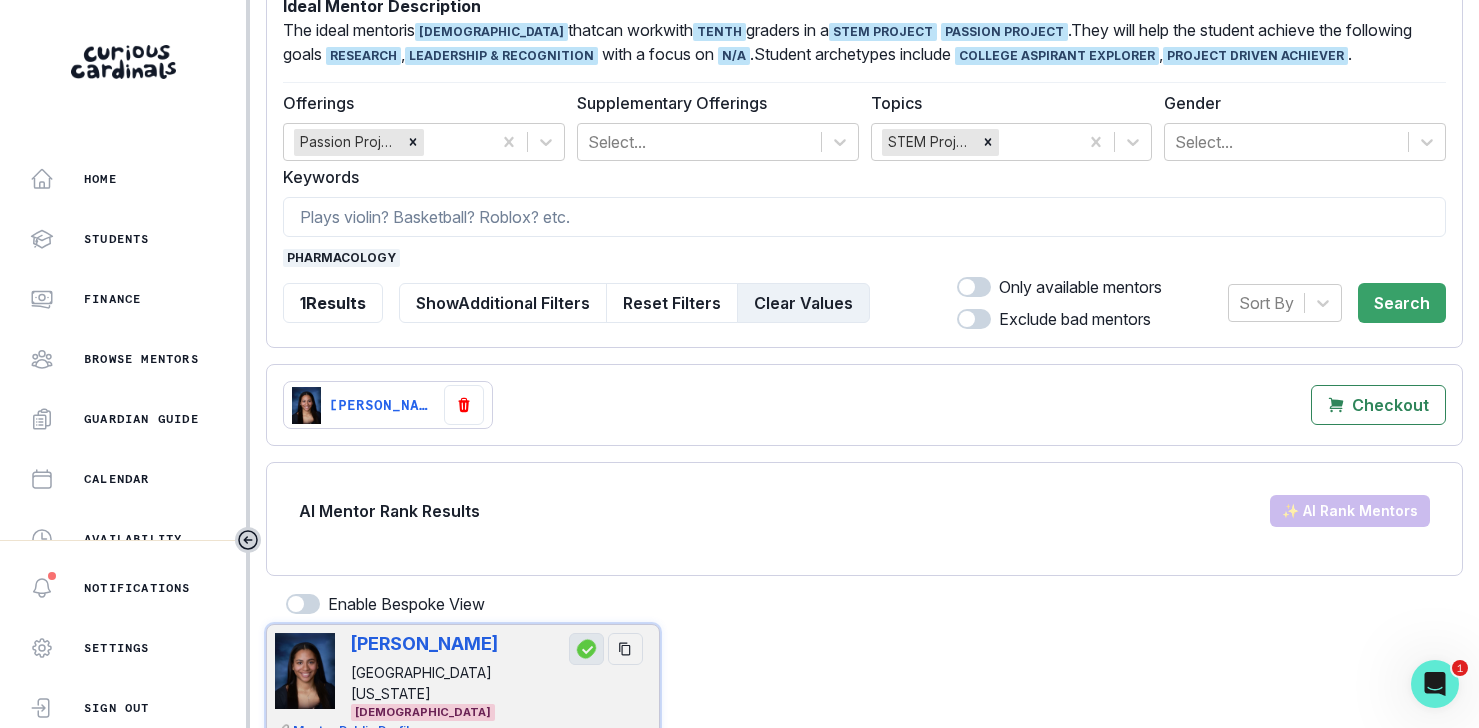 click on "Clear Values" at bounding box center (803, 303) 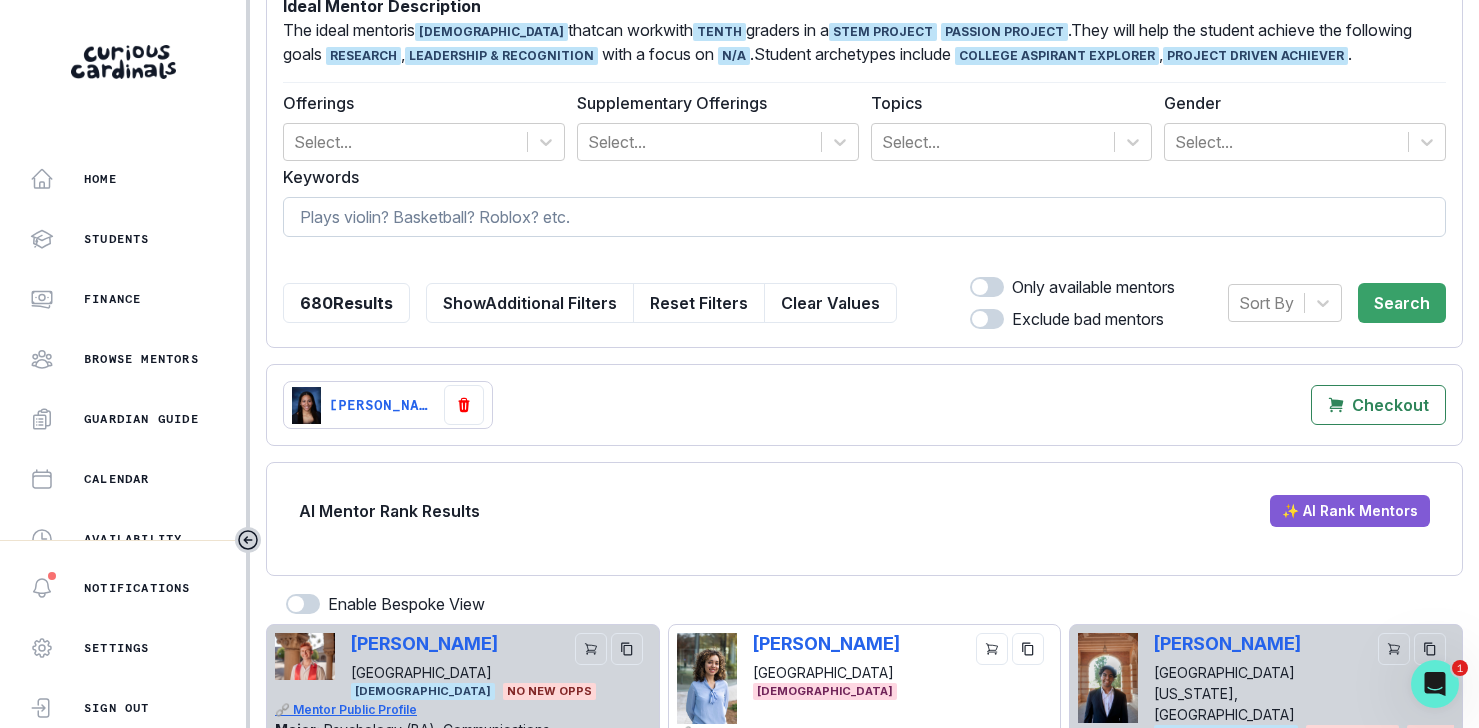 click at bounding box center [864, 217] 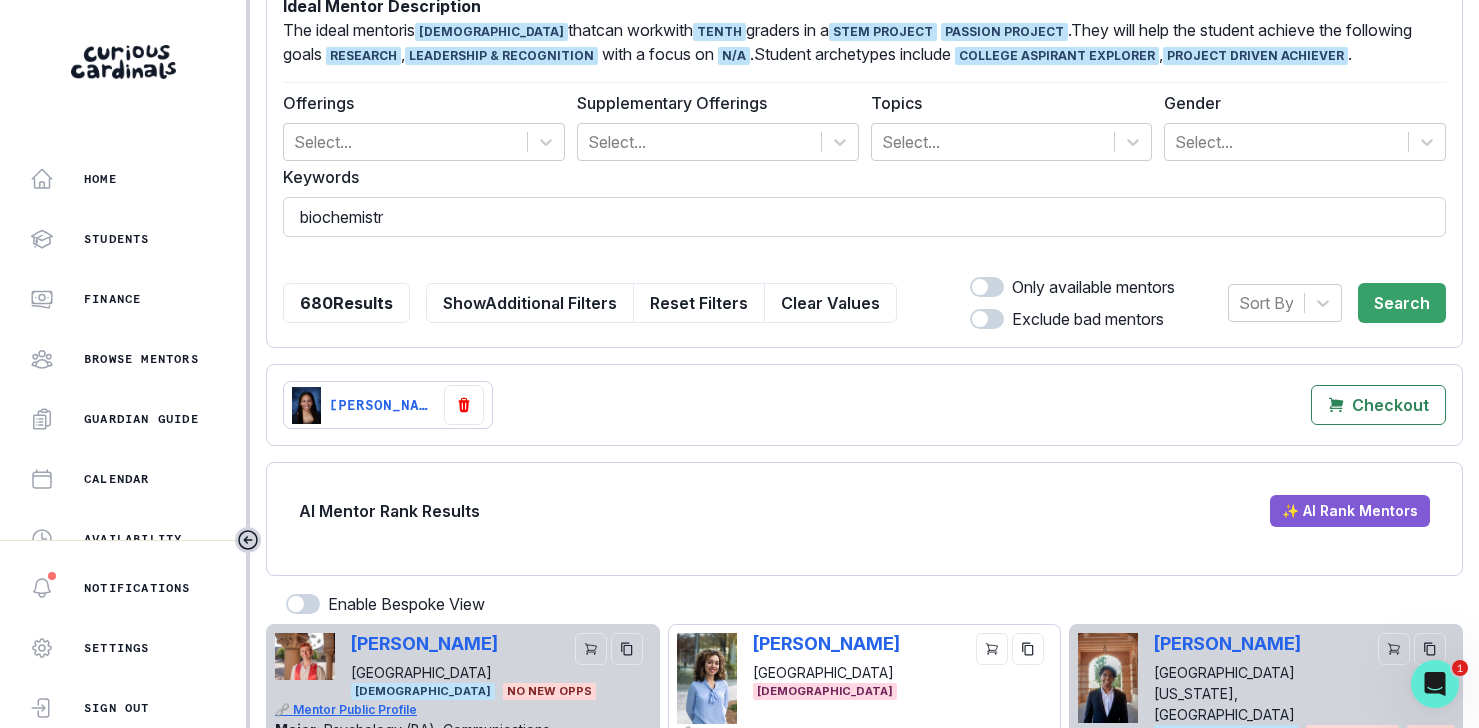 type on "biochemistry" 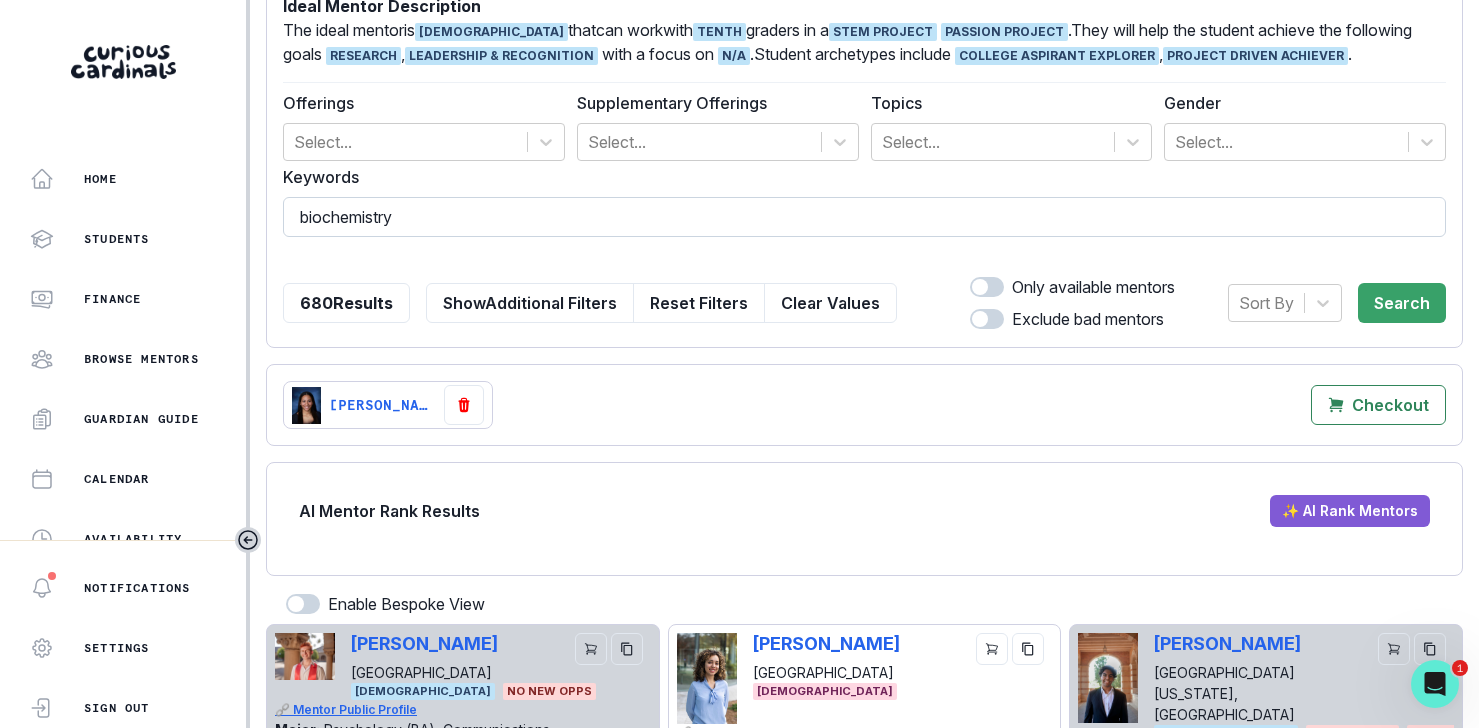 type 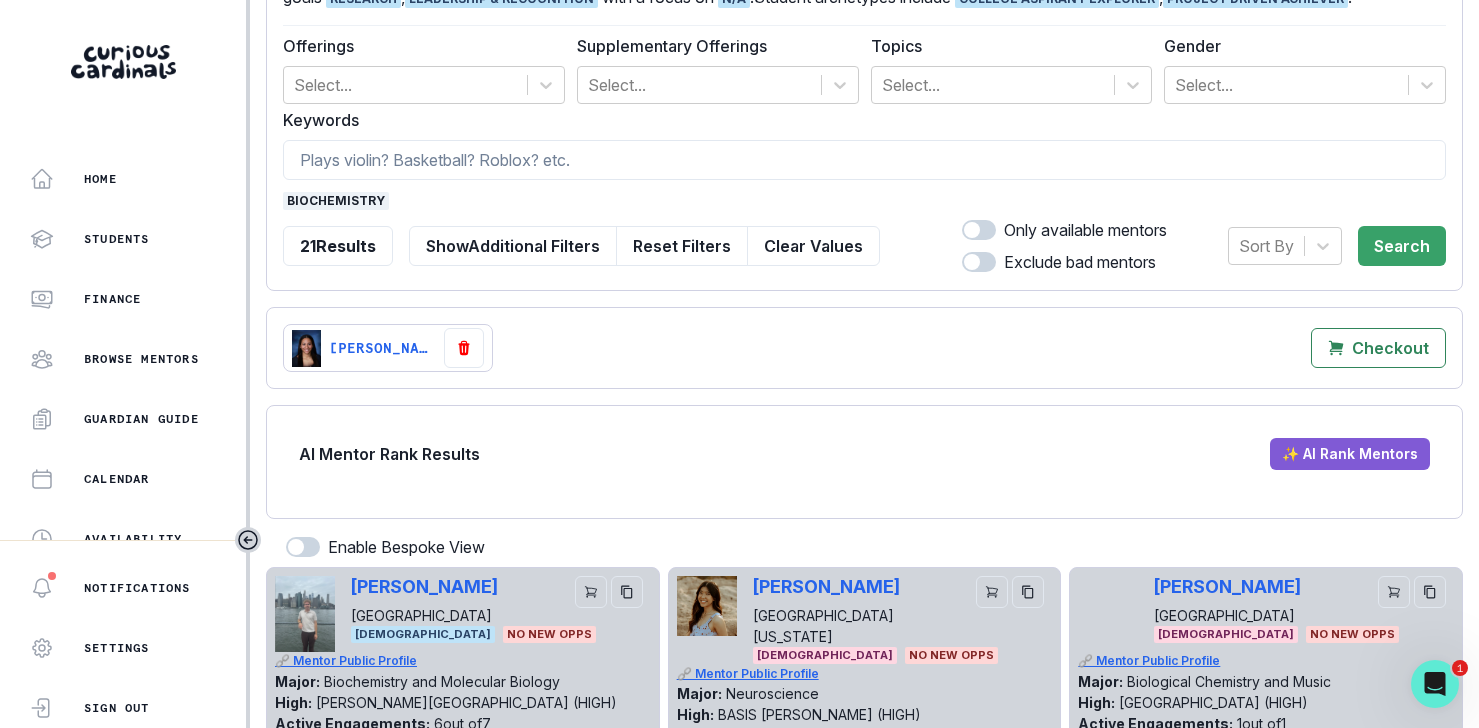 scroll, scrollTop: 132, scrollLeft: 0, axis: vertical 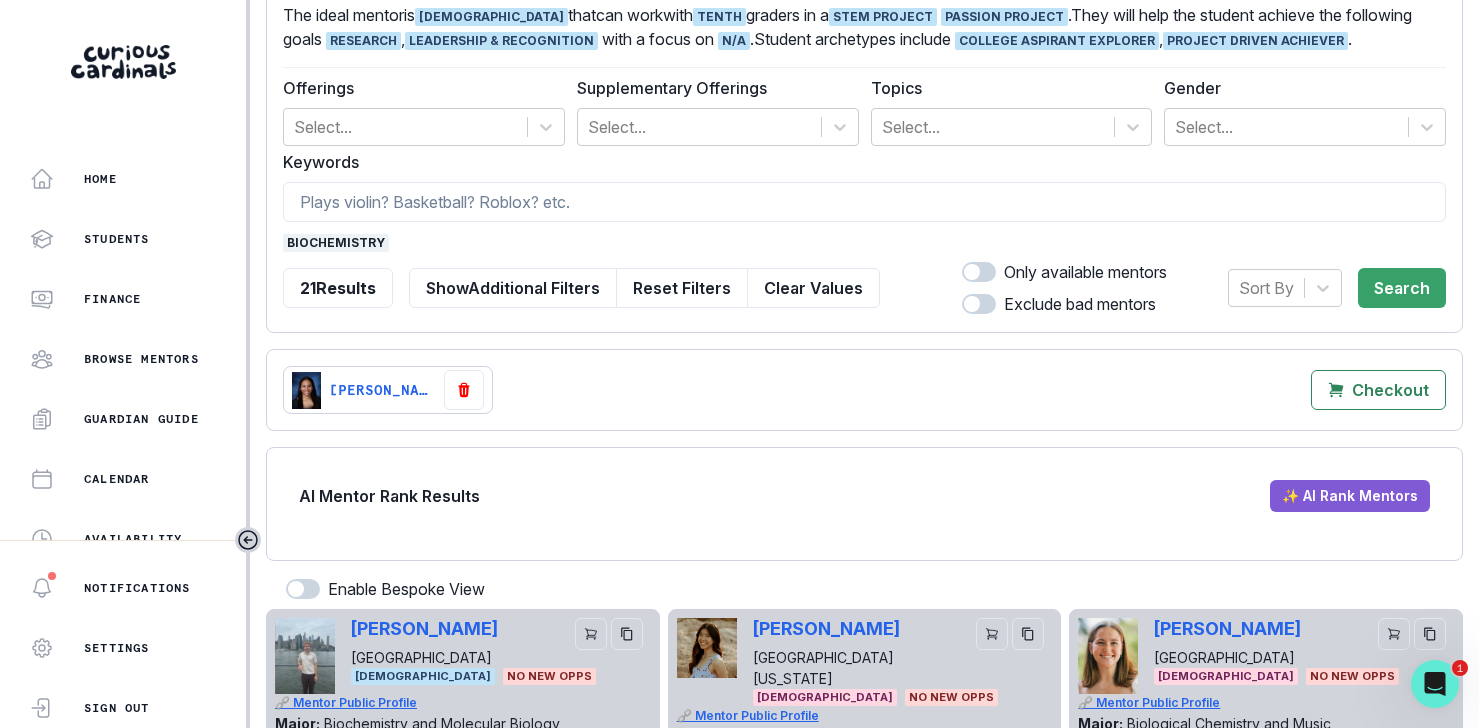 click at bounding box center [979, 272] 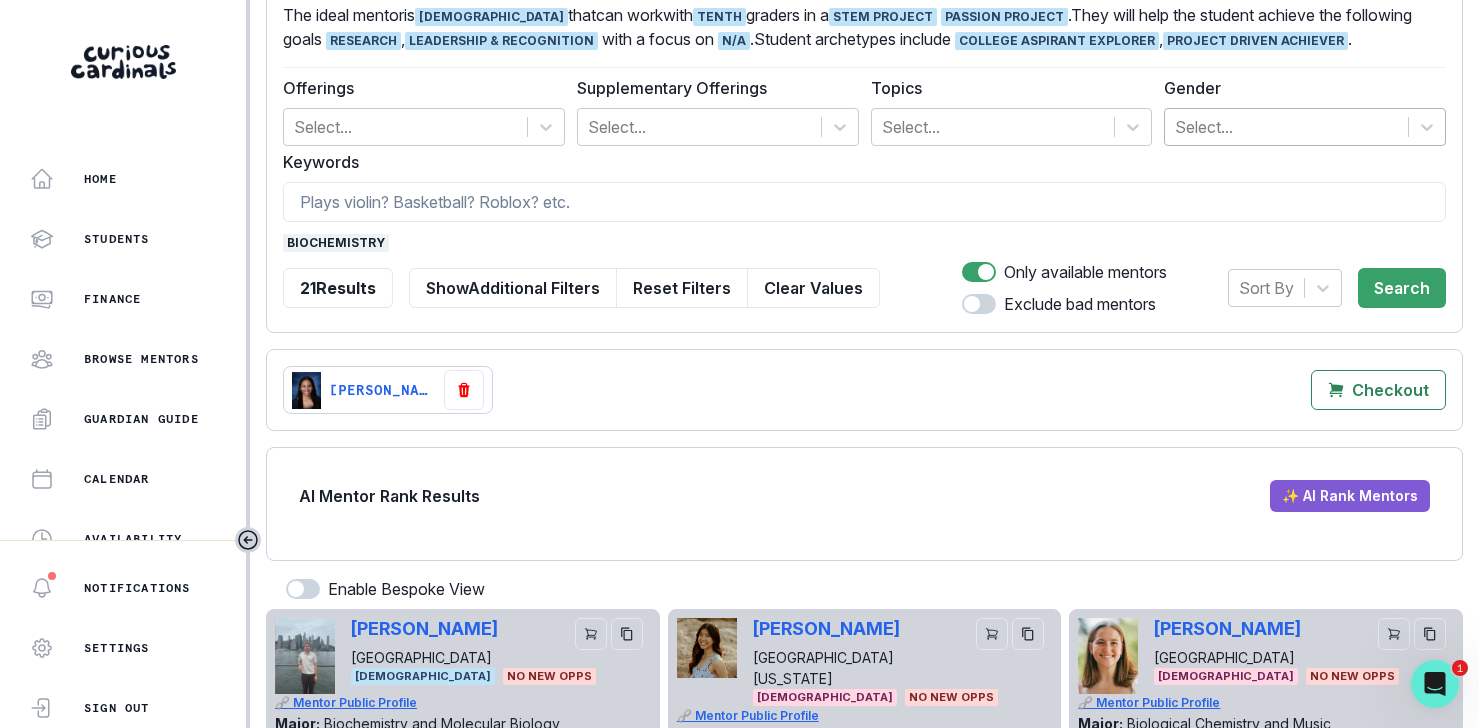 click at bounding box center (1286, 127) 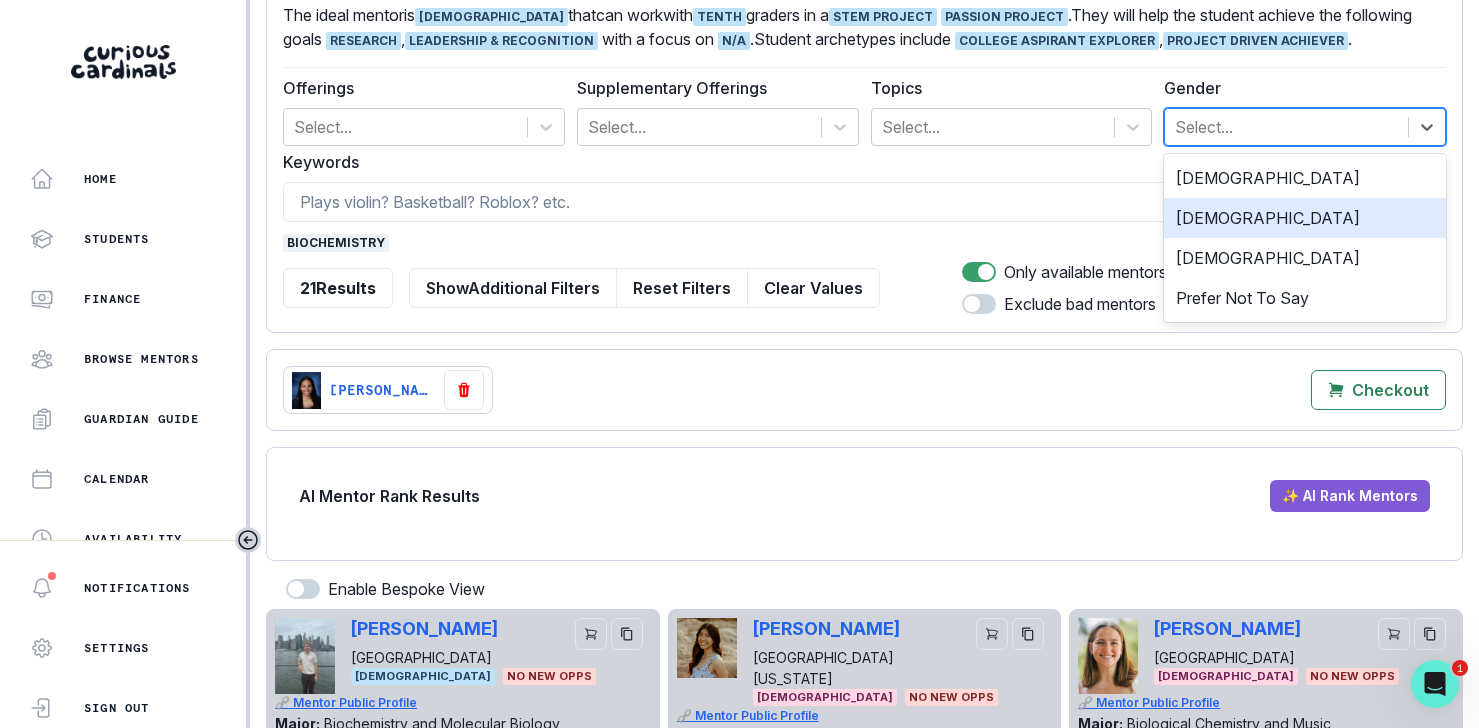 click on "[DEMOGRAPHIC_DATA]" at bounding box center (1305, 218) 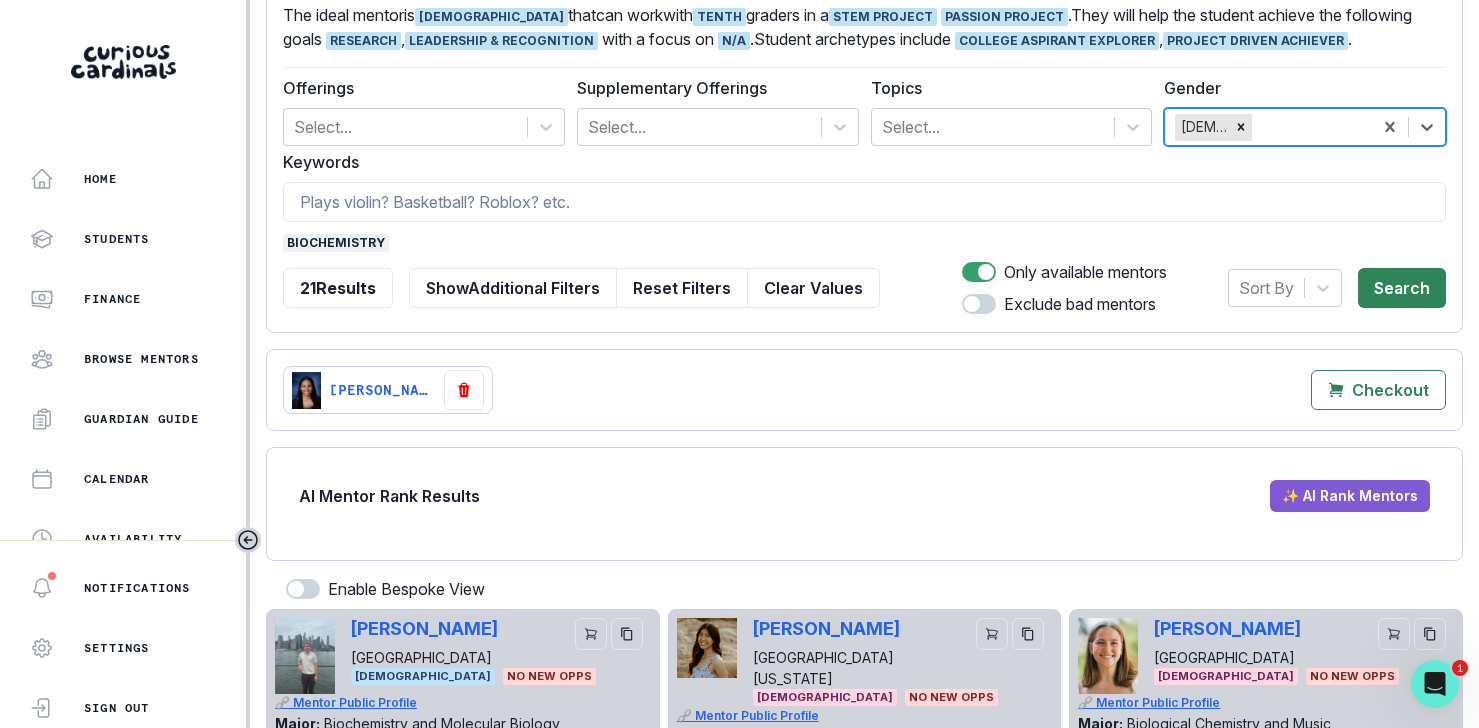 click on "Search" at bounding box center (1402, 288) 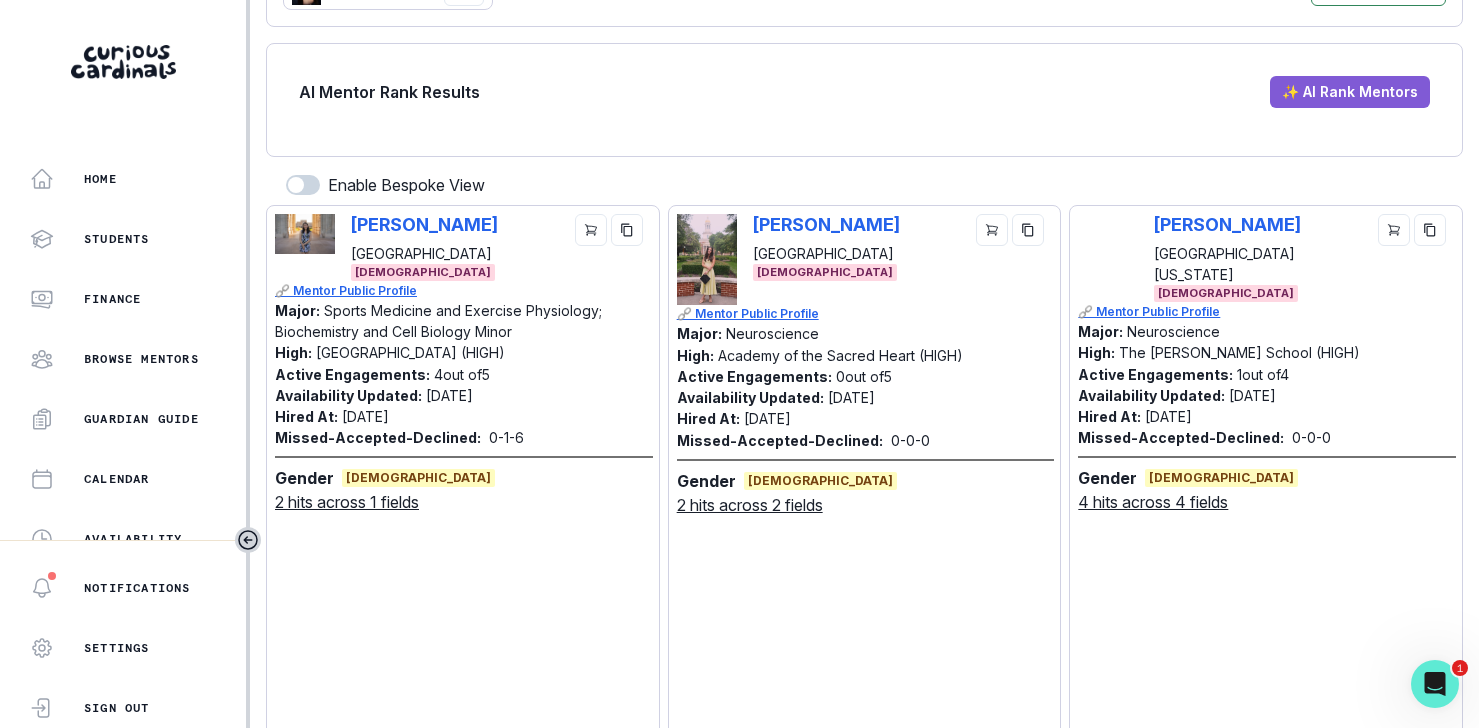 scroll, scrollTop: 0, scrollLeft: 0, axis: both 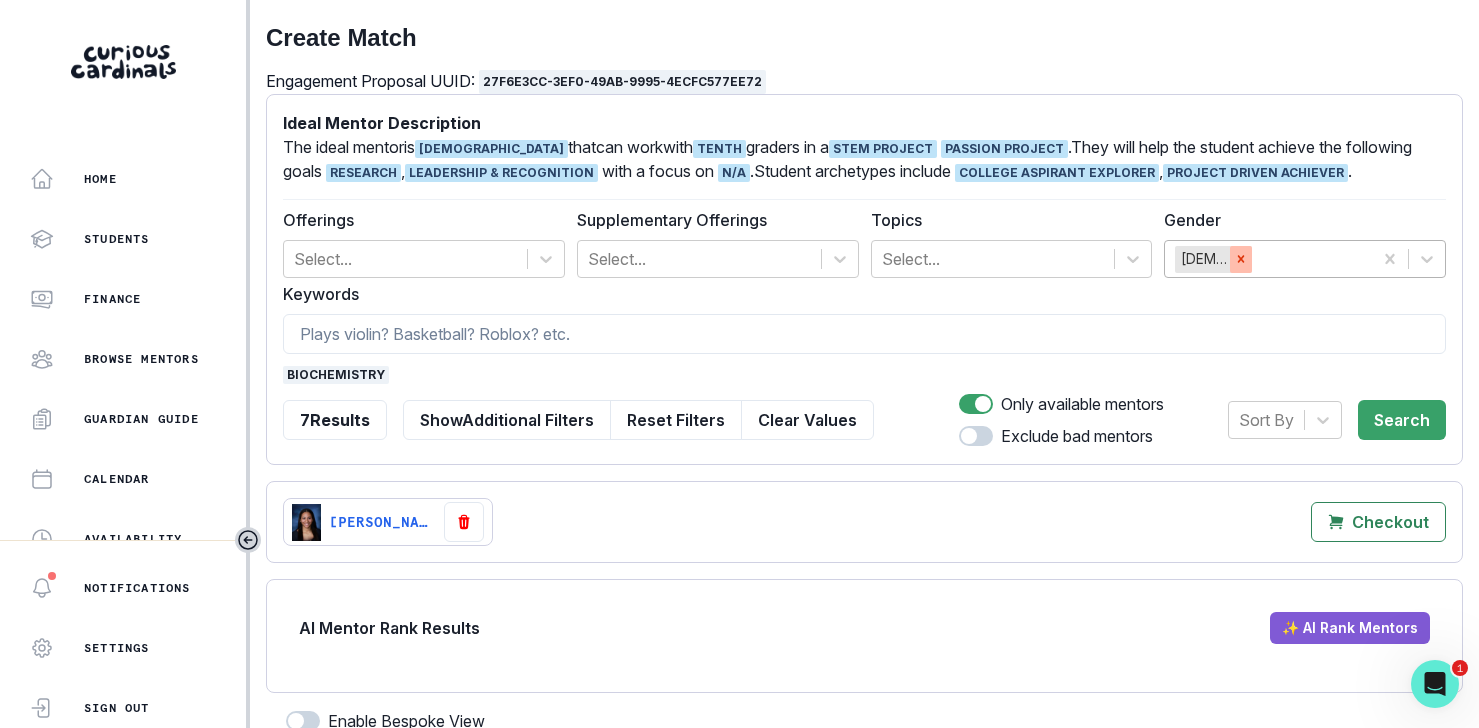 click 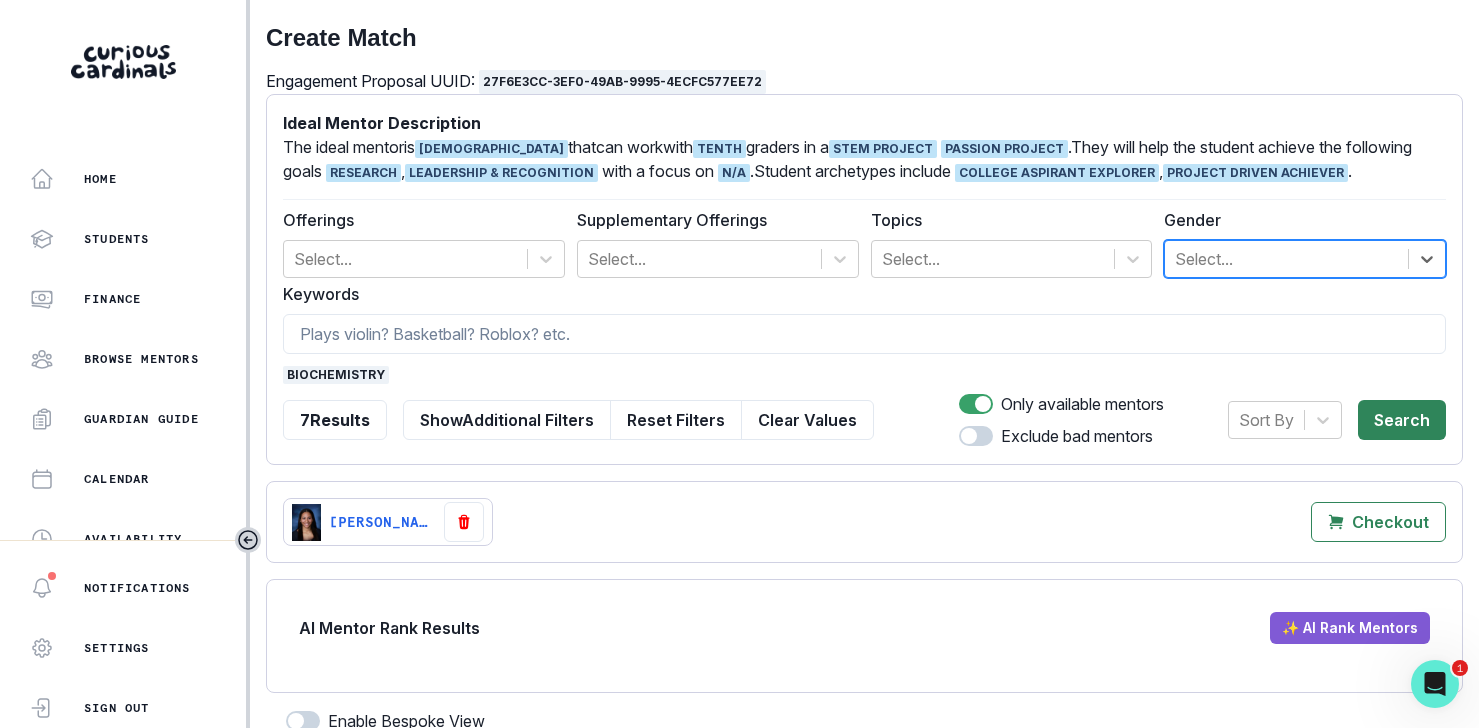 click on "Search" at bounding box center [1402, 420] 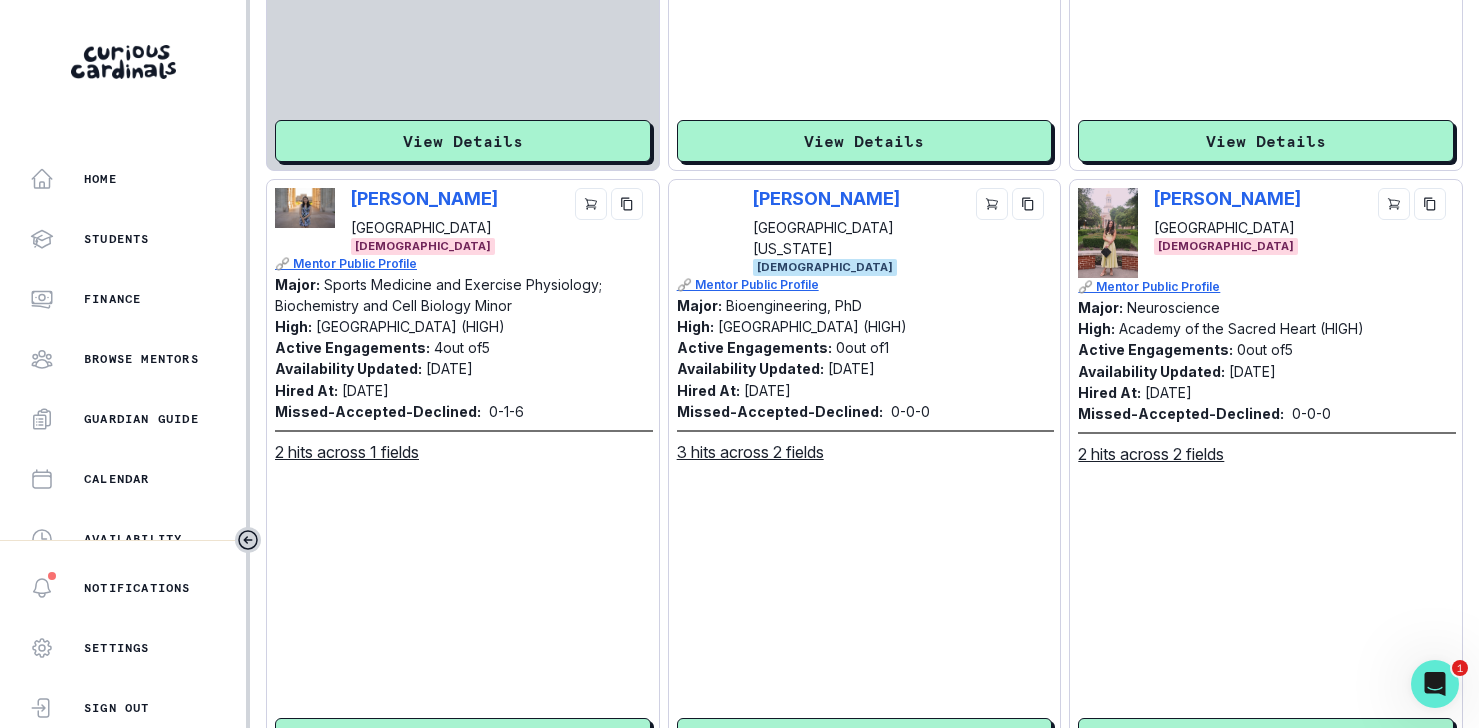 scroll, scrollTop: 1200, scrollLeft: 0, axis: vertical 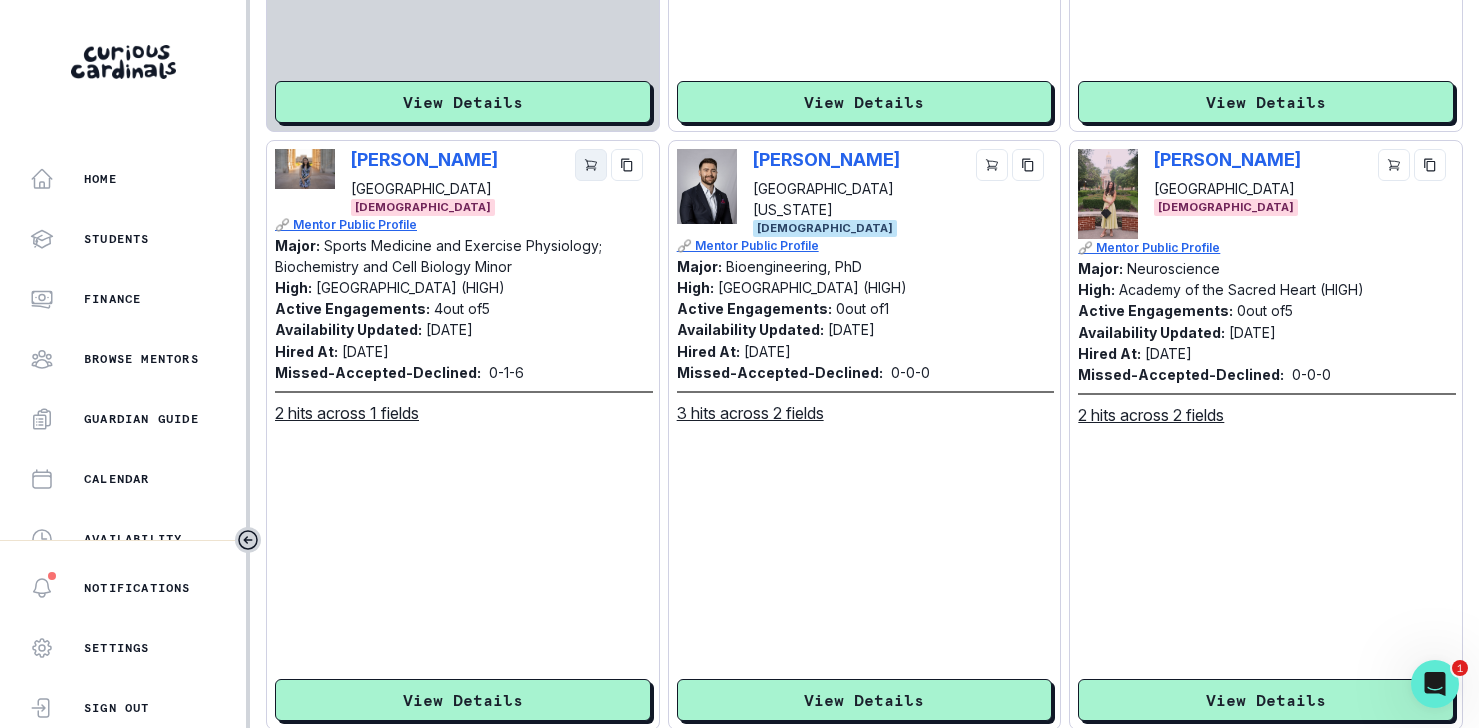 click 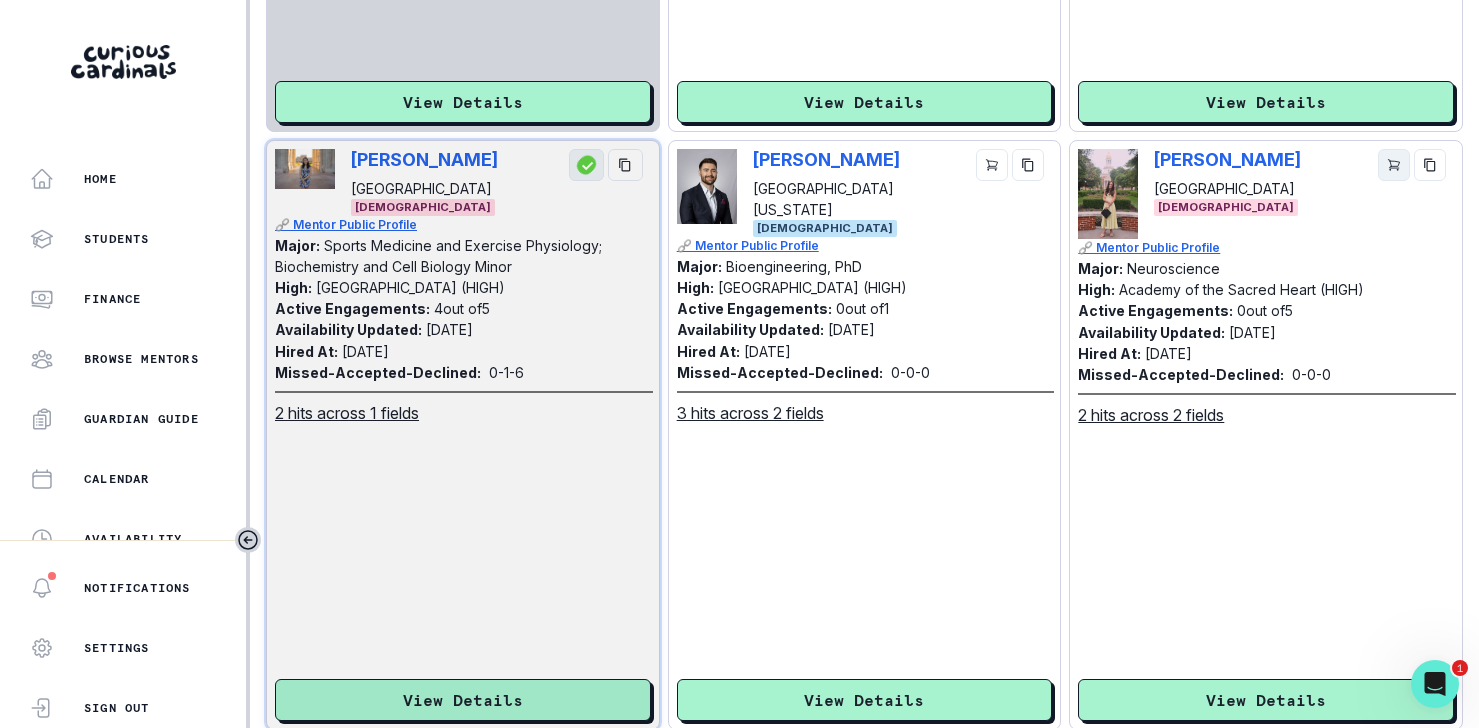 click at bounding box center [1394, 165] 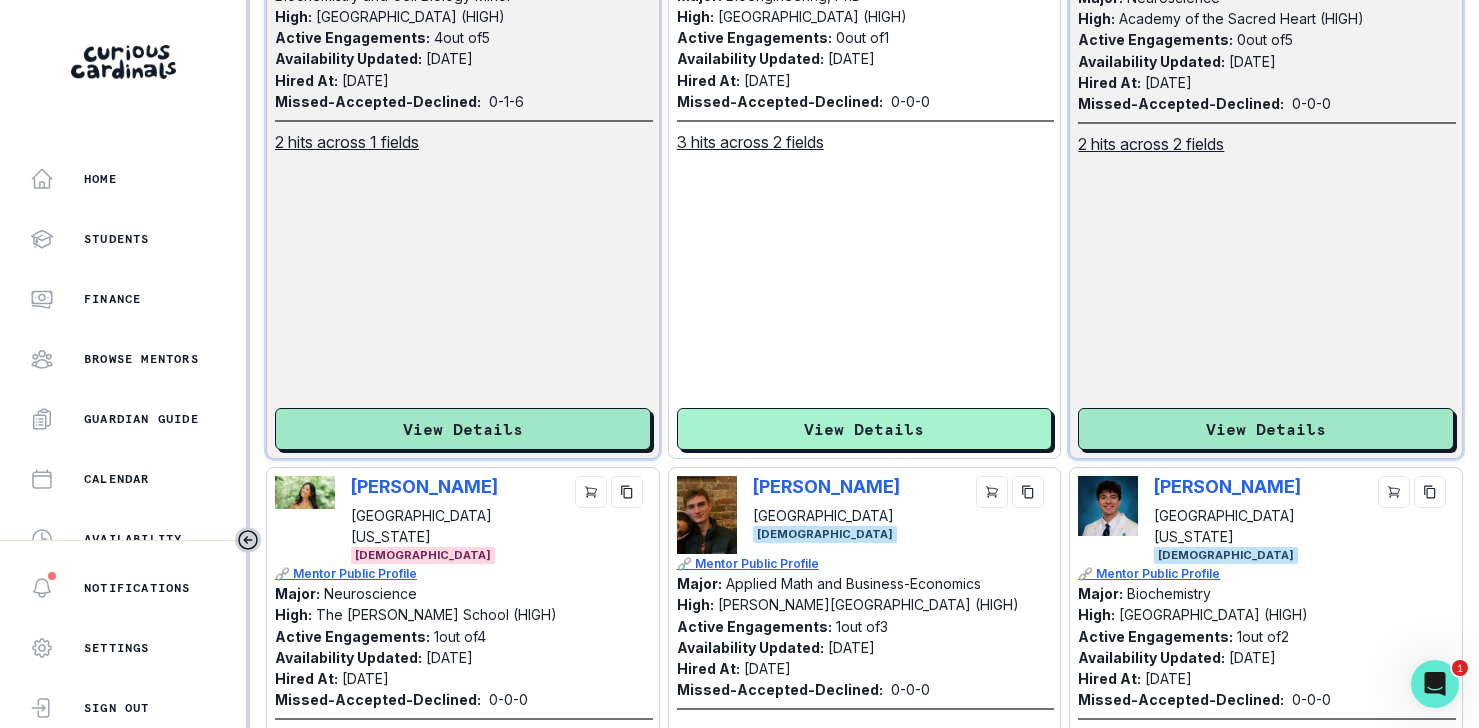 scroll, scrollTop: 1490, scrollLeft: 0, axis: vertical 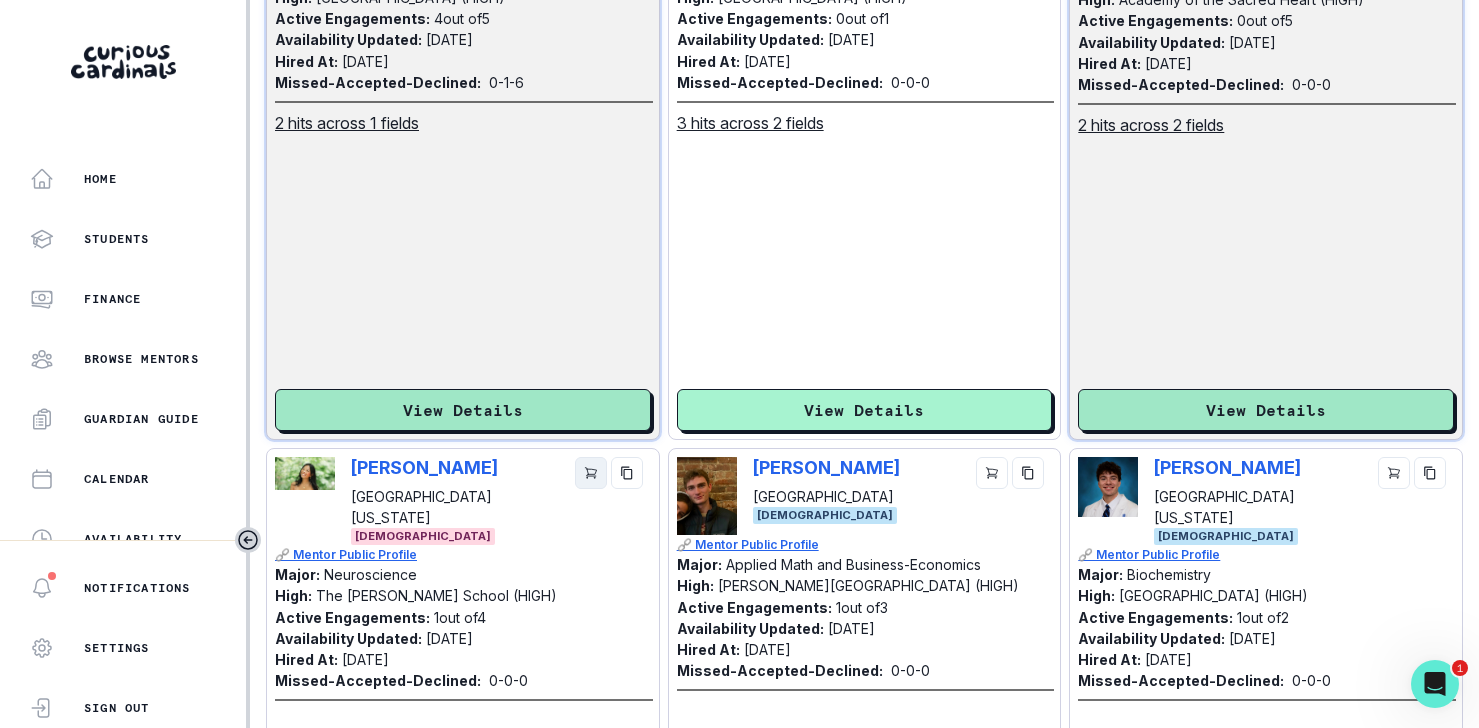 click 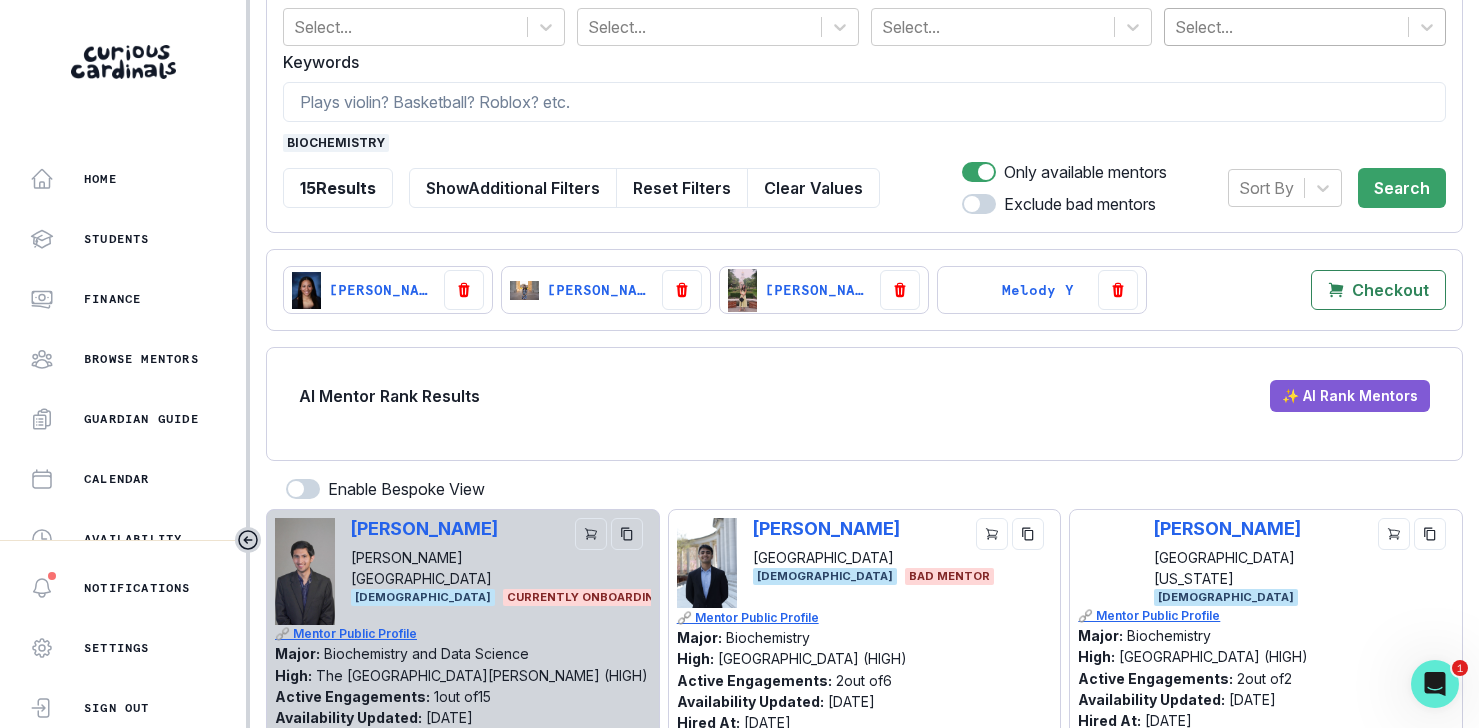 scroll, scrollTop: 0, scrollLeft: 0, axis: both 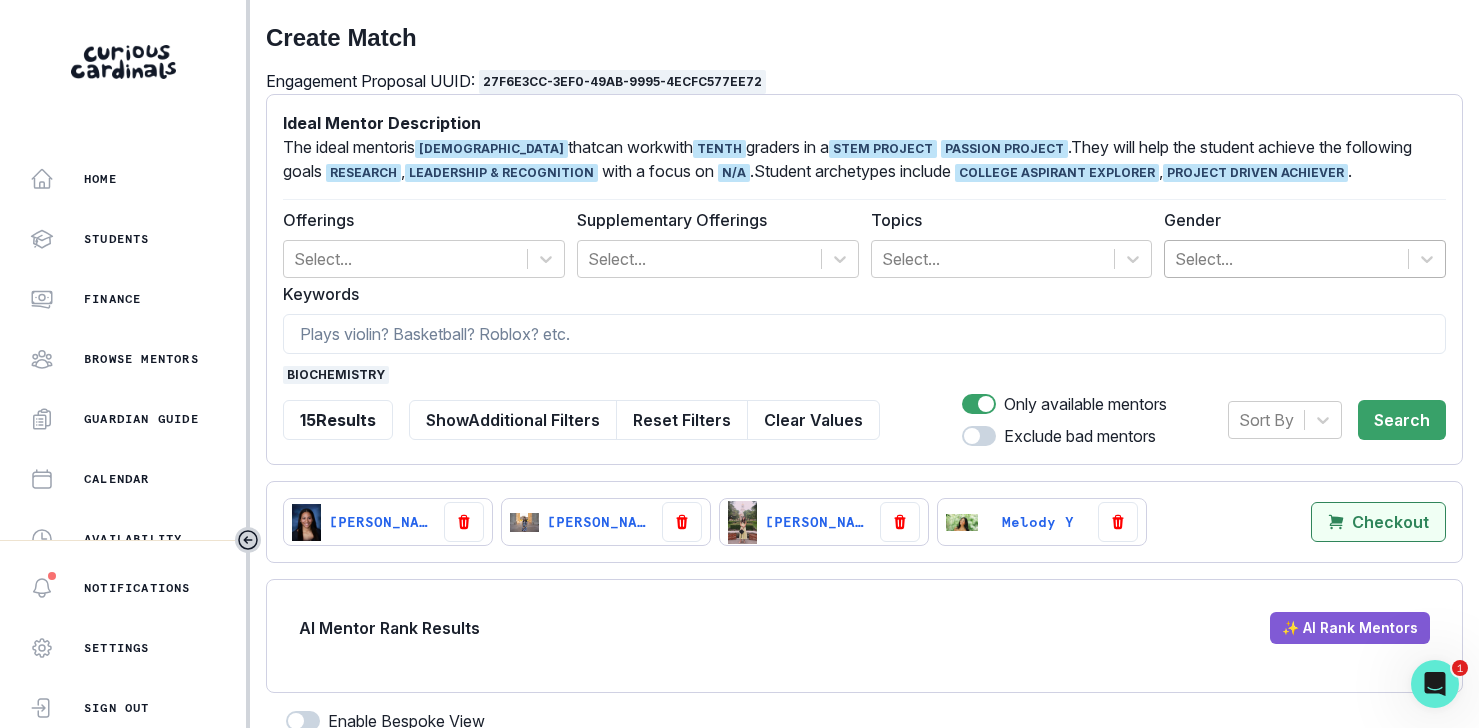 click on "Checkout" at bounding box center [1390, 522] 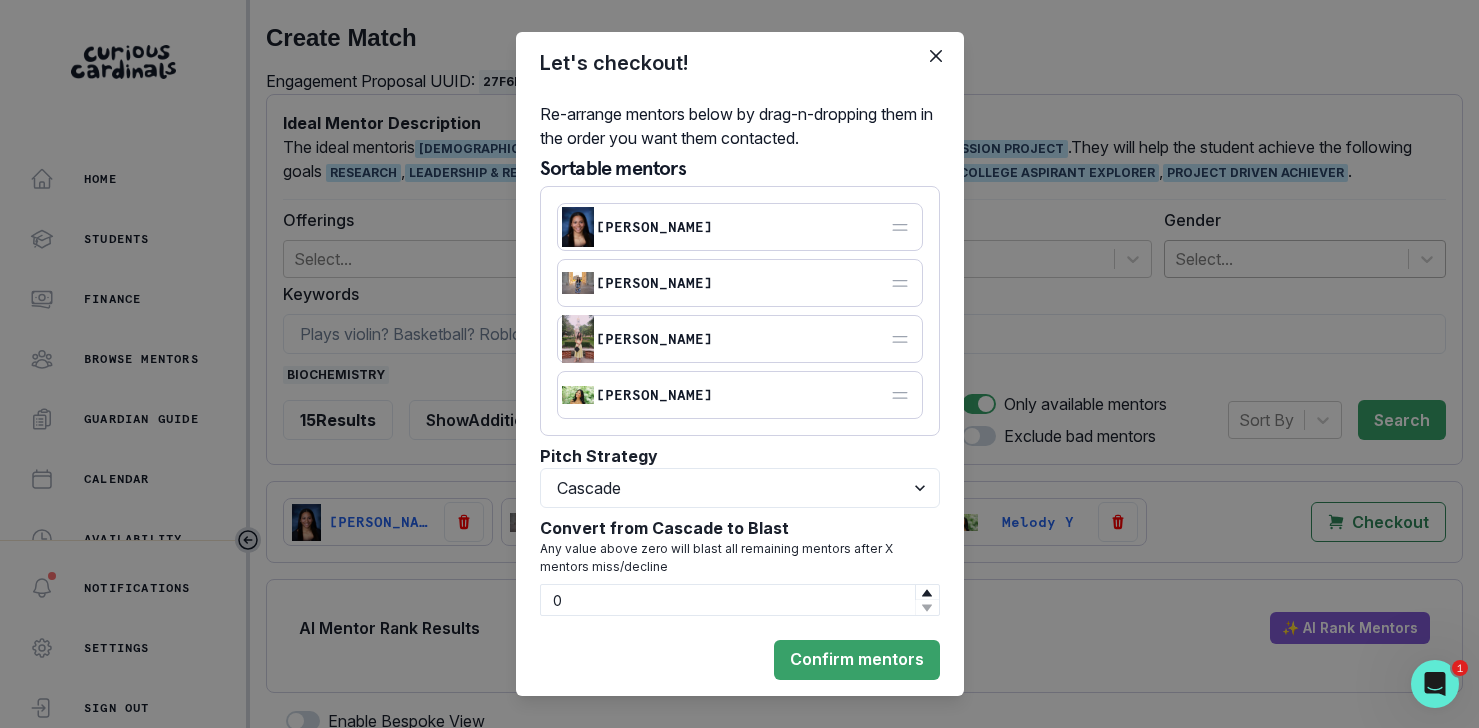 drag, startPoint x: 749, startPoint y: 604, endPoint x: 493, endPoint y: 563, distance: 259.26242 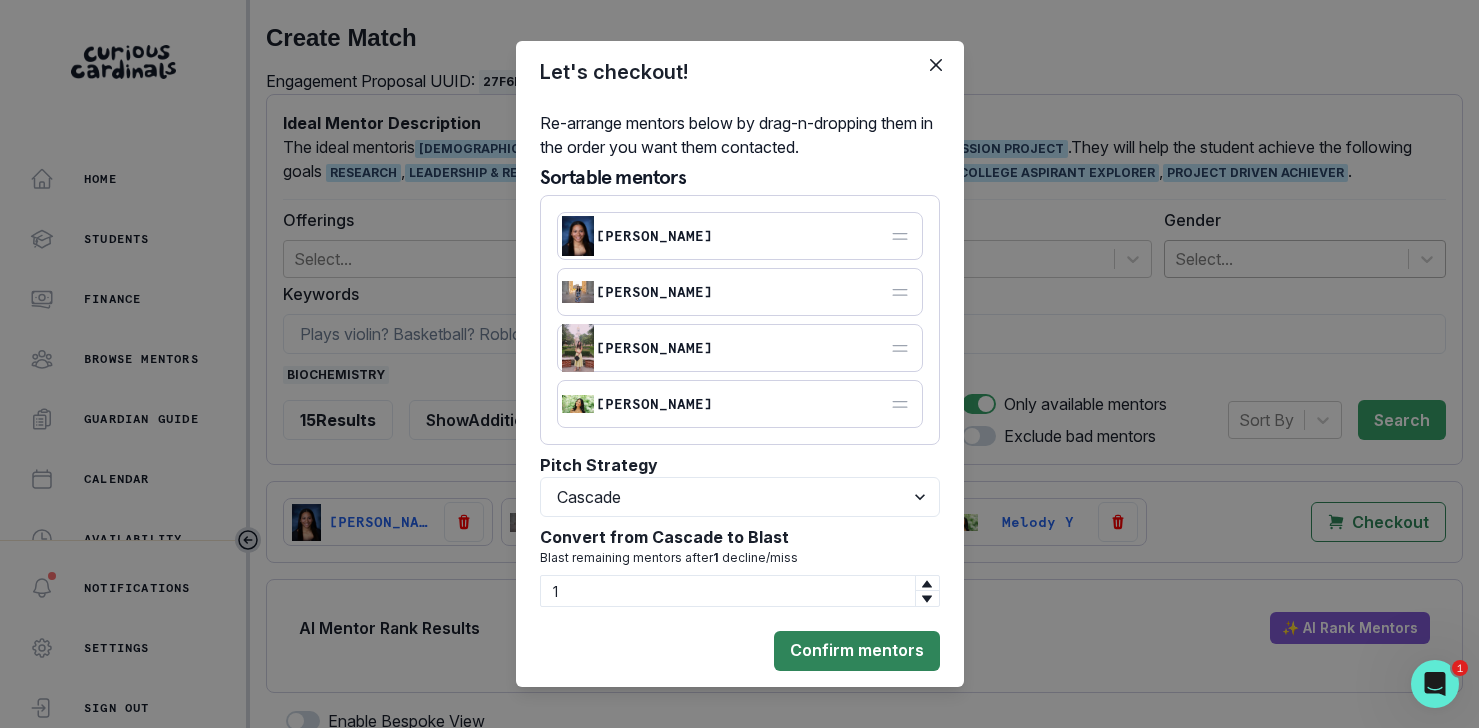 type on "1" 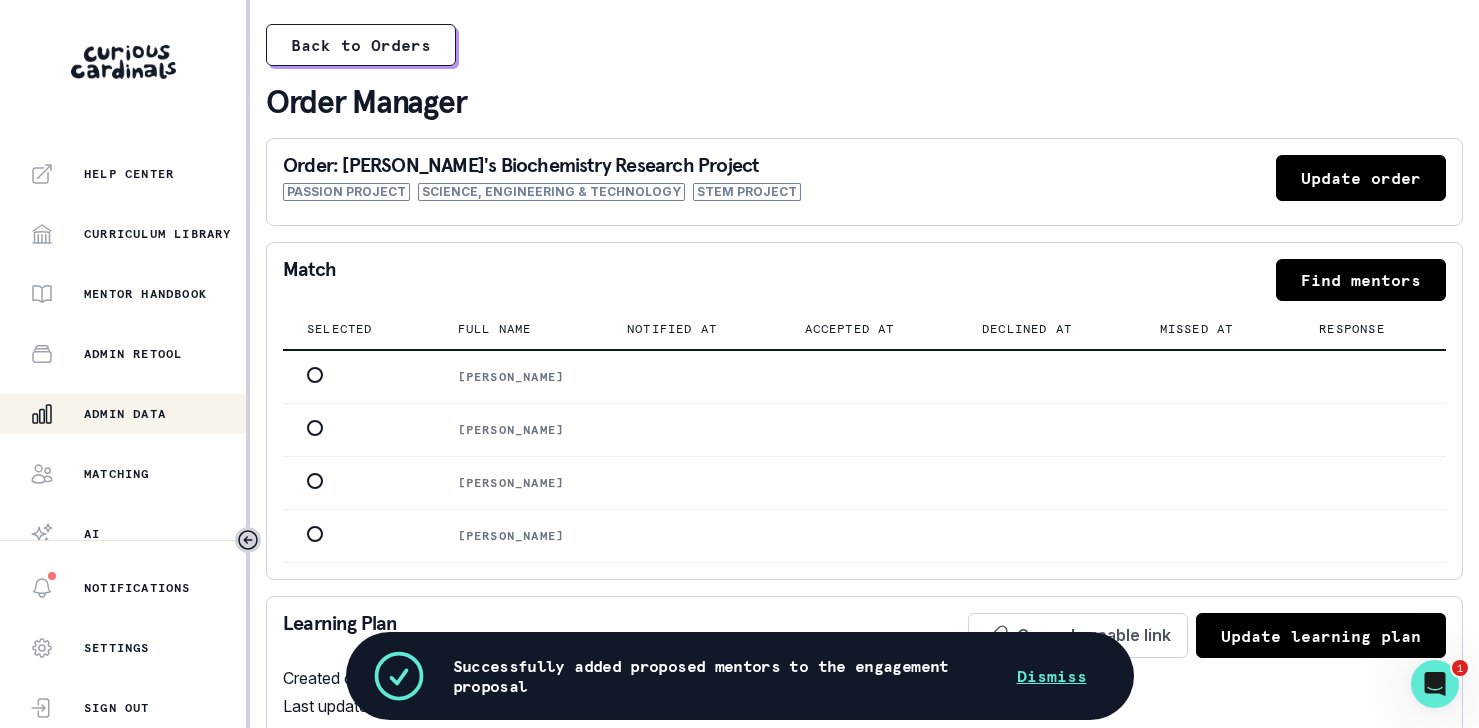 scroll, scrollTop: 499, scrollLeft: 0, axis: vertical 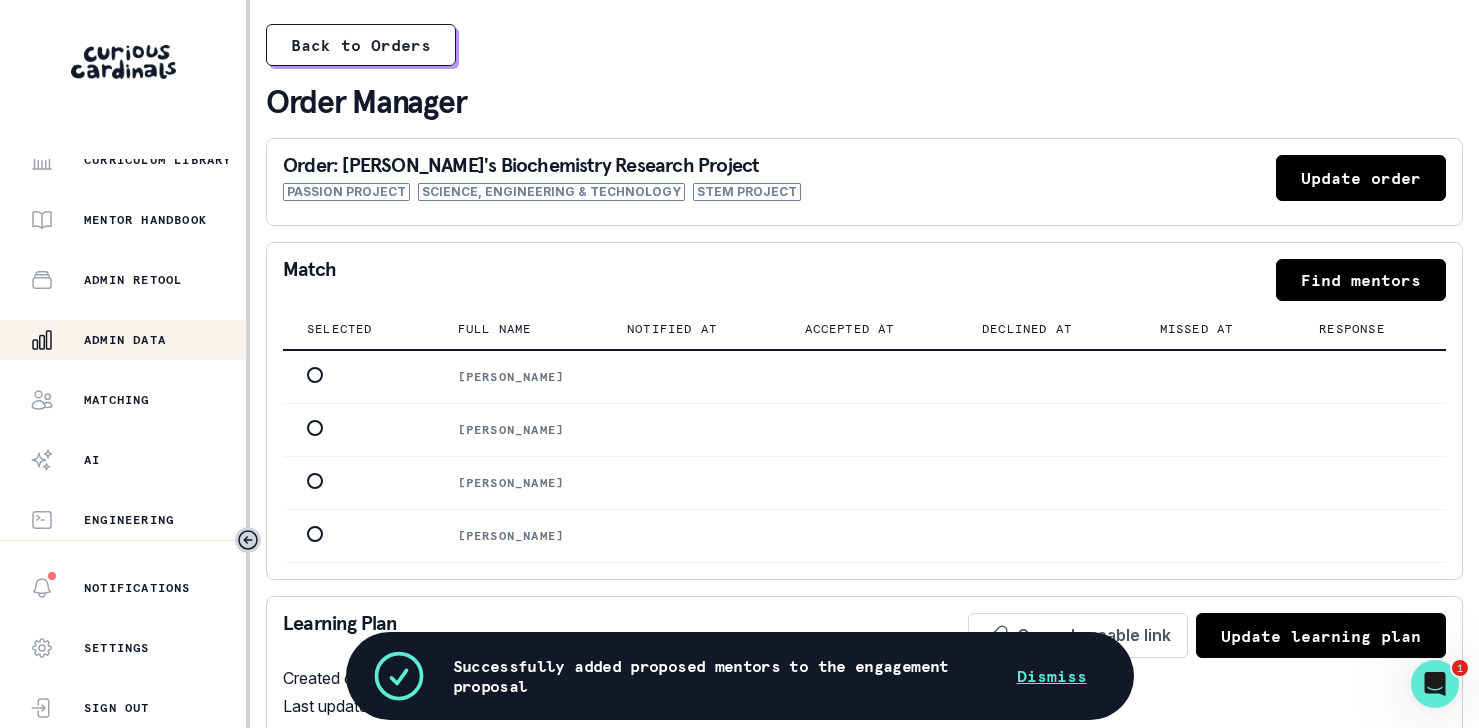 click on "Admin Data" at bounding box center [125, 340] 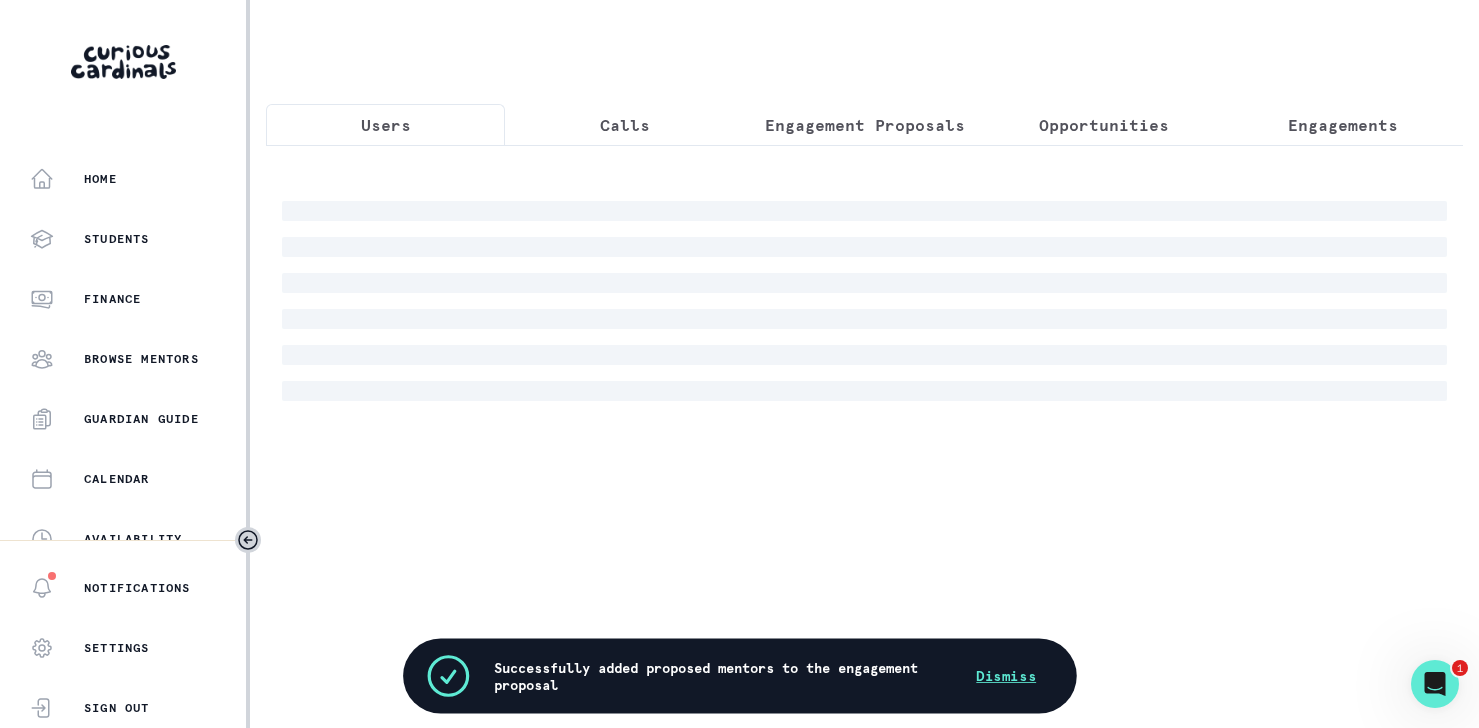 click on "Opportunities" at bounding box center [1103, 125] 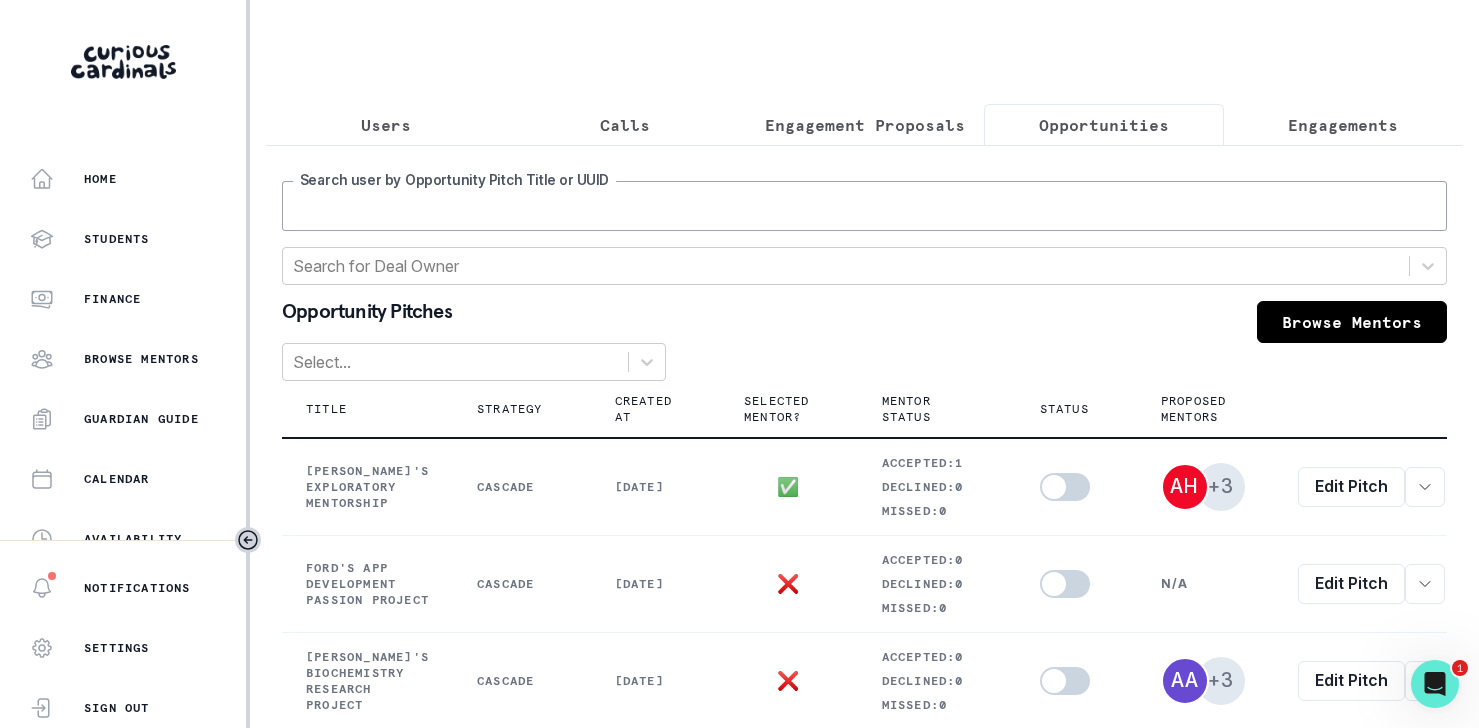 click on "Search user by Opportunity Pitch Title or UUID" at bounding box center [864, 206] 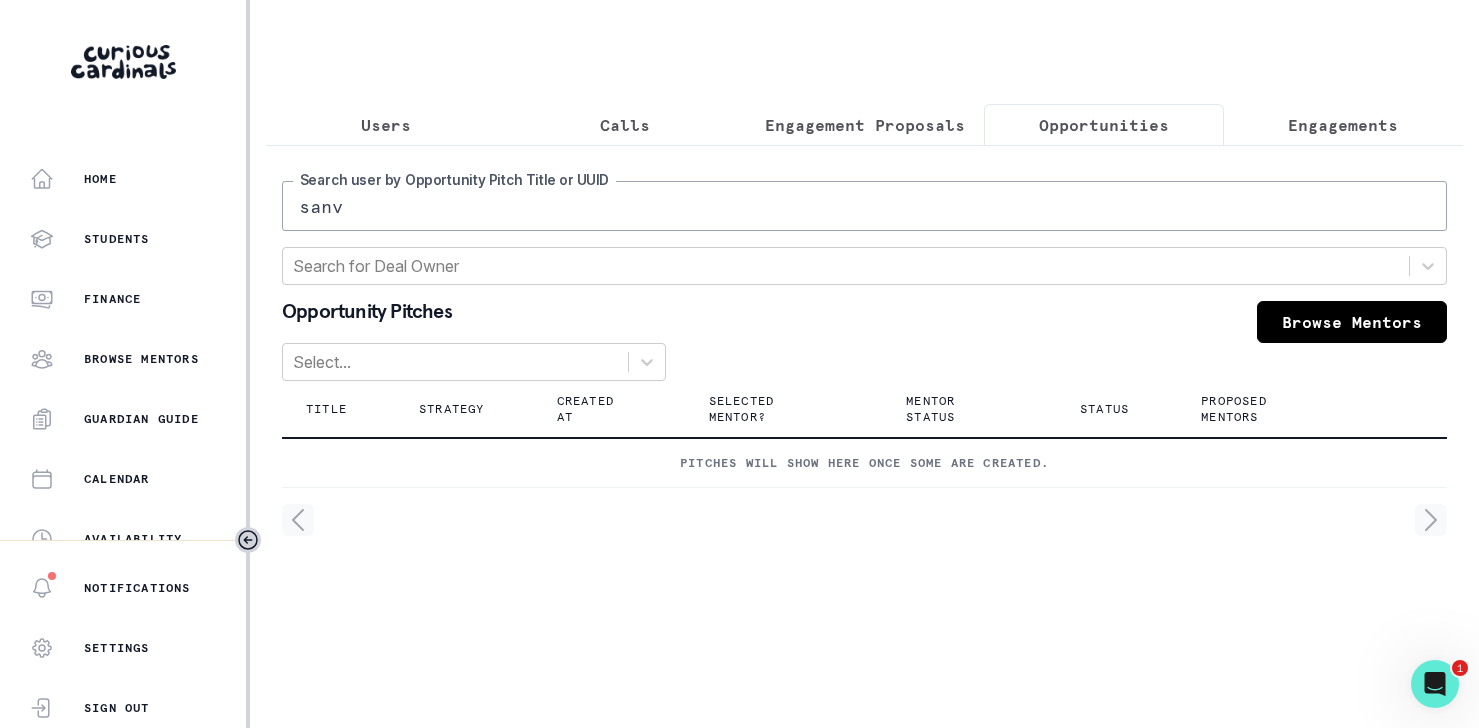 type on "[PERSON_NAME]" 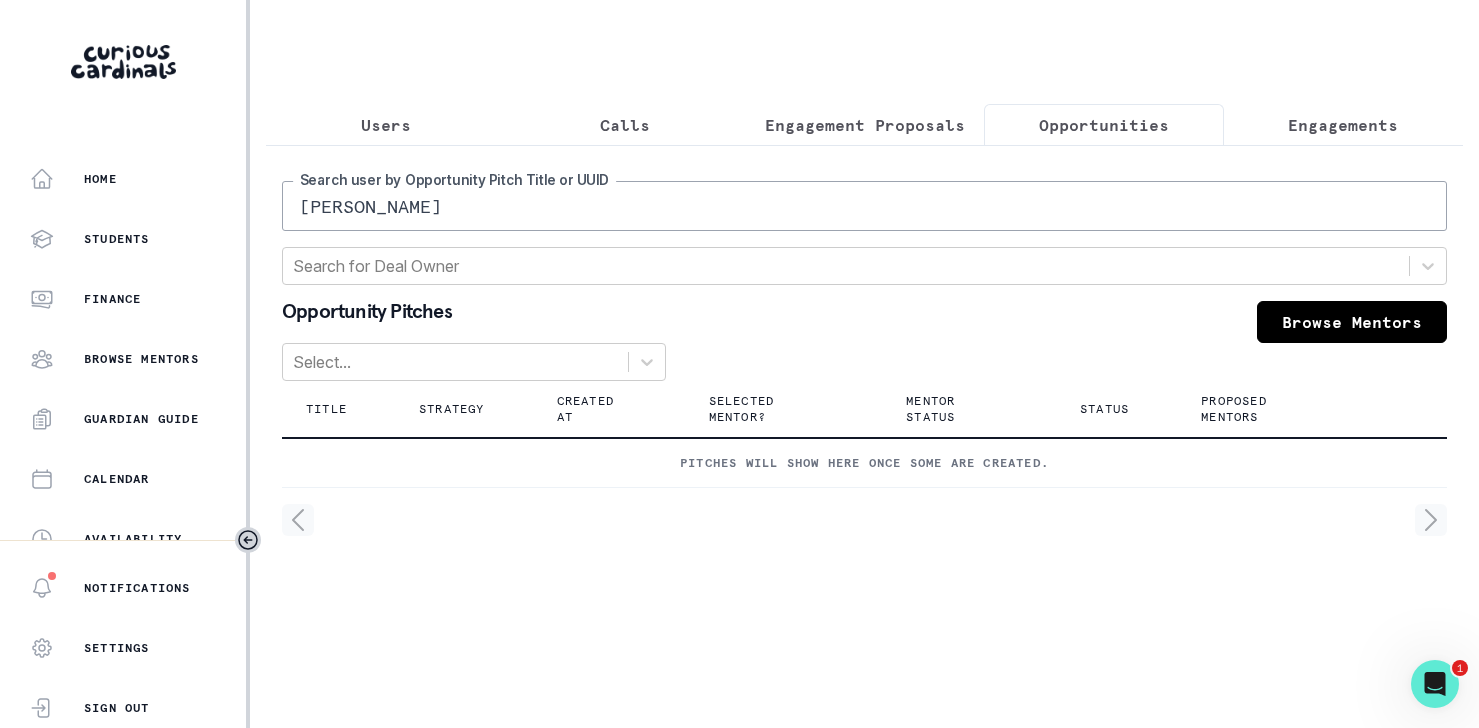 click on "[PERSON_NAME]" at bounding box center [864, 206] 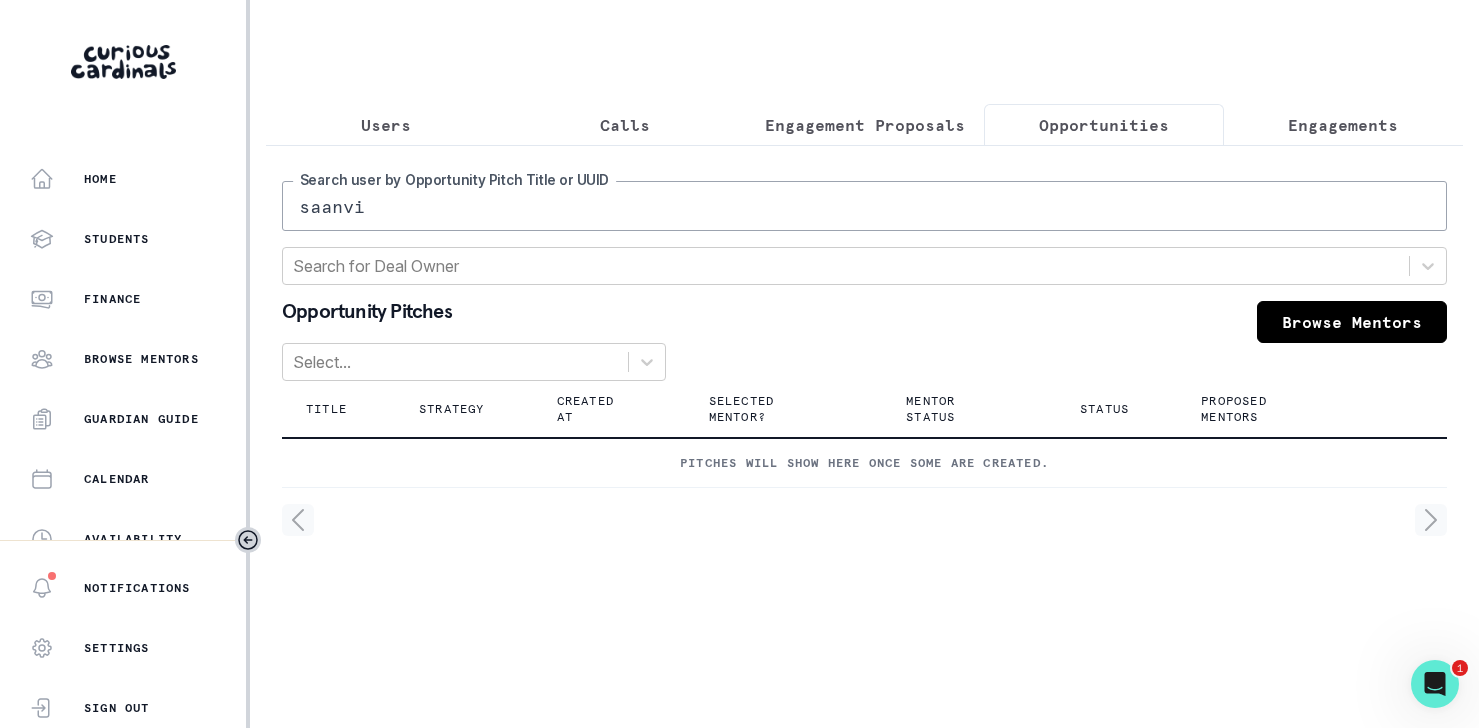 type on "saanvi" 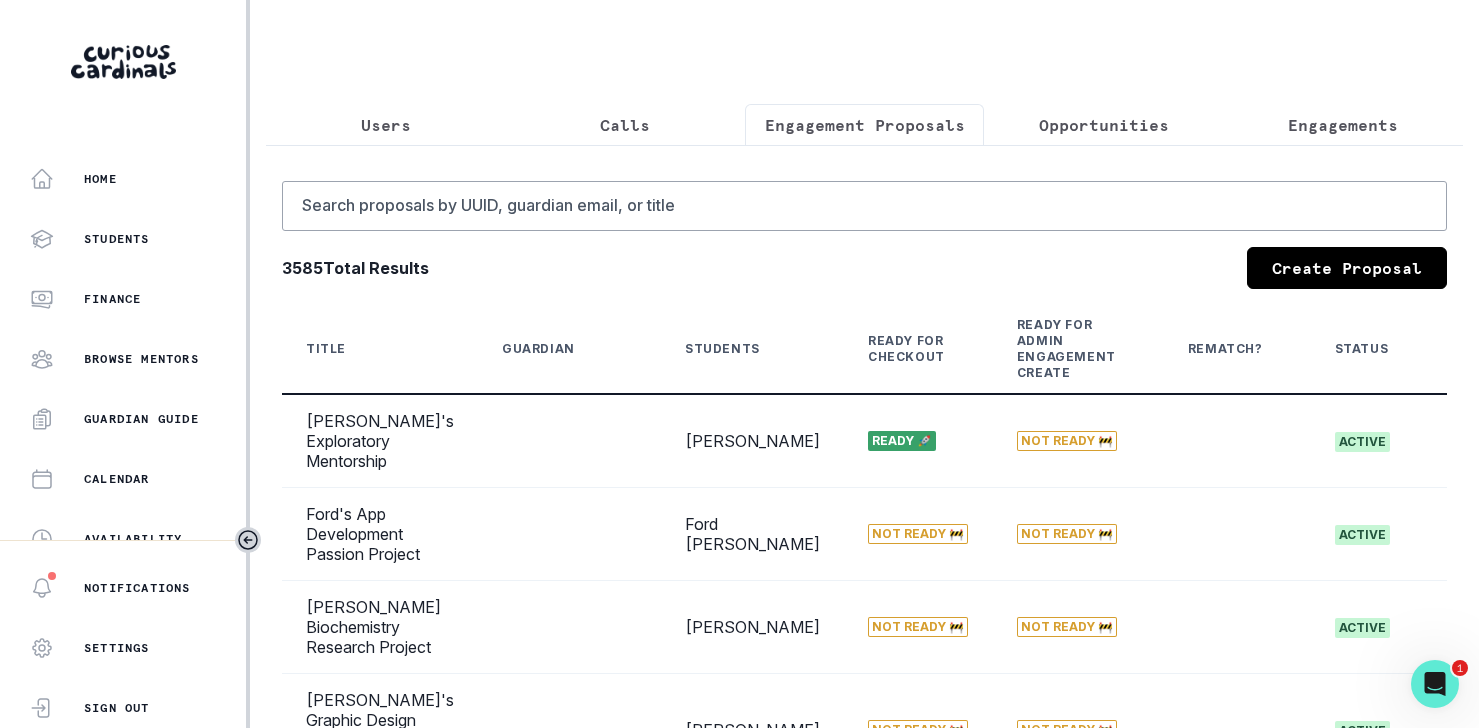 click on "Opportunities" at bounding box center (1104, 125) 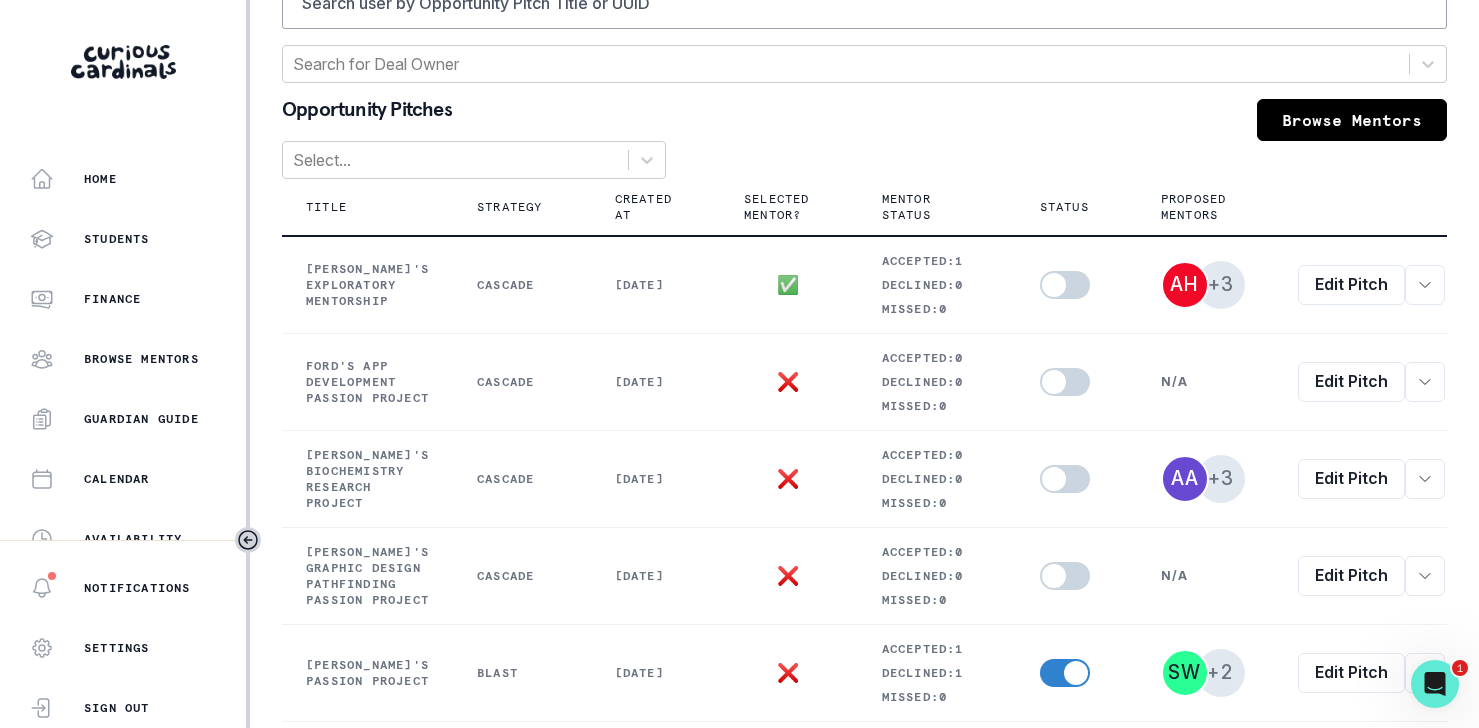 scroll, scrollTop: 298, scrollLeft: 0, axis: vertical 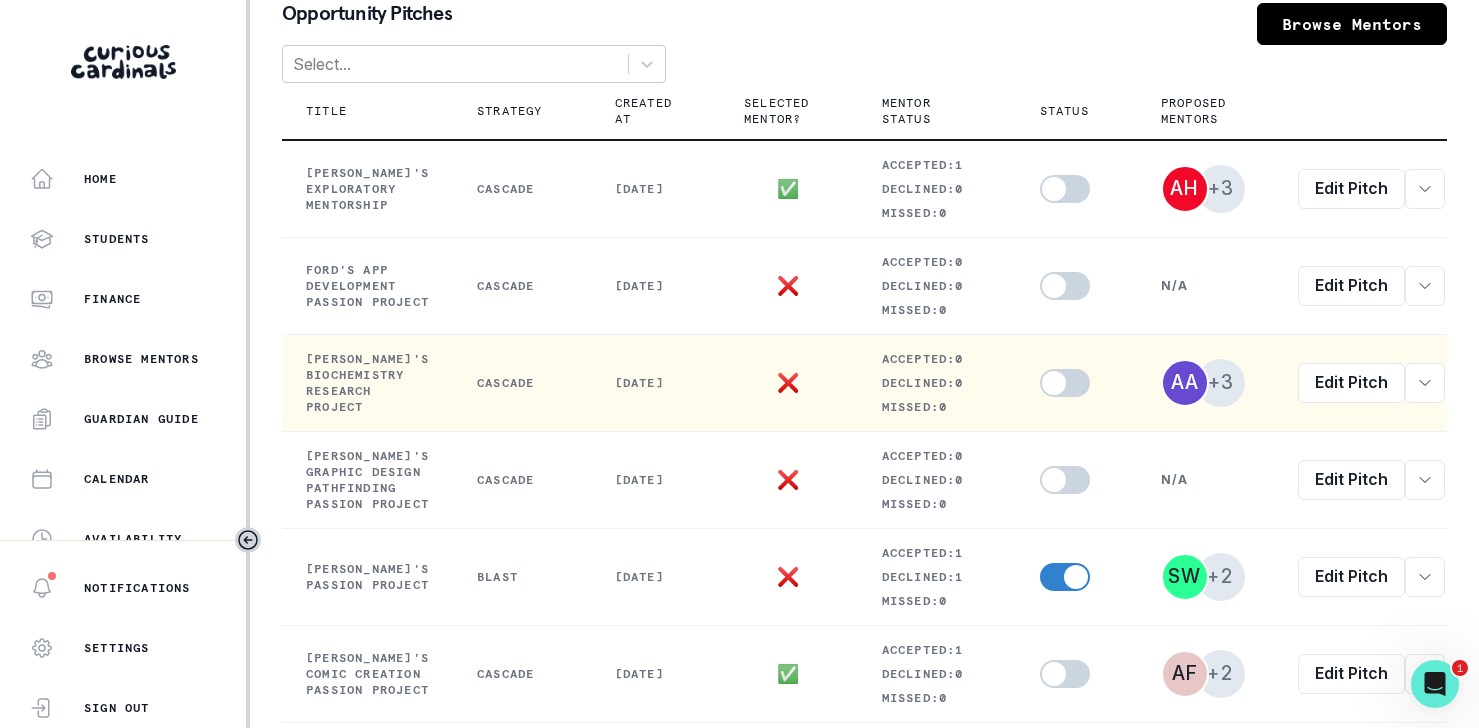 click at bounding box center [1054, 383] 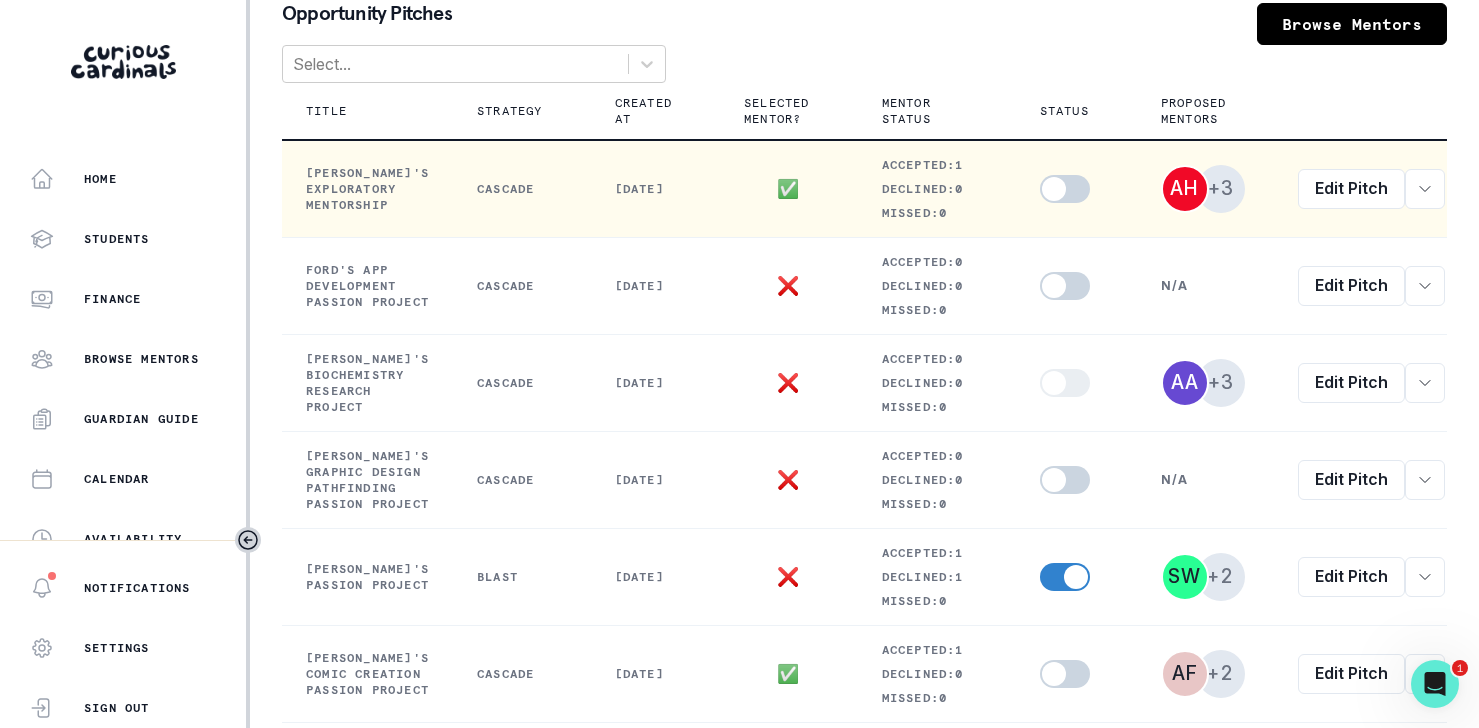 checkbox on "true" 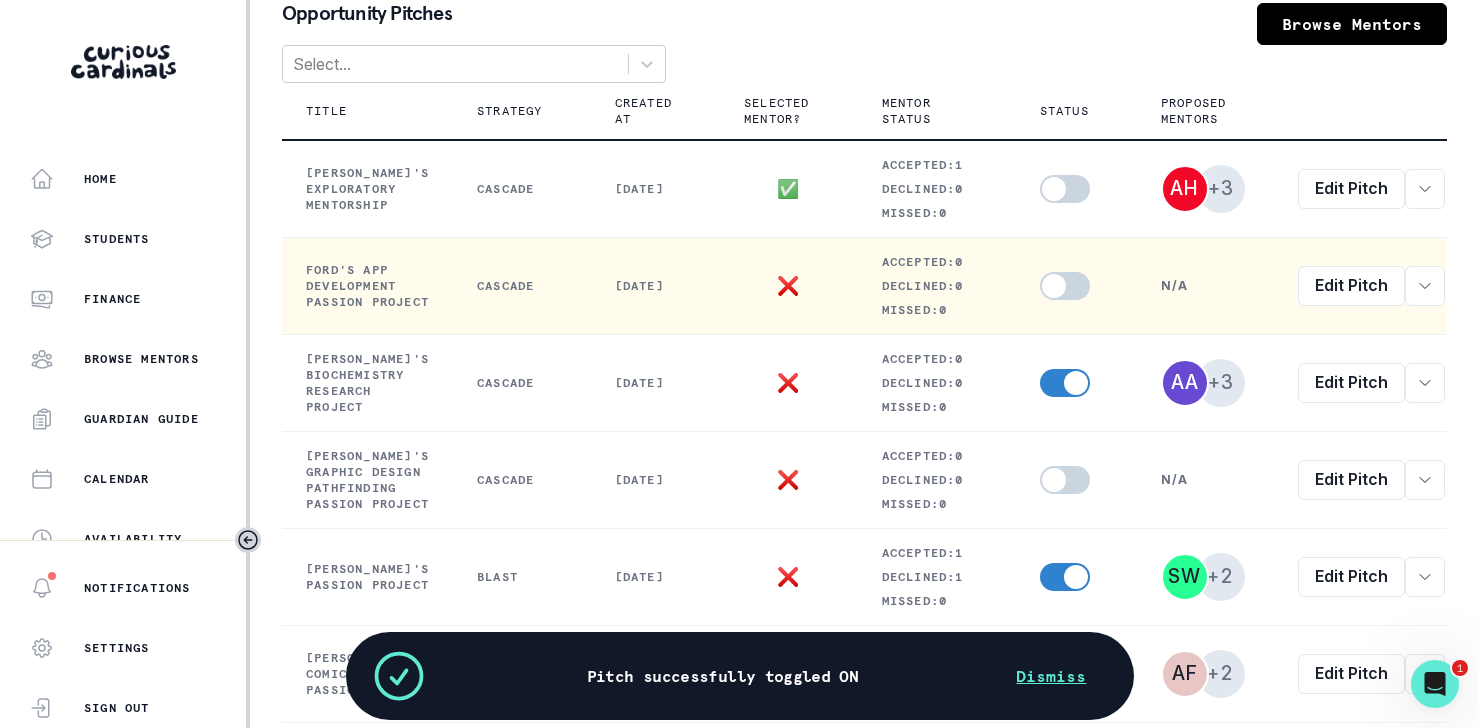 scroll, scrollTop: 0, scrollLeft: 34, axis: horizontal 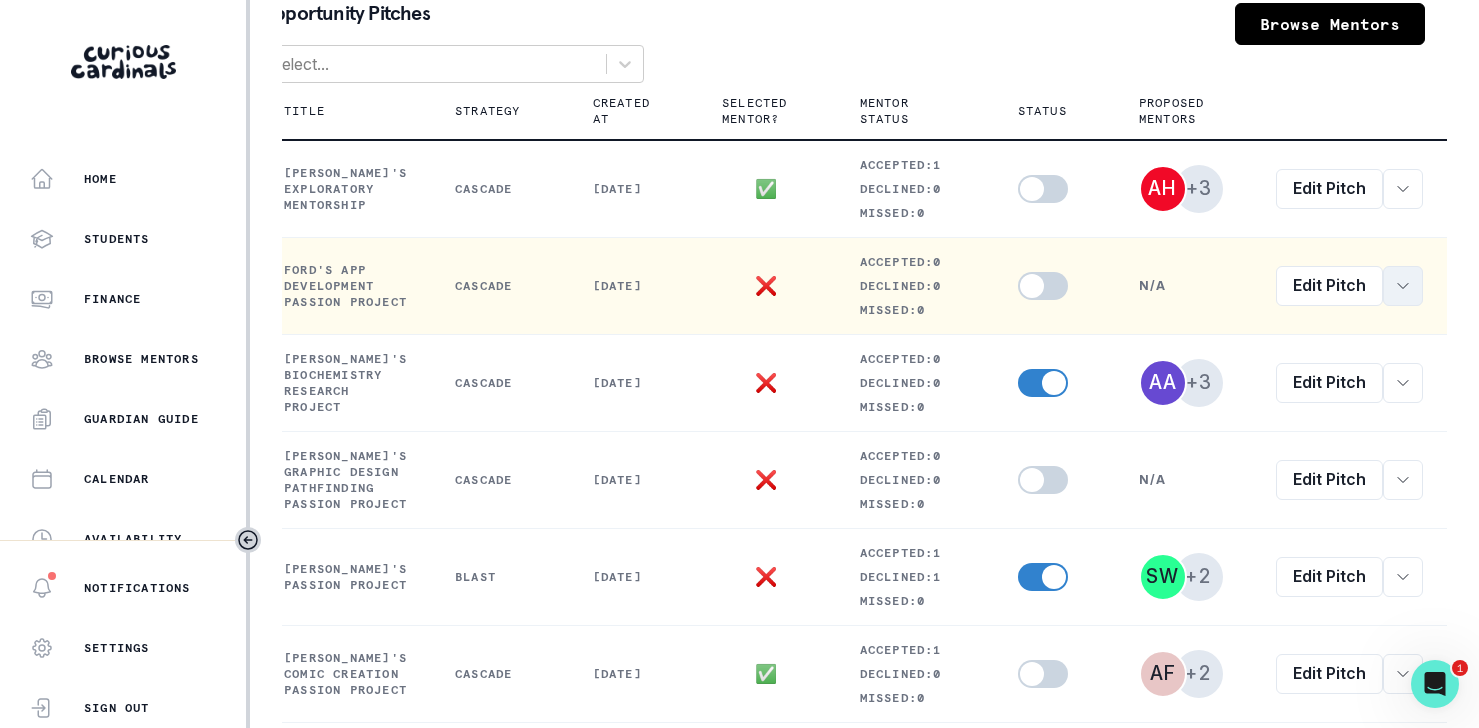 click 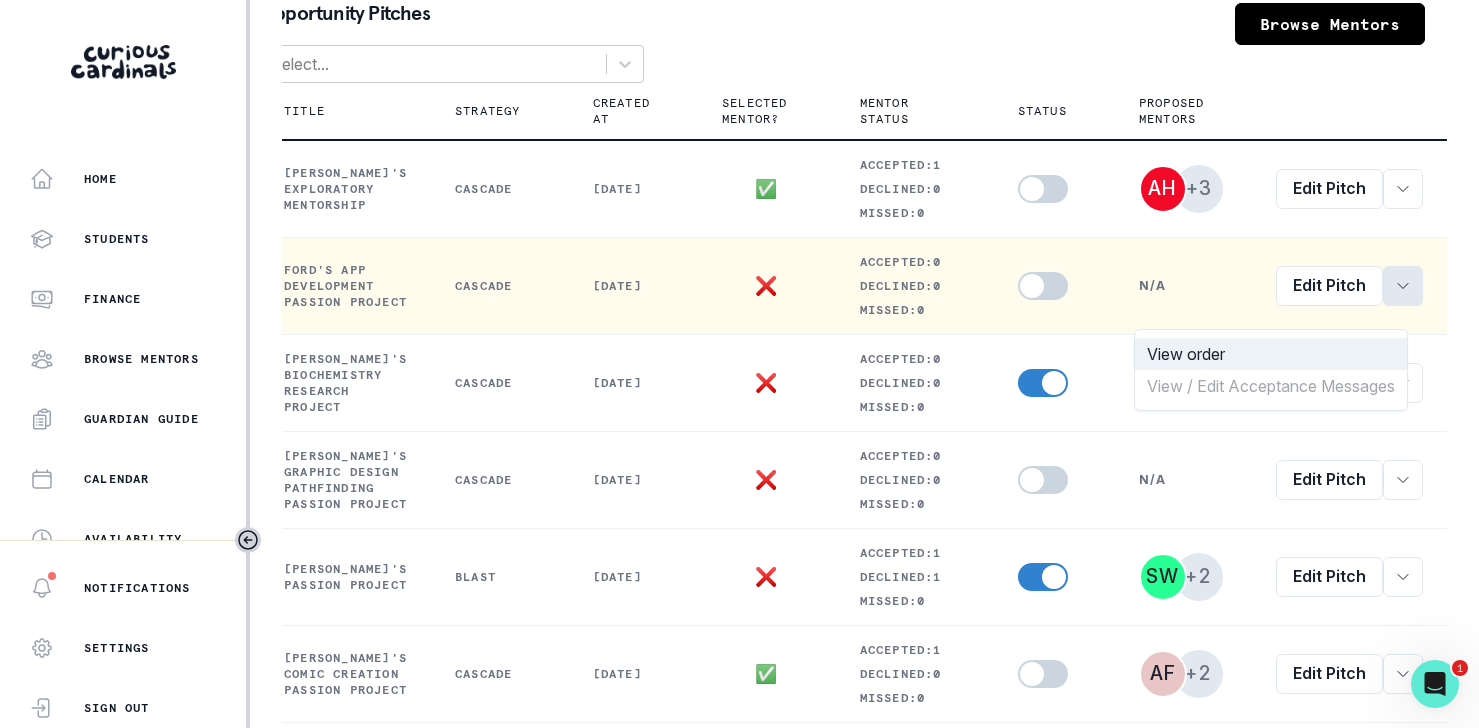click on "View order" at bounding box center [1271, 354] 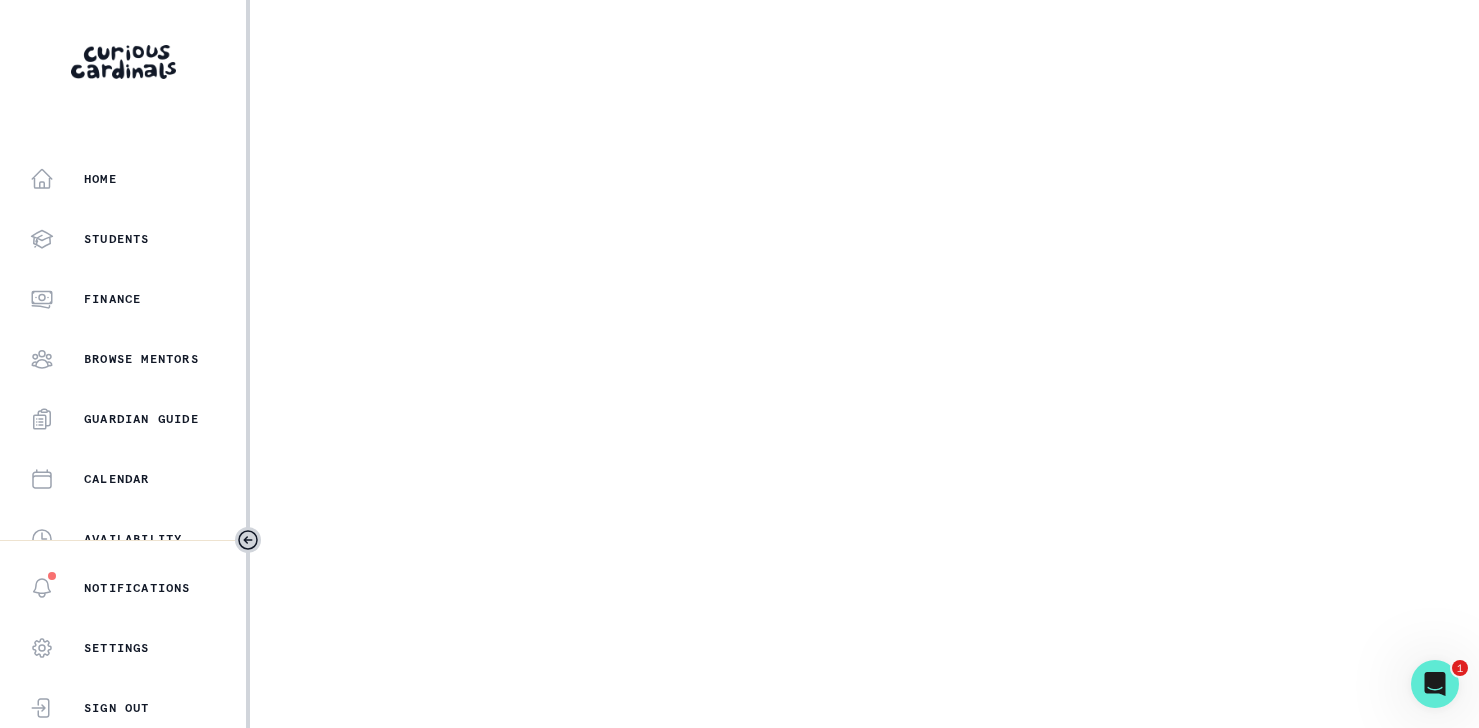 select on "2e0e0867-17d0-41a8-92b9-7b446b3bc83e" 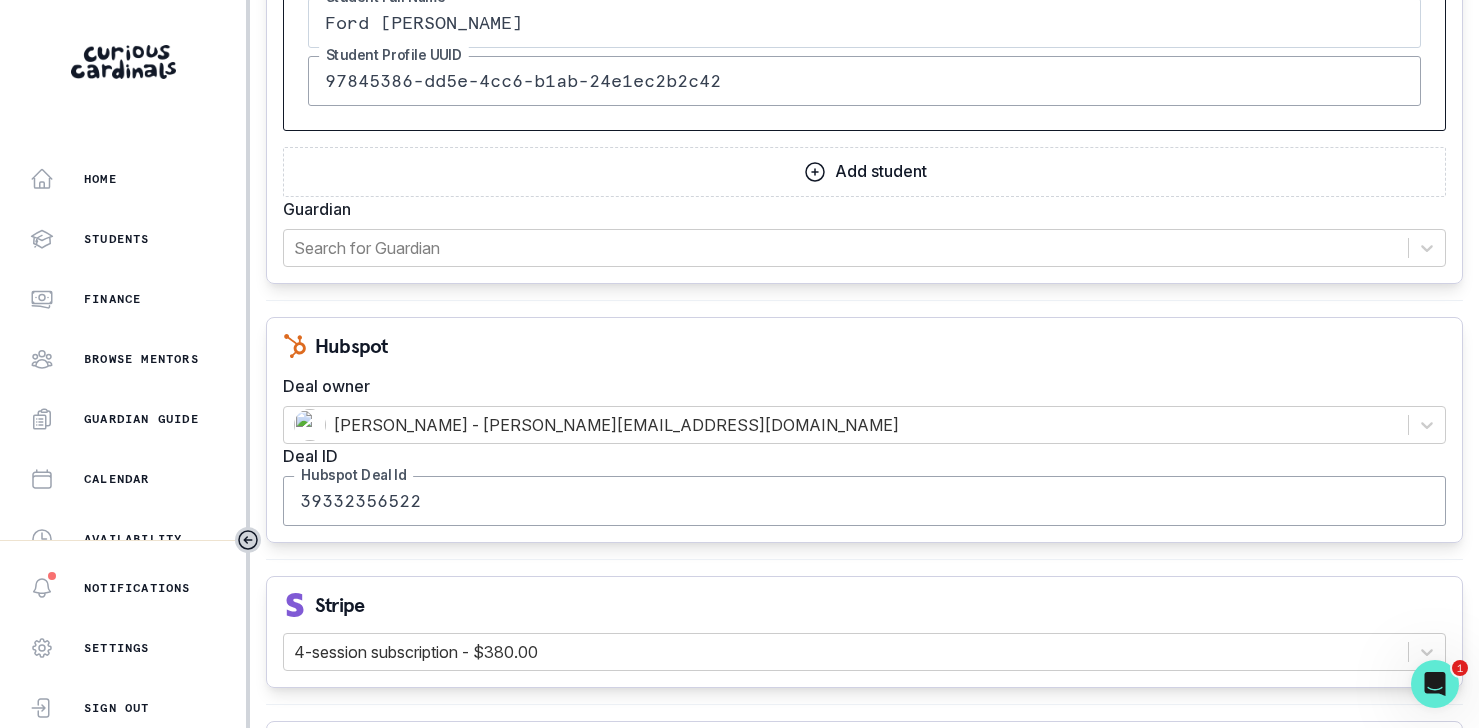 scroll, scrollTop: 2208, scrollLeft: 0, axis: vertical 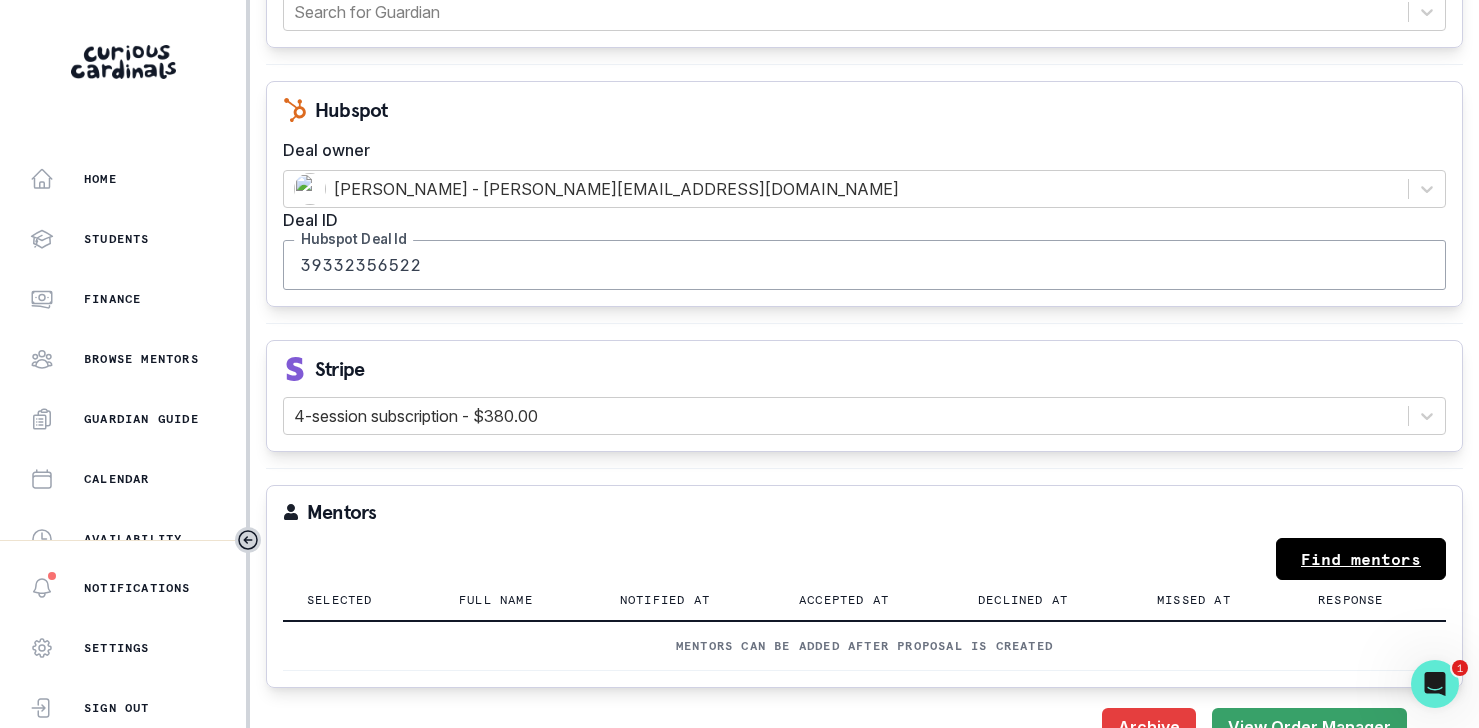 click on "Find mentors" at bounding box center (1361, 559) 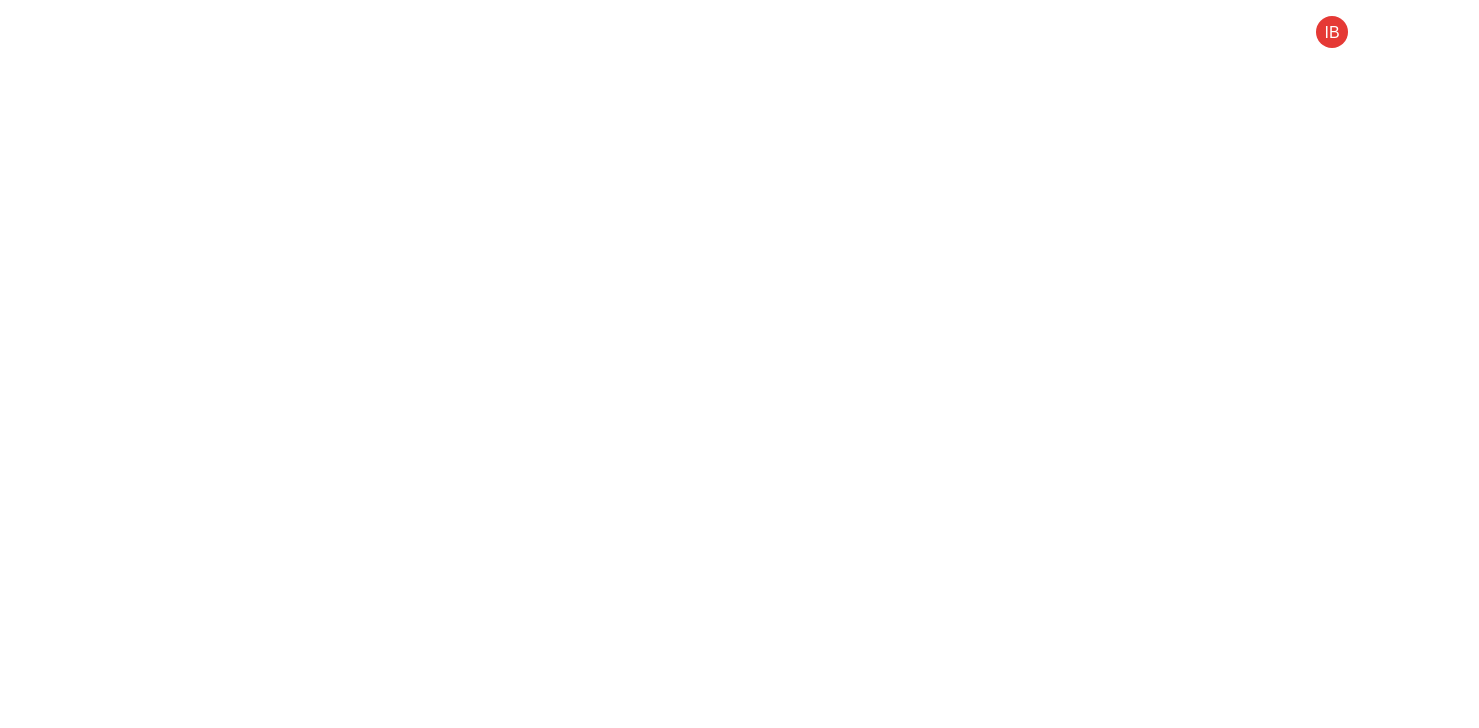 scroll, scrollTop: 0, scrollLeft: 0, axis: both 